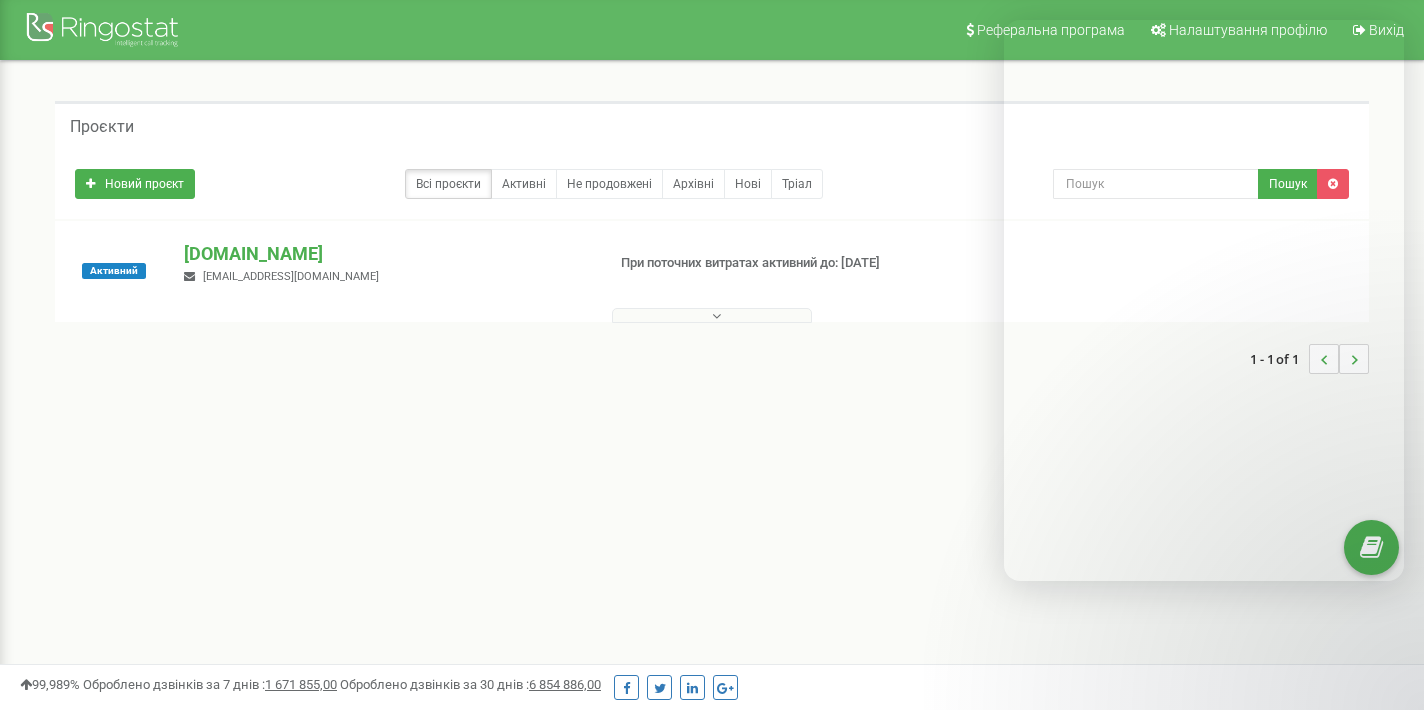 scroll, scrollTop: 0, scrollLeft: 0, axis: both 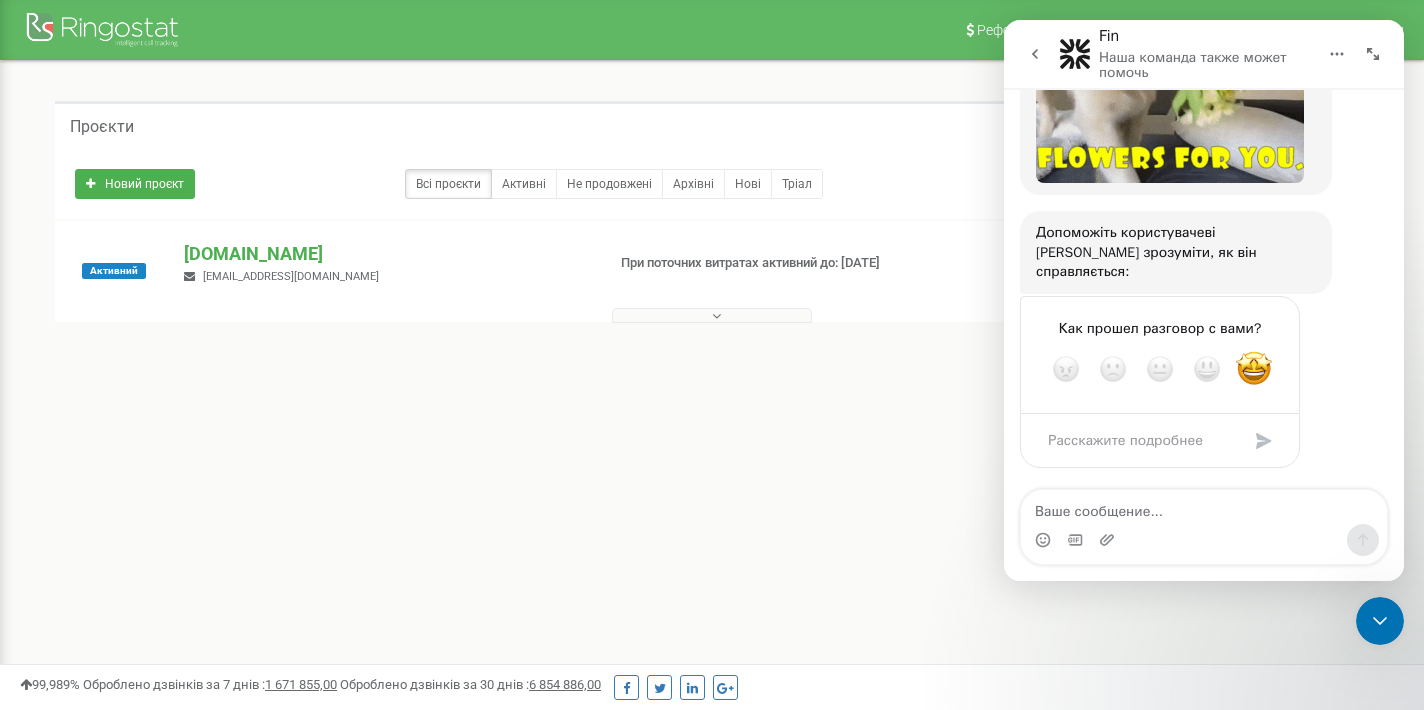 click on "Новий проєкт
Всі проєкти
Активні
Не продовжені
Архівні
[GEOGRAPHIC_DATA]
Пошук" at bounding box center [712, 179] 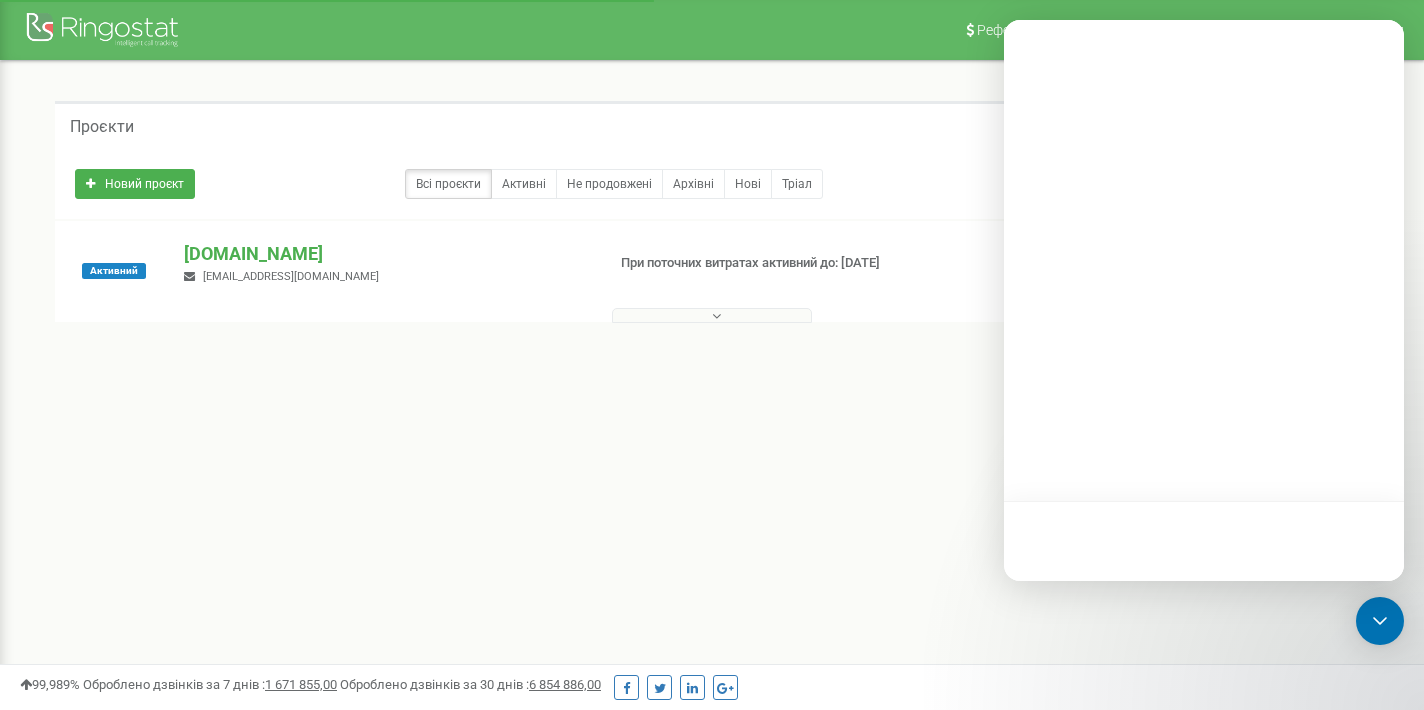 scroll, scrollTop: 0, scrollLeft: 0, axis: both 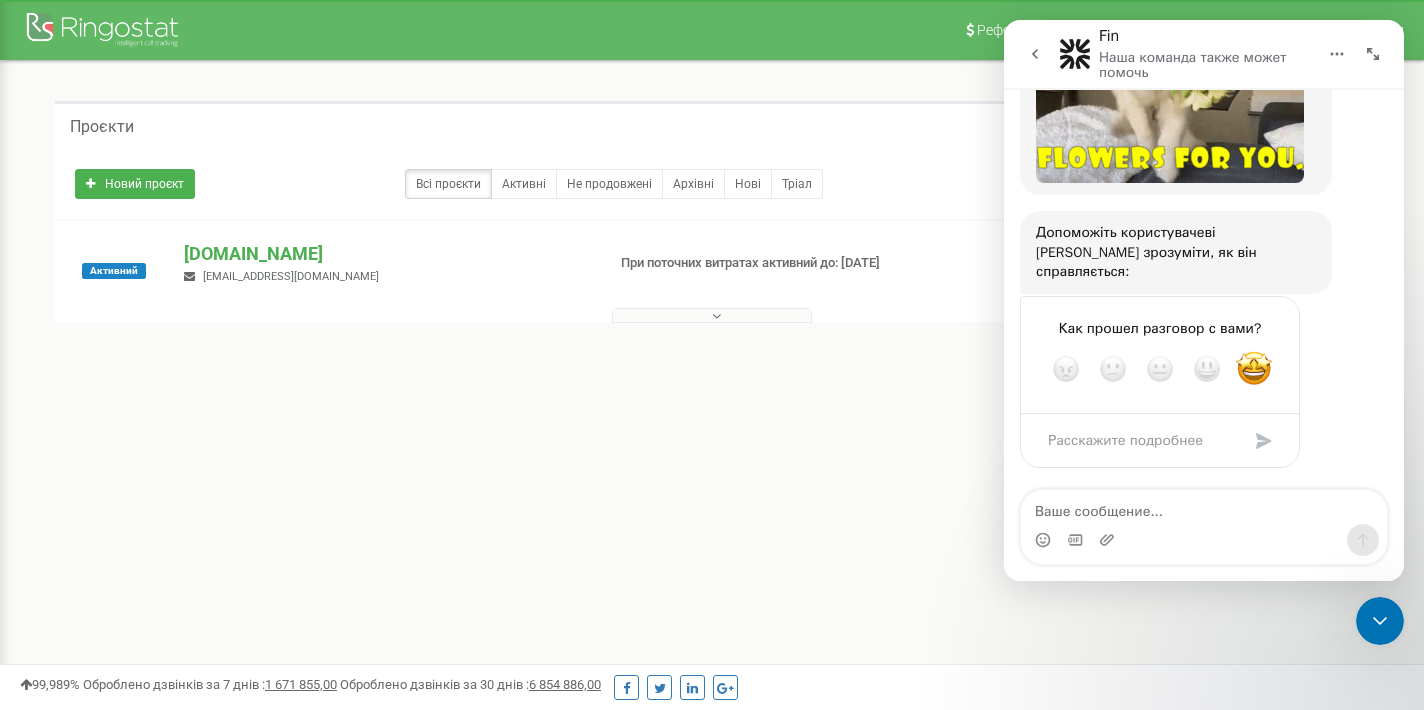 click 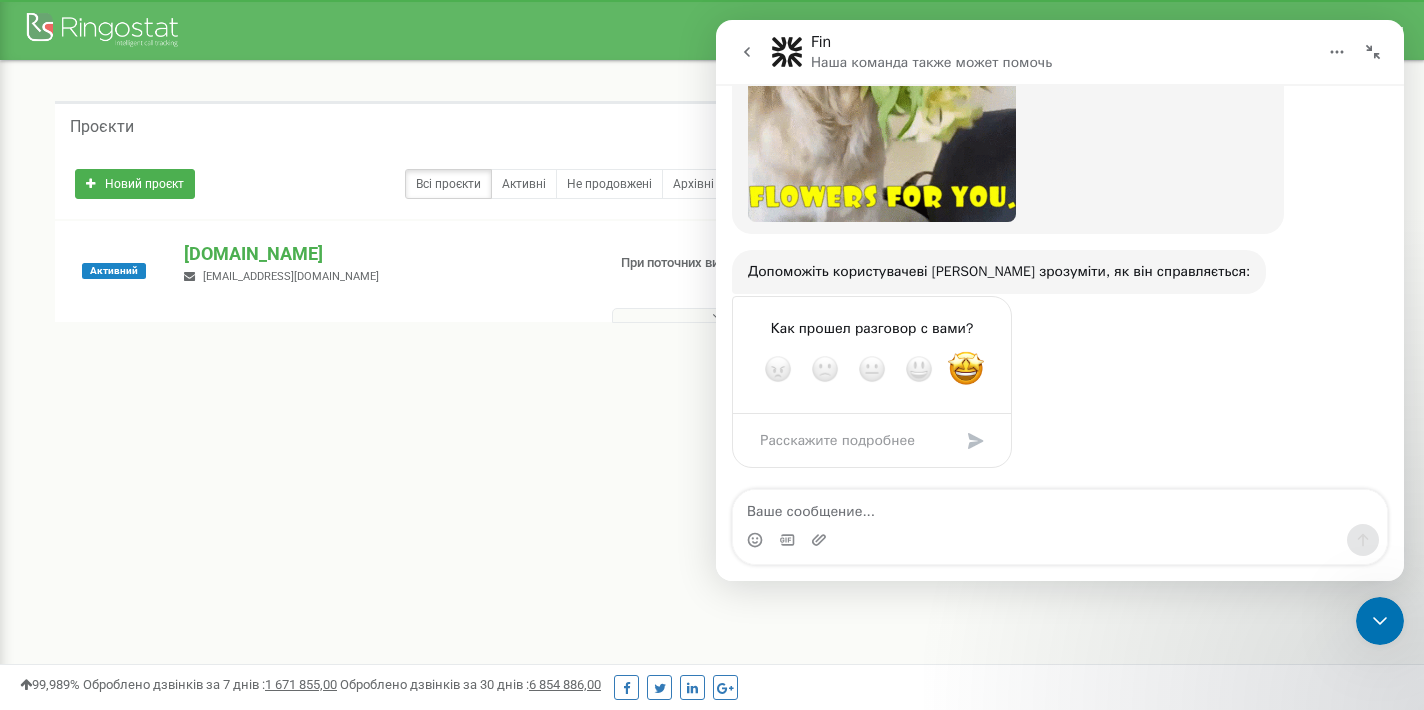 click 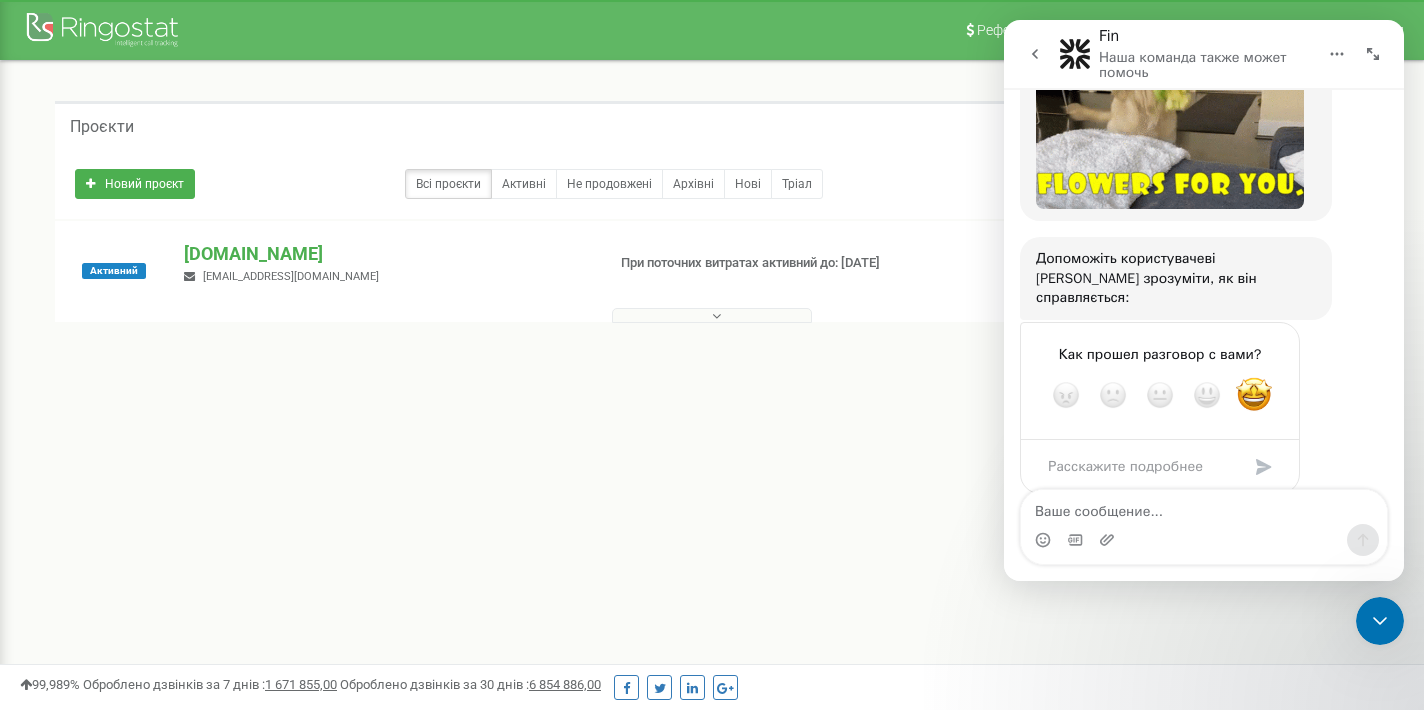 scroll, scrollTop: 1014, scrollLeft: 0, axis: vertical 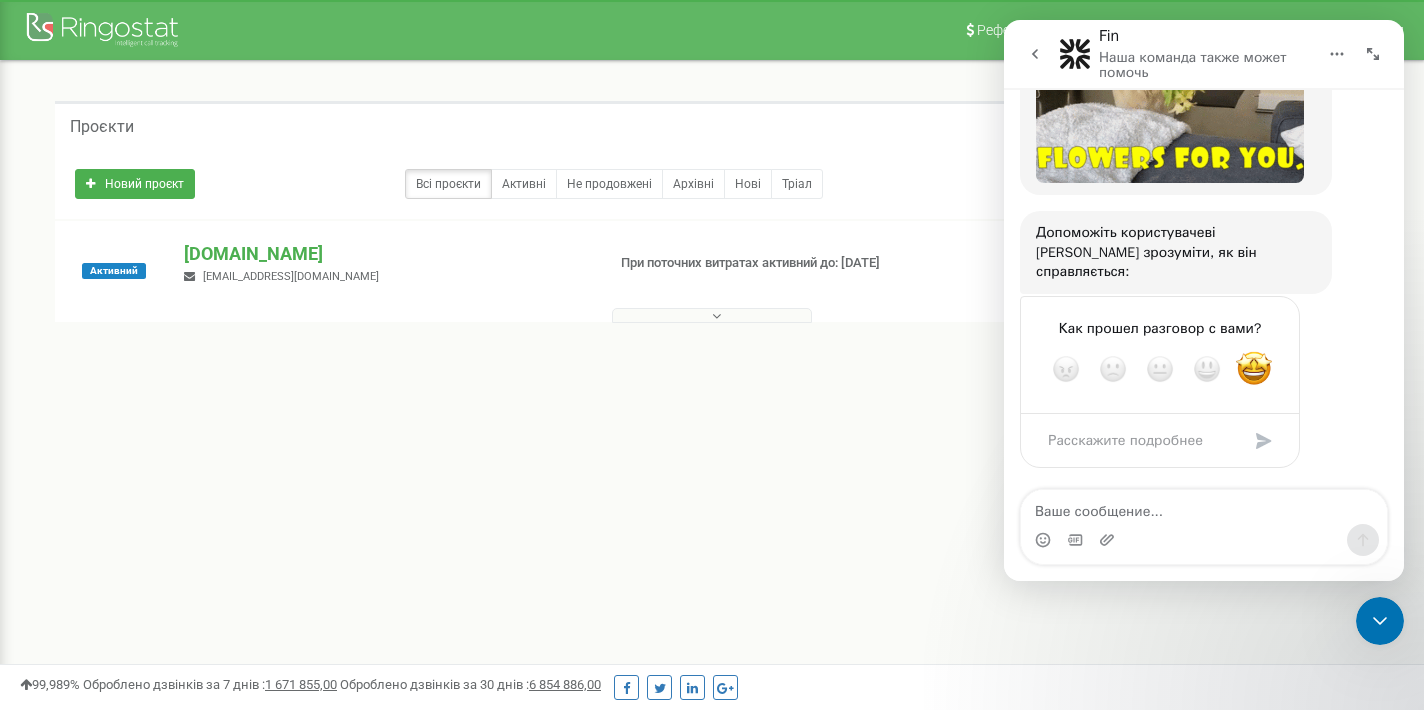 click on "Проєкти" at bounding box center (712, 125) 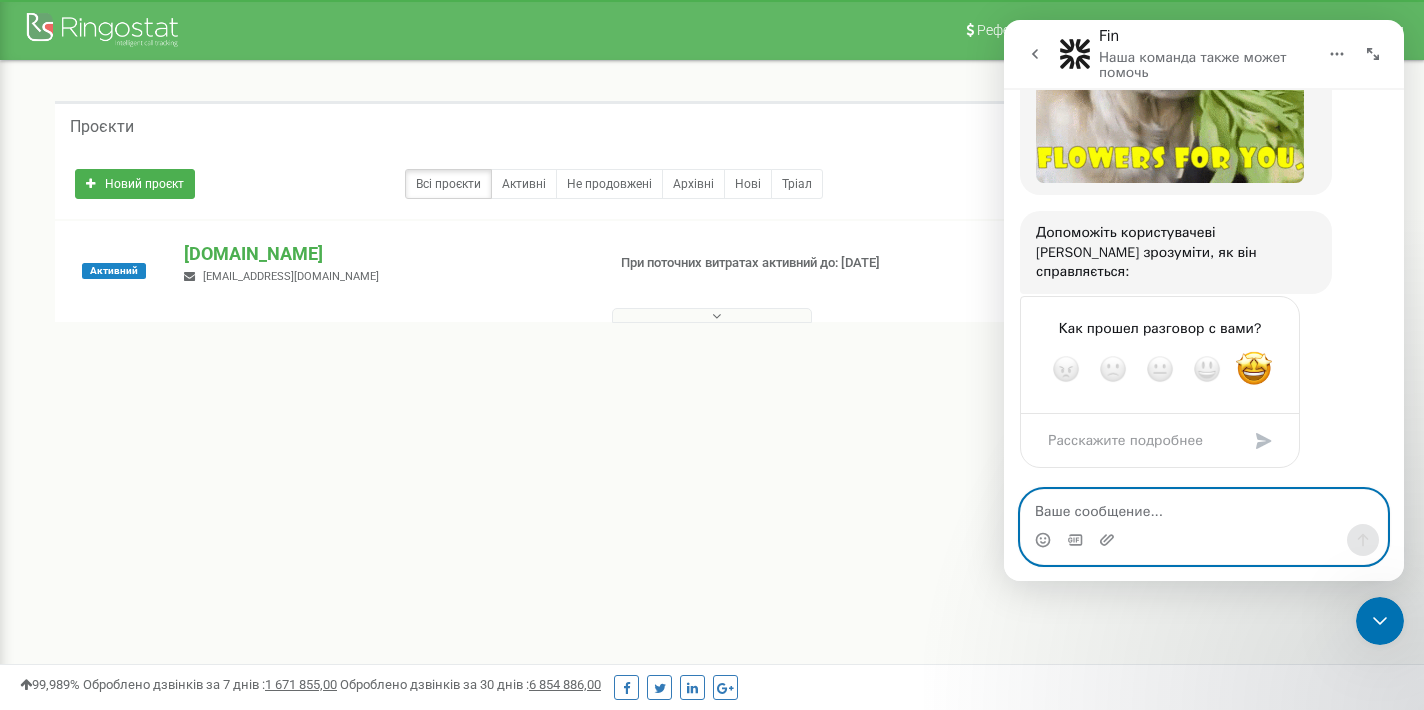 click at bounding box center [1204, 507] 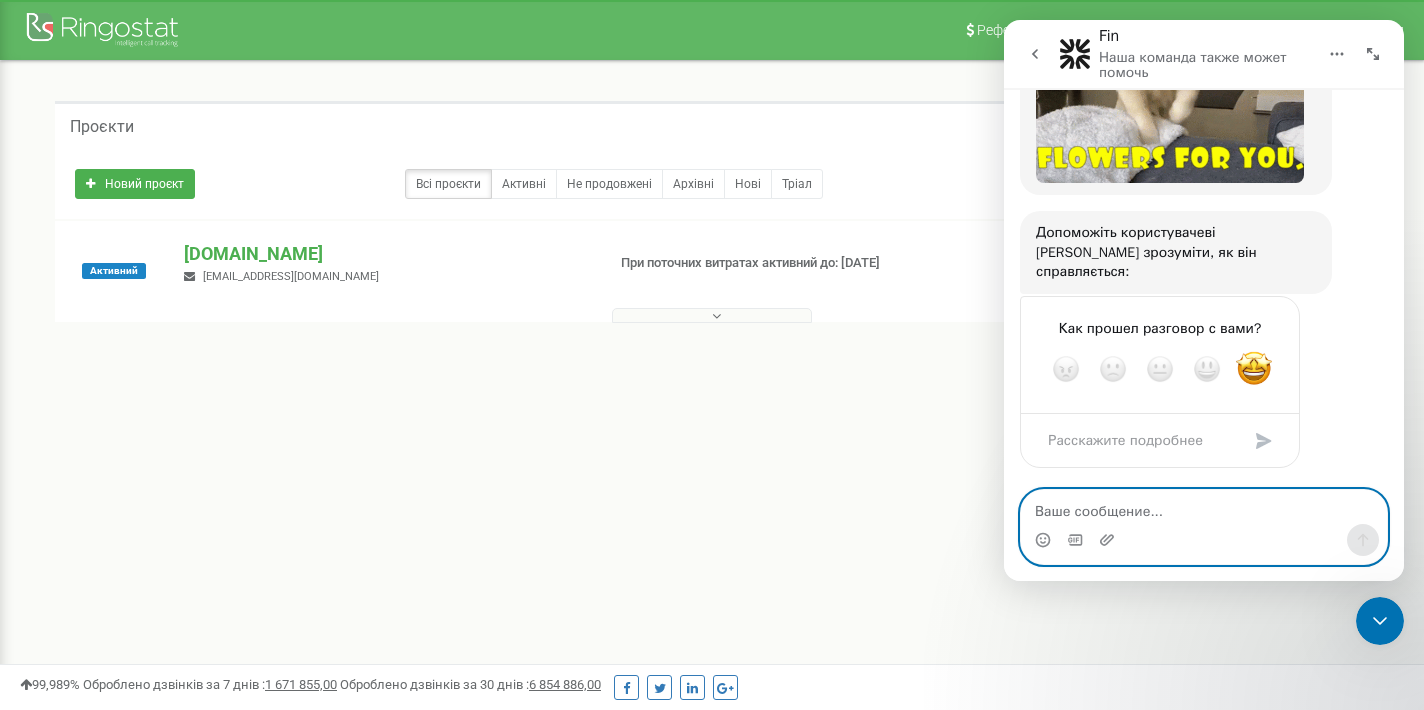 type on "d" 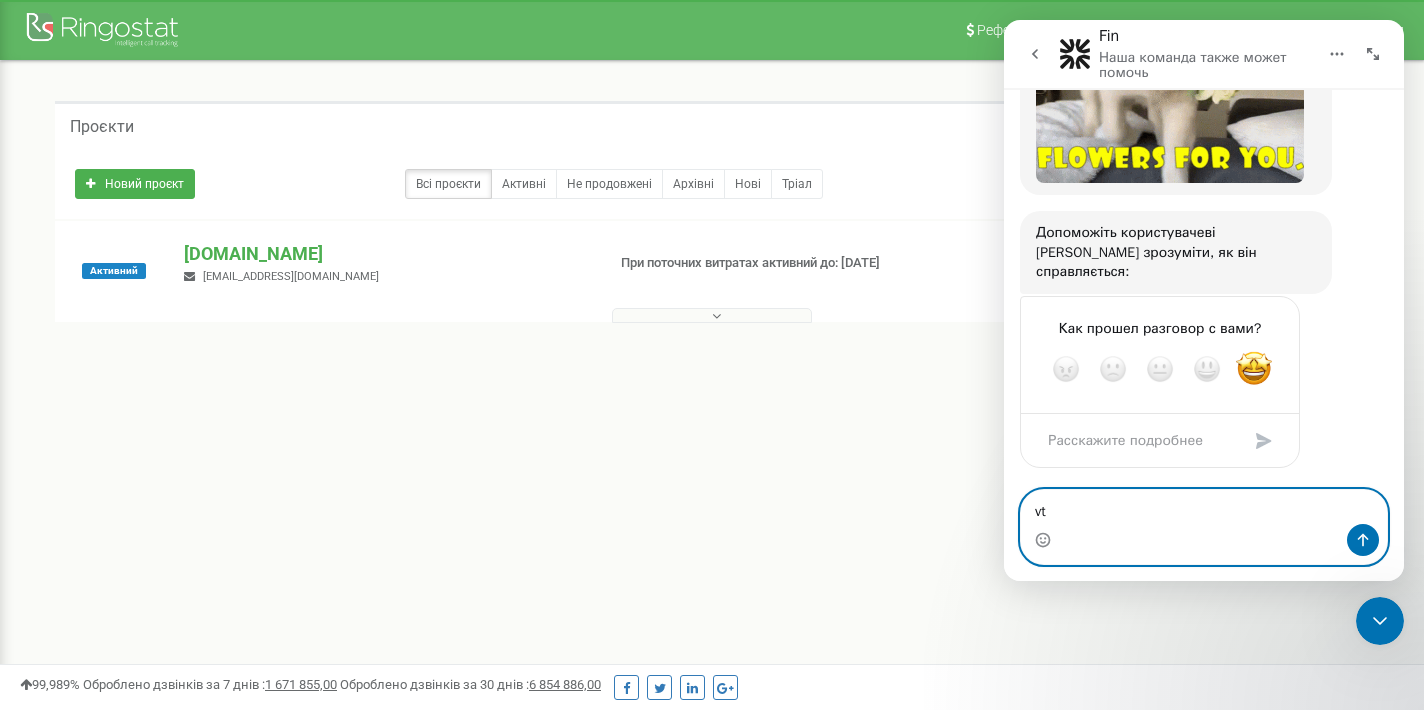 type on "v" 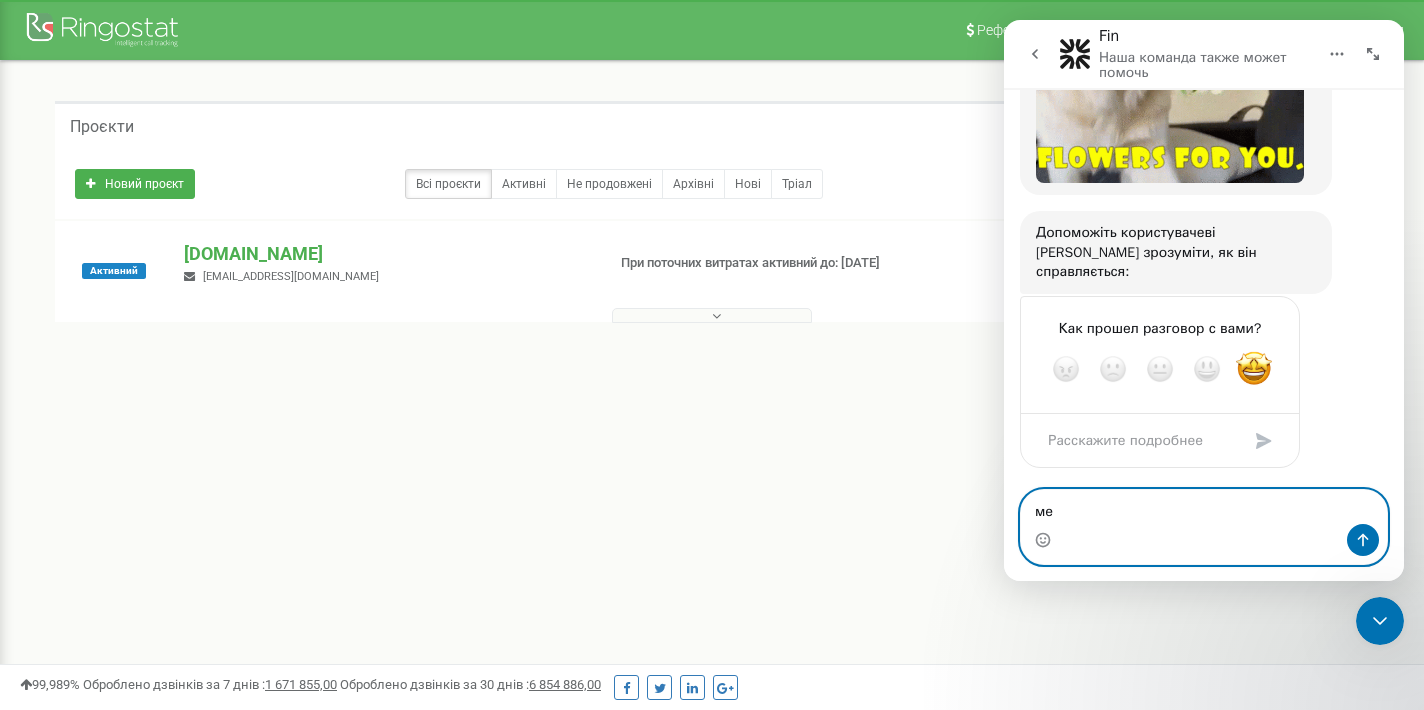 type on "м" 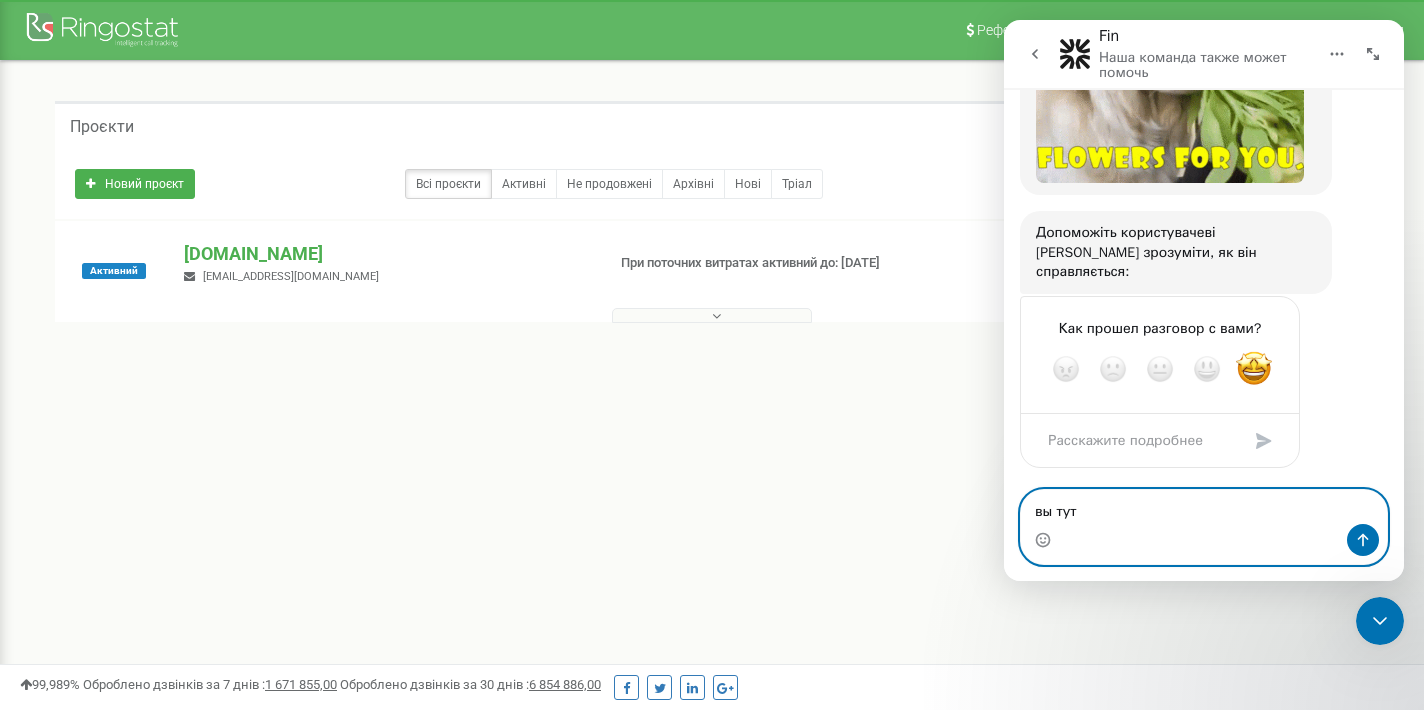 type on "вы тут ?" 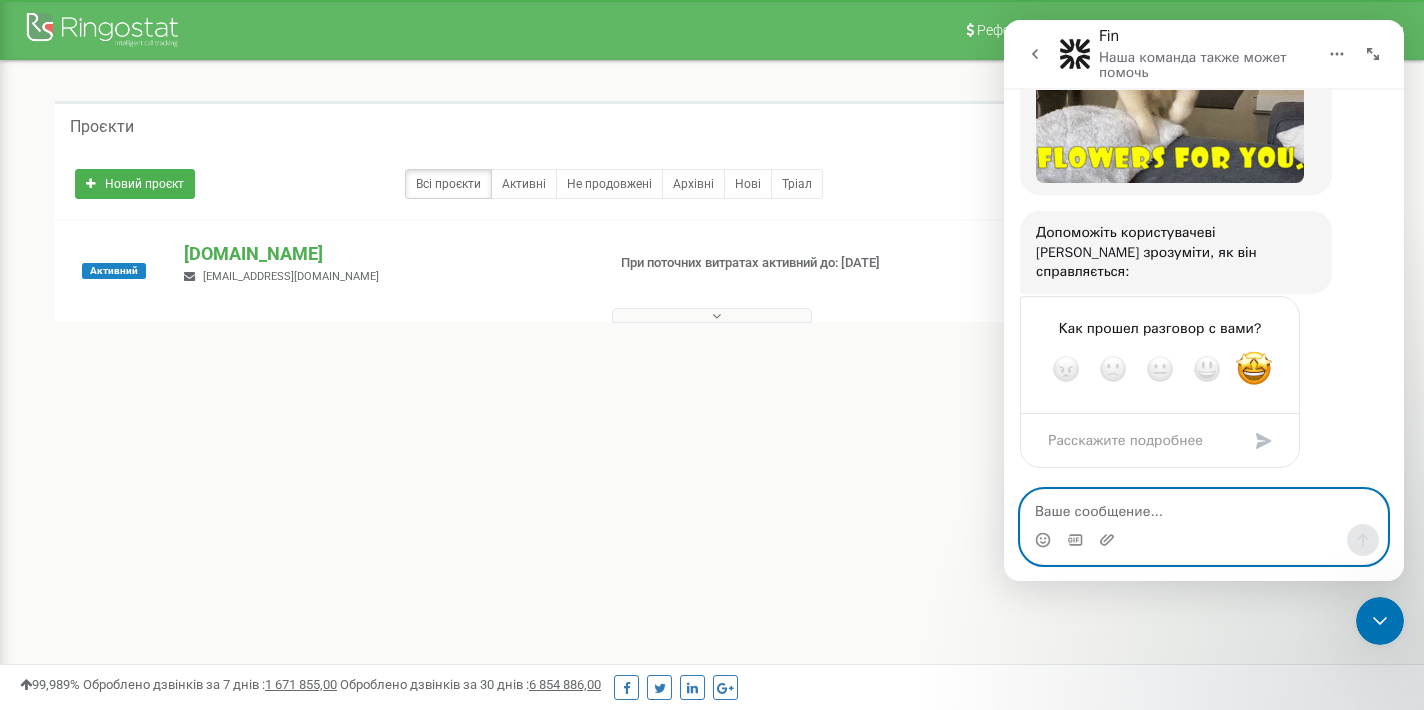 scroll, scrollTop: 1073, scrollLeft: 0, axis: vertical 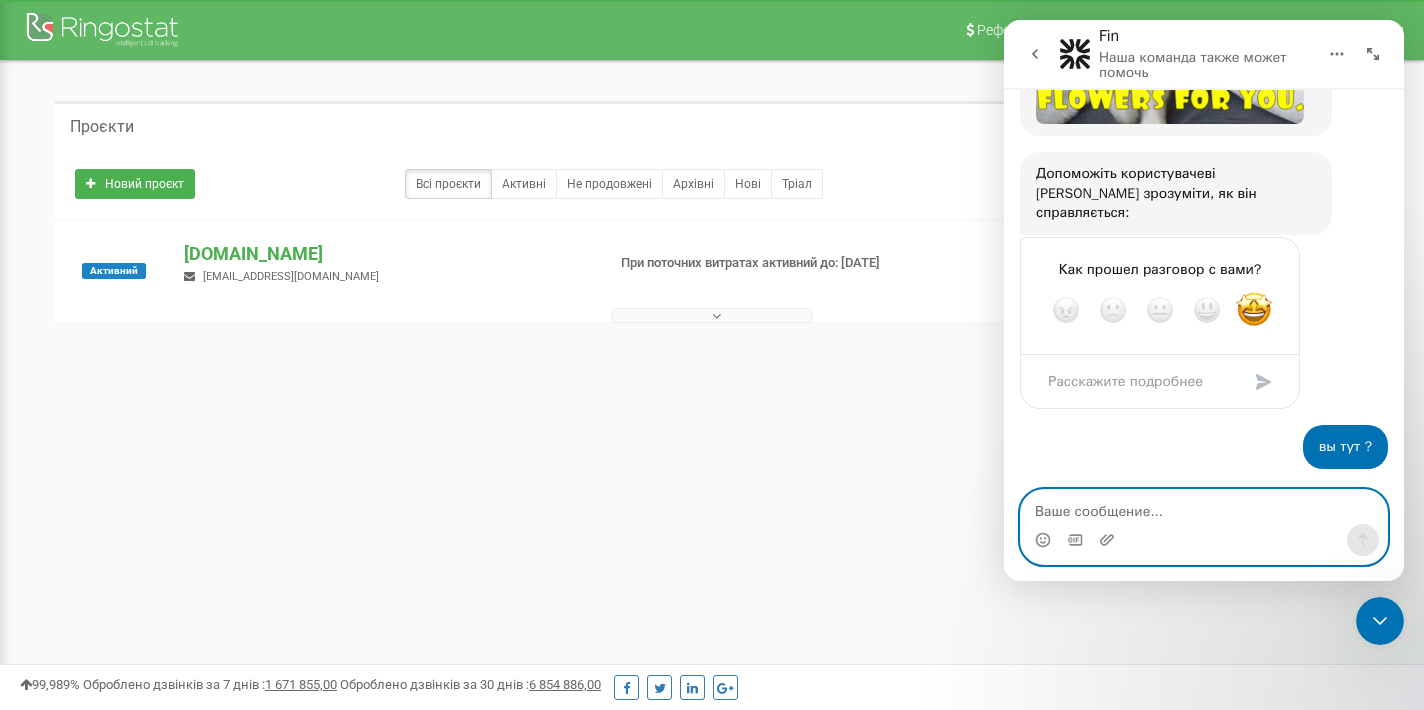 type on "с" 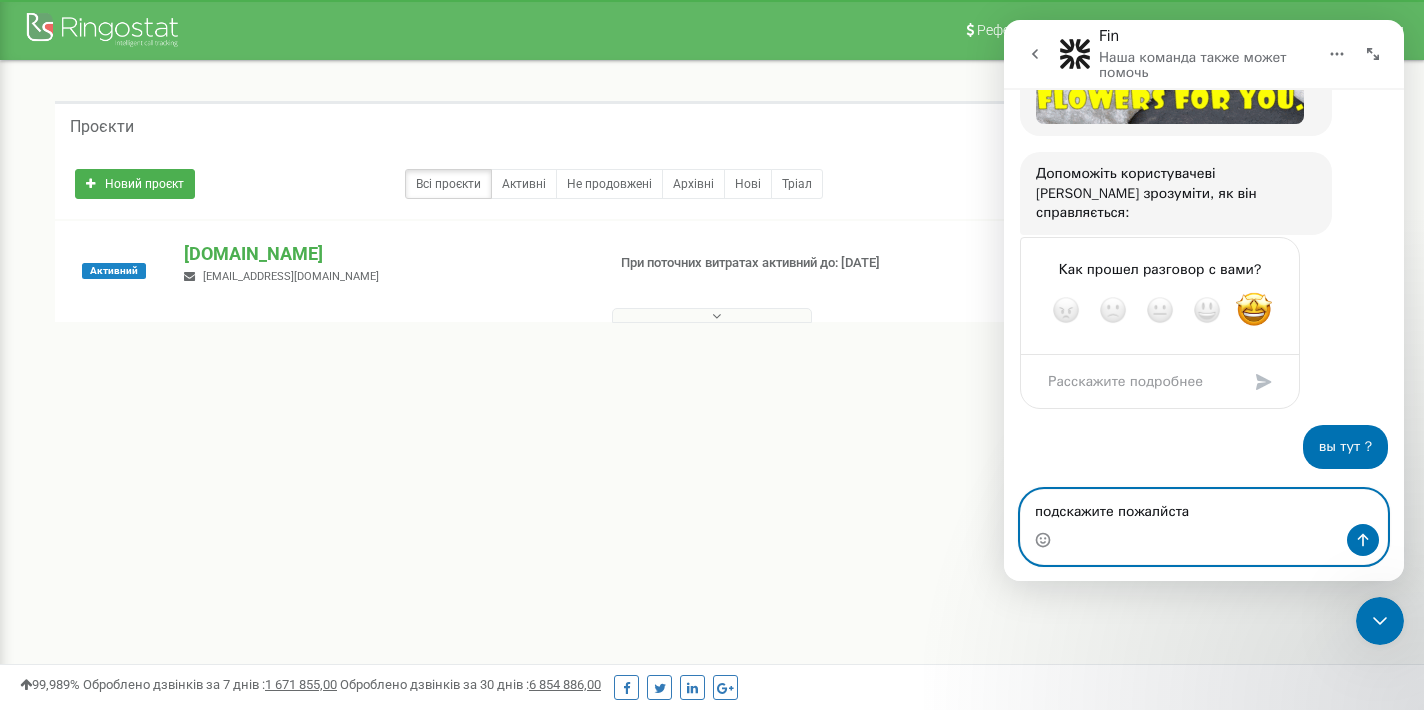 click on "подскажите пожалйста" at bounding box center (1204, 507) 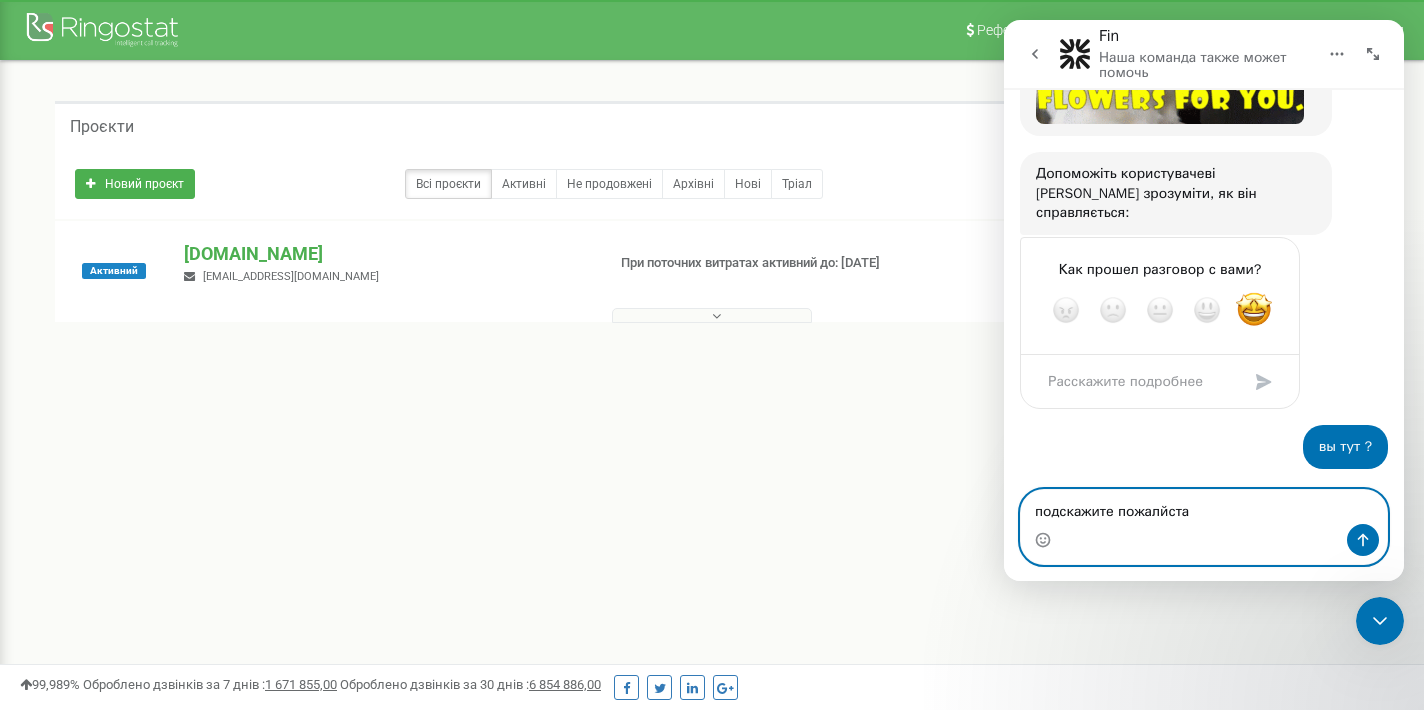 click on "подскажите пожалйста" at bounding box center [1204, 507] 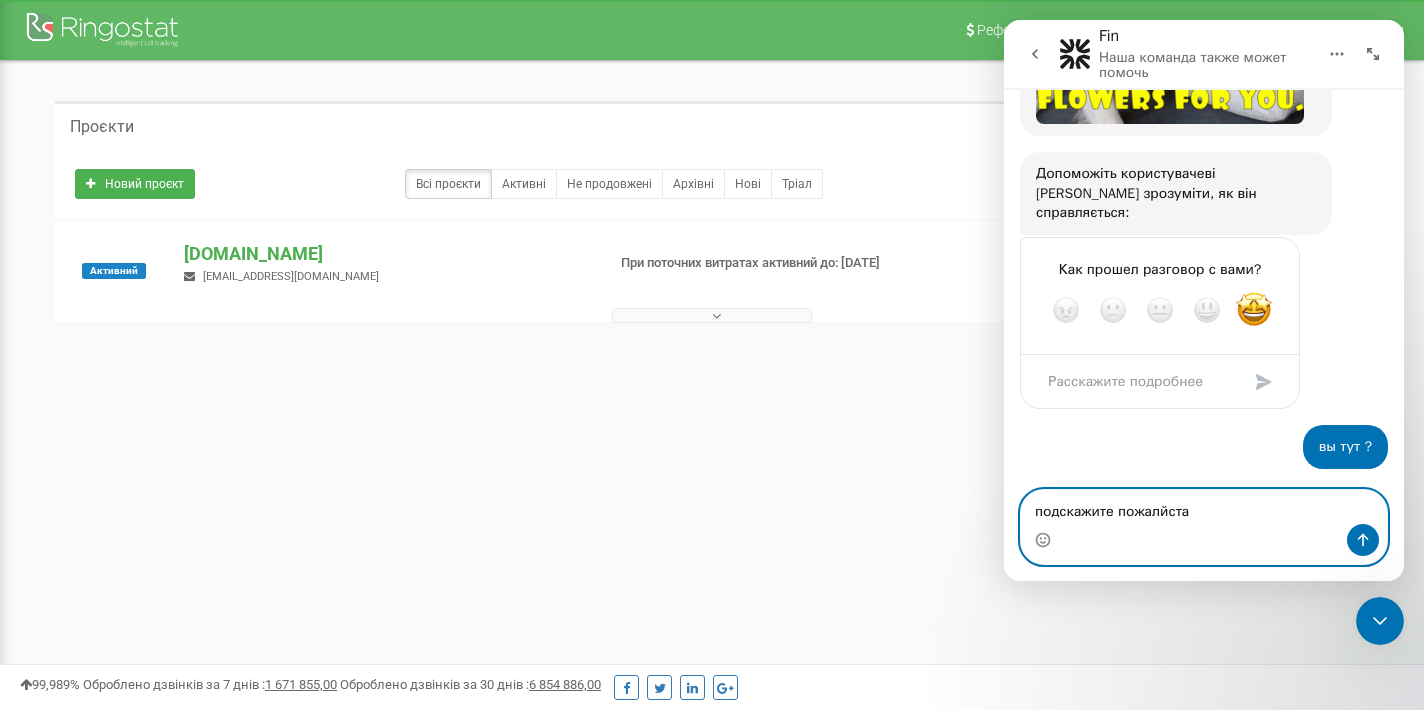 click on "подскажите пожалйста" at bounding box center [1204, 507] 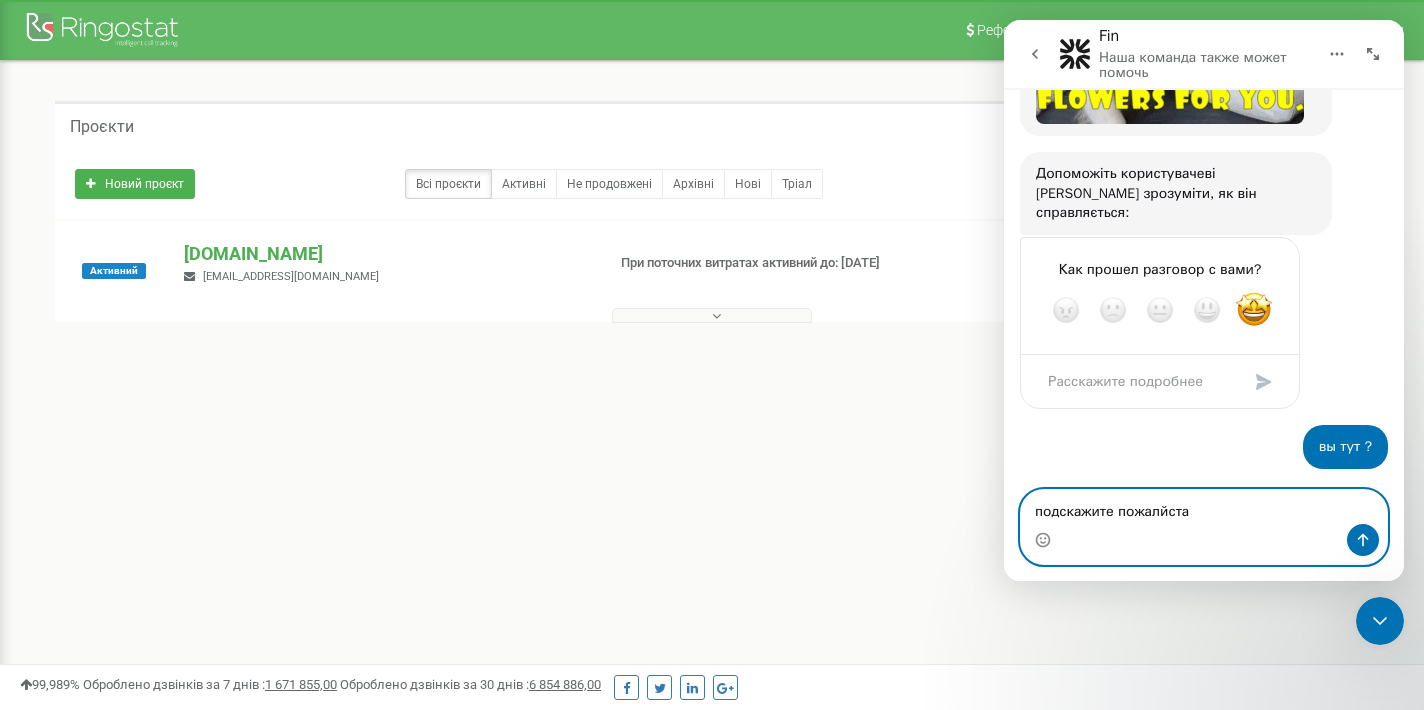 click on "подскажите пожалйста" at bounding box center [1204, 507] 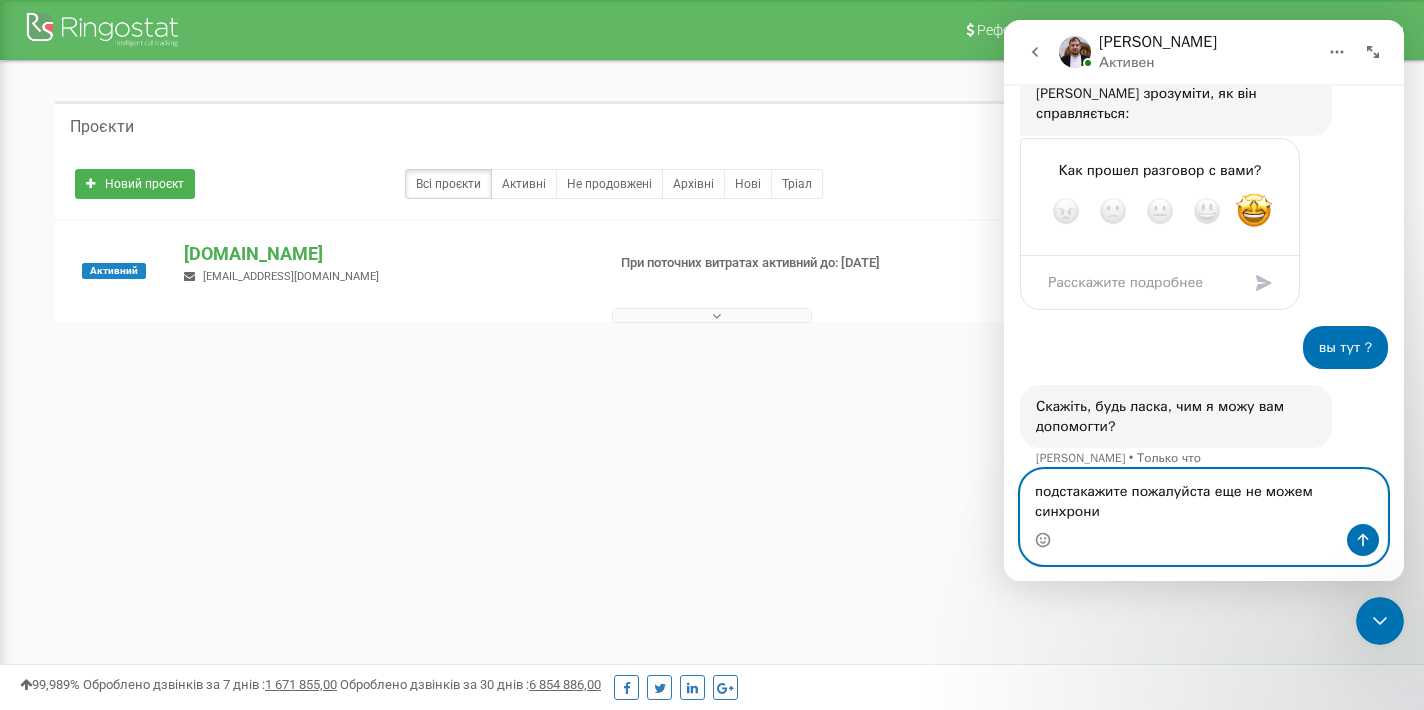scroll, scrollTop: 1188, scrollLeft: 0, axis: vertical 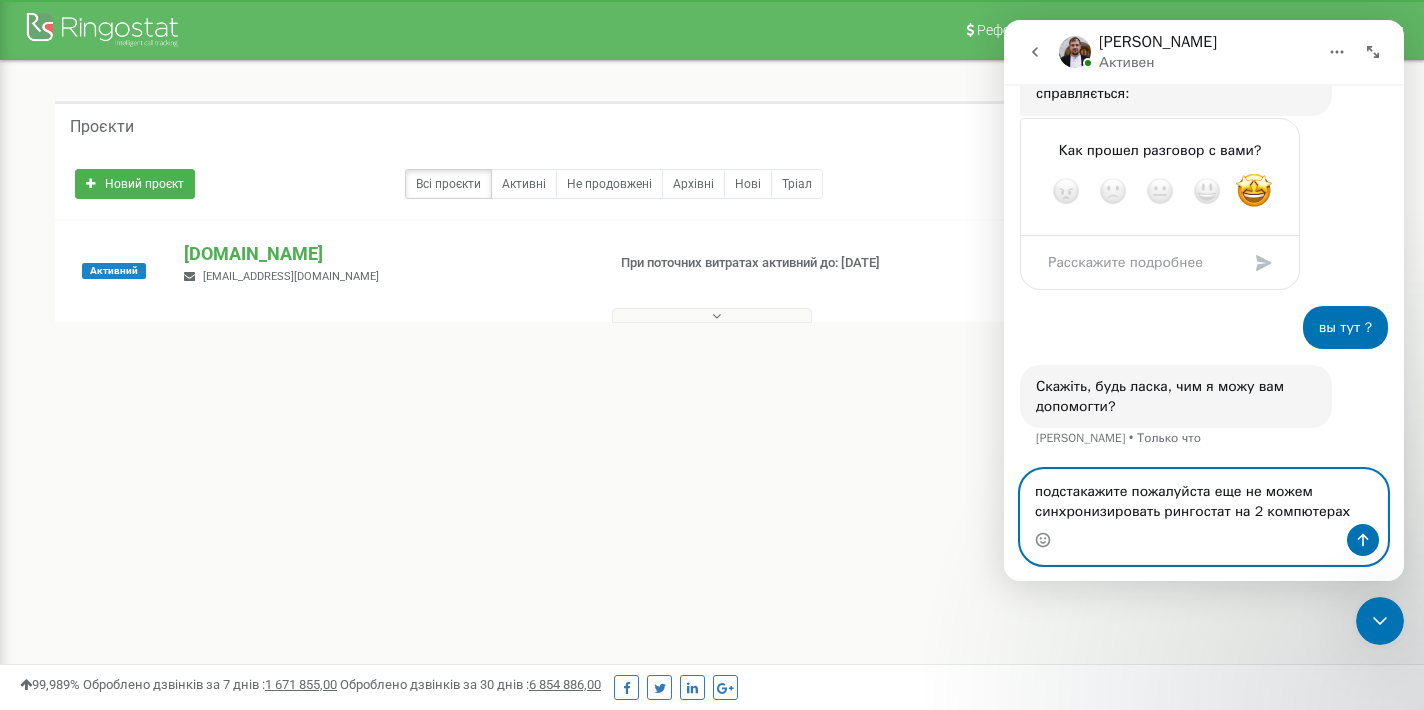 type on "подстакажите пожалуйста еще не можем синхронизировать рингостат на 2 компютерах" 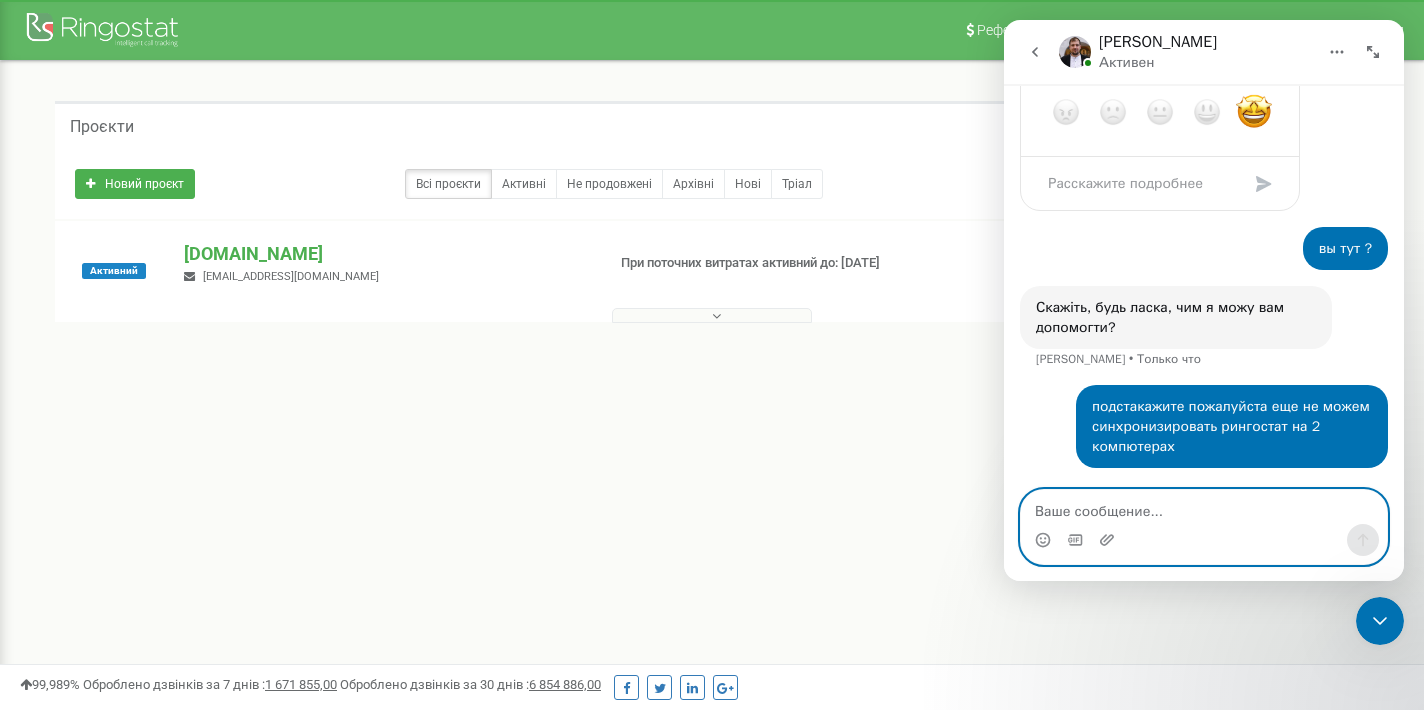 scroll, scrollTop: 1344, scrollLeft: 0, axis: vertical 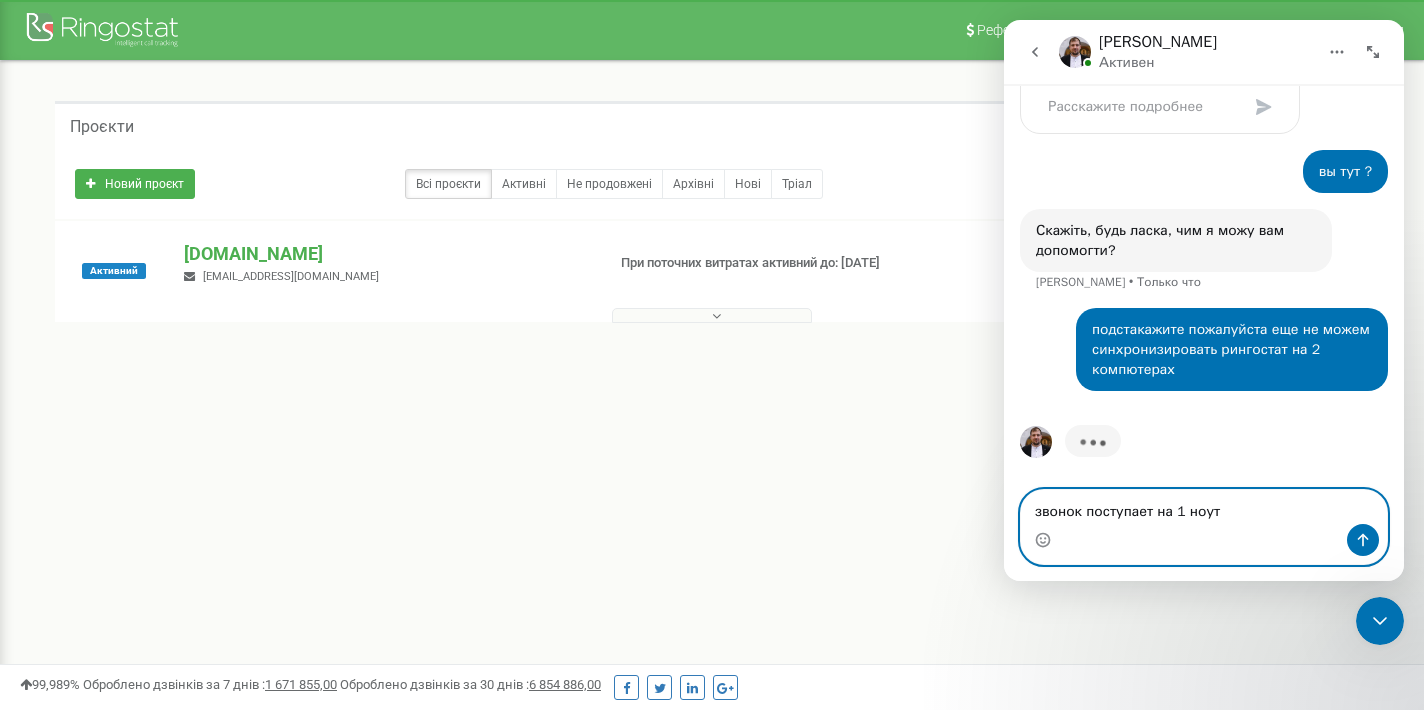 type on "звонок поступает на 1 ноут" 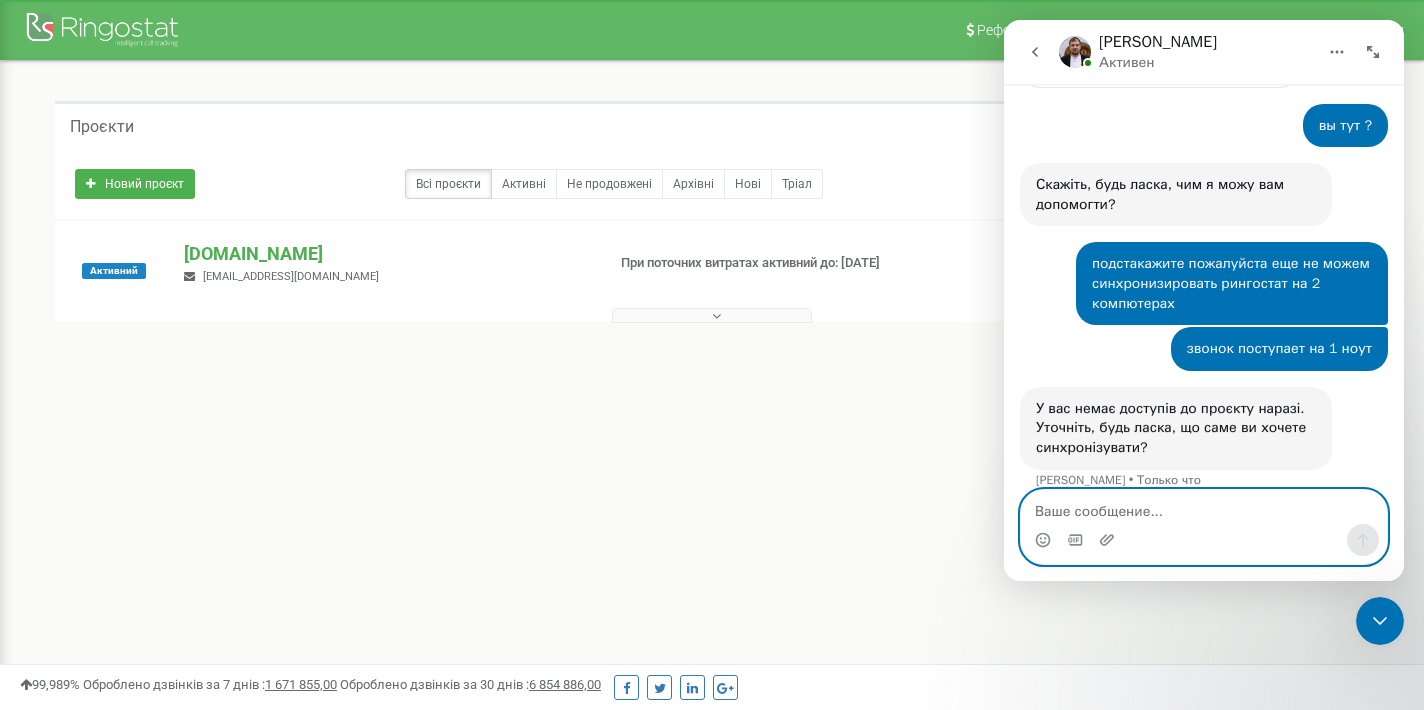 scroll, scrollTop: 1411, scrollLeft: 0, axis: vertical 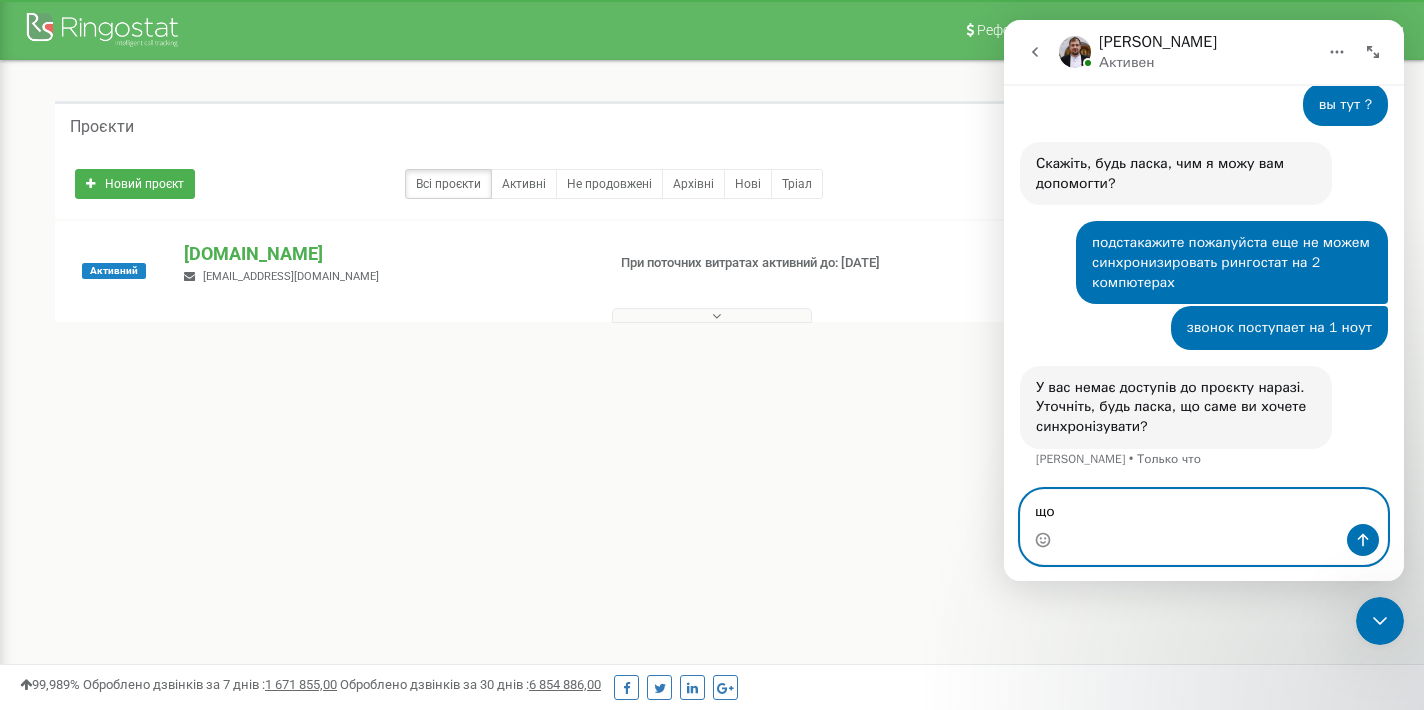 type on "щ" 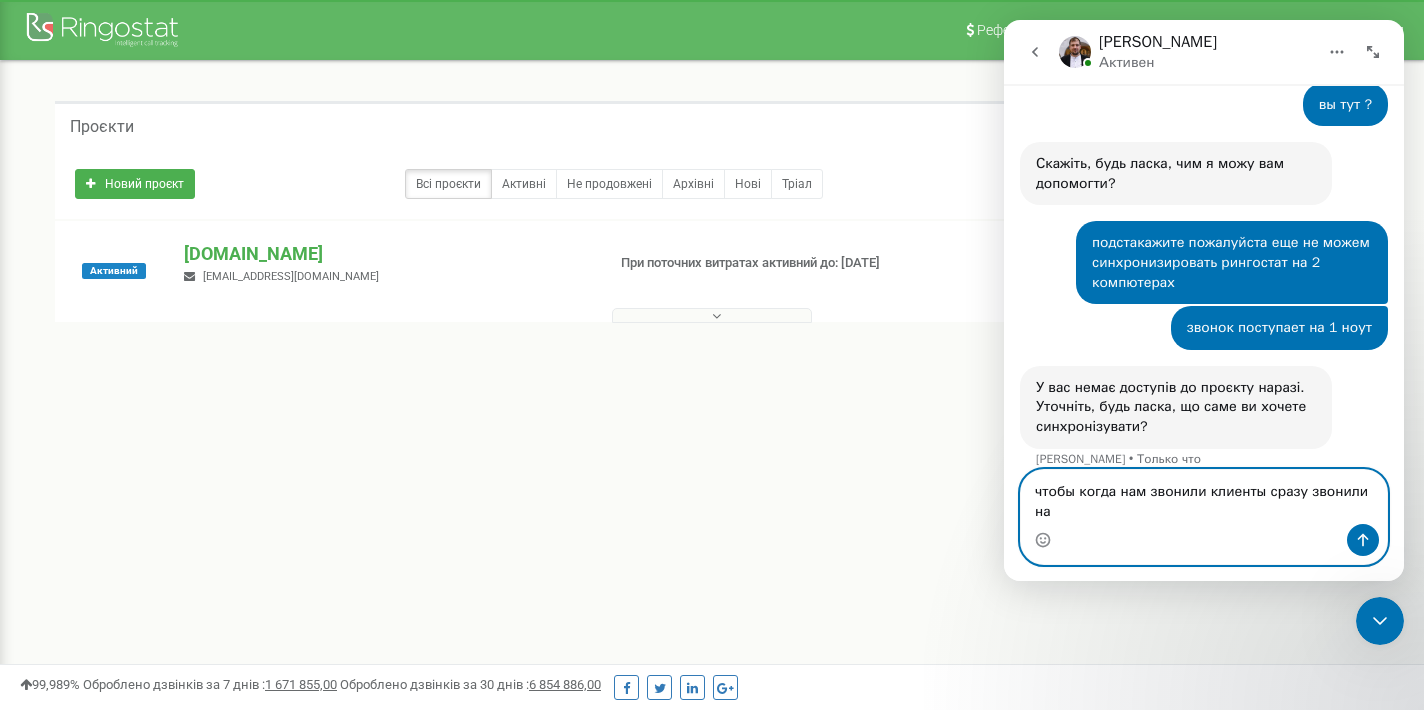 scroll, scrollTop: 1431, scrollLeft: 0, axis: vertical 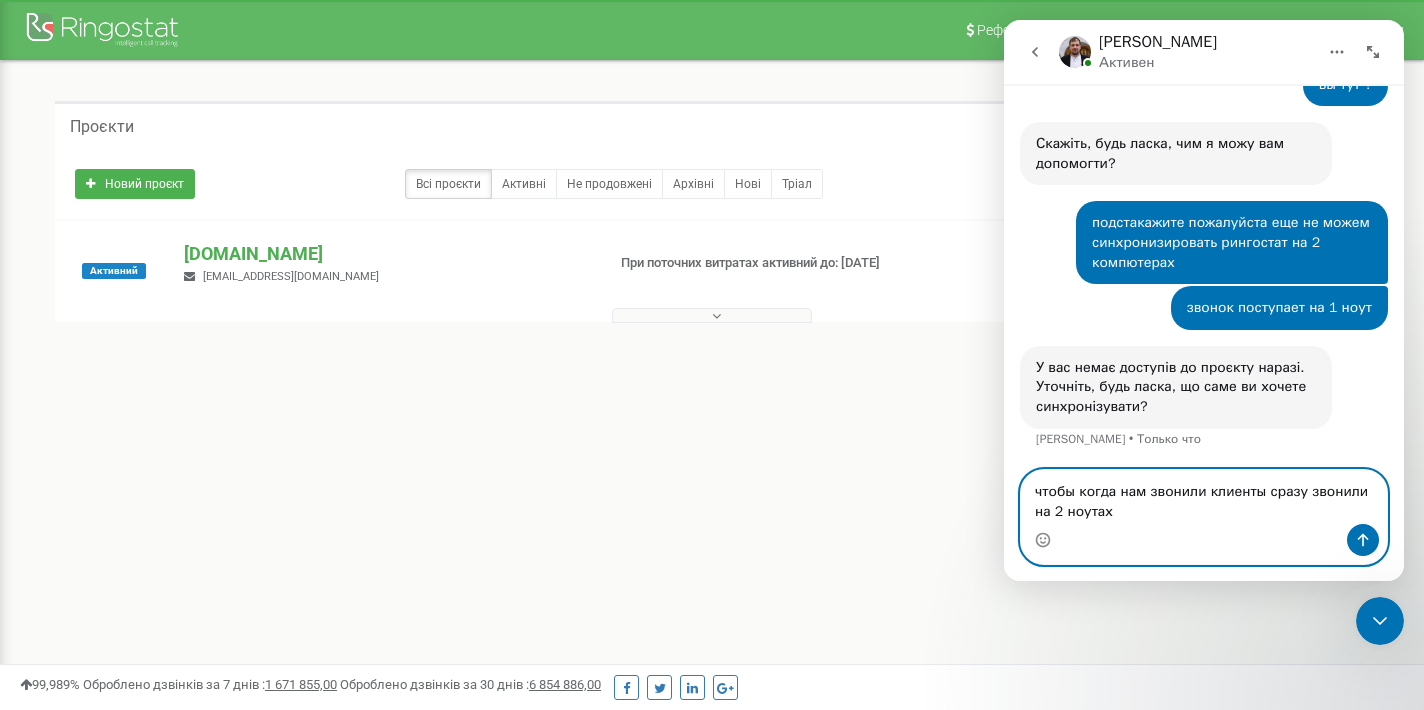 type on "чтобы когда нам звонили клиенты сразу звонили на 2 ноутах" 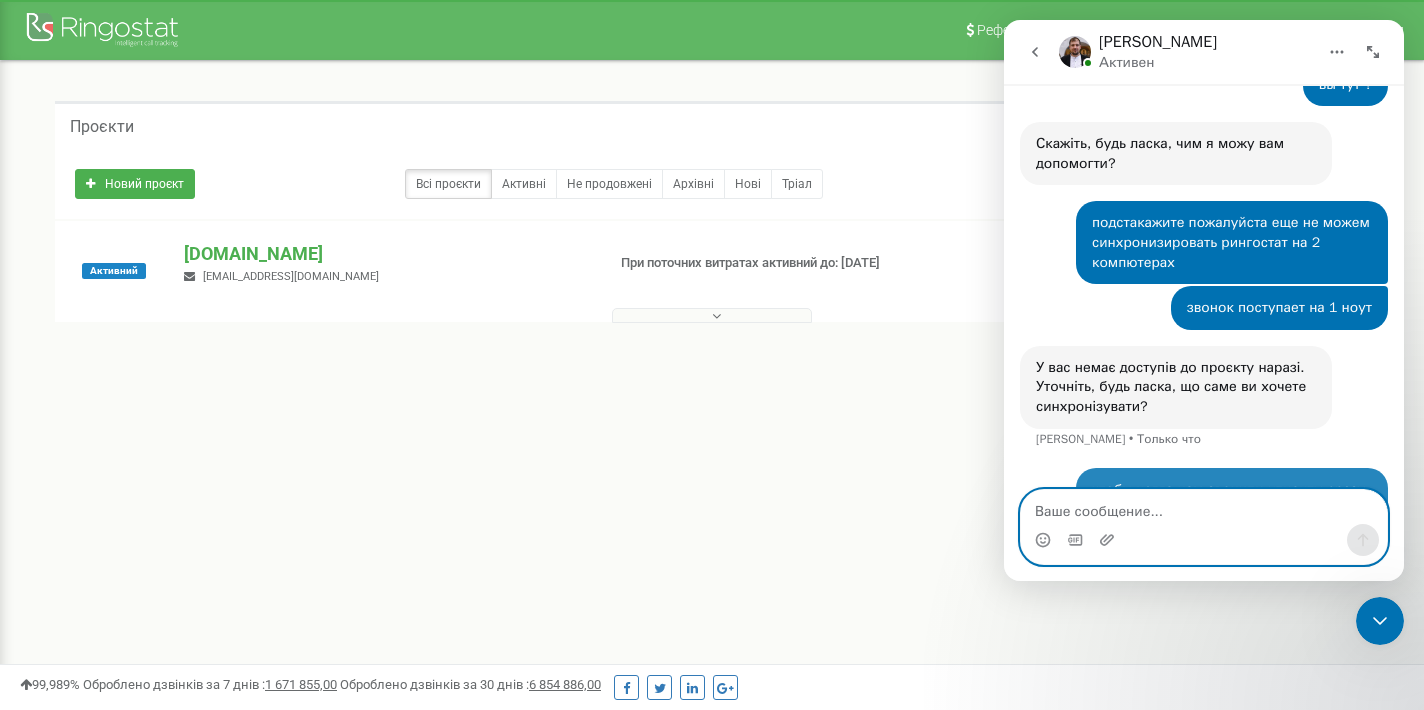 scroll, scrollTop: 1491, scrollLeft: 0, axis: vertical 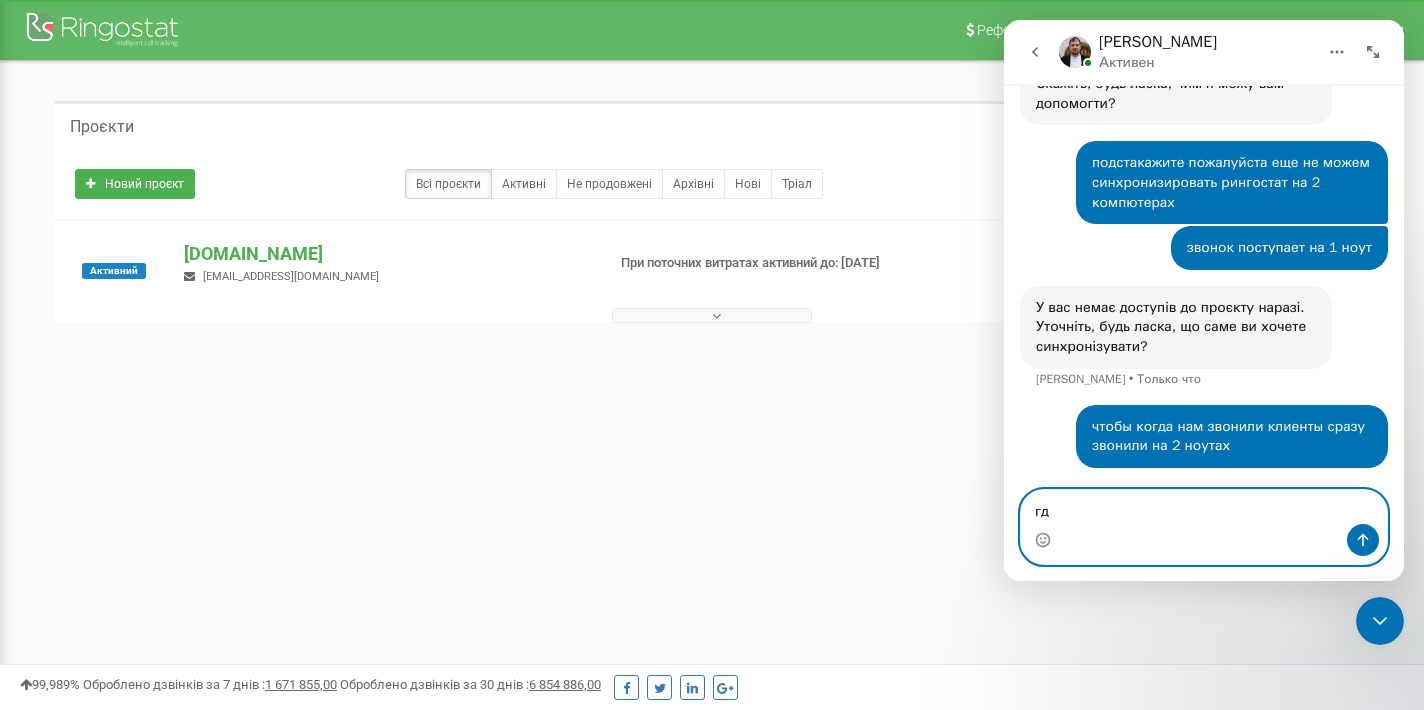 type on "г" 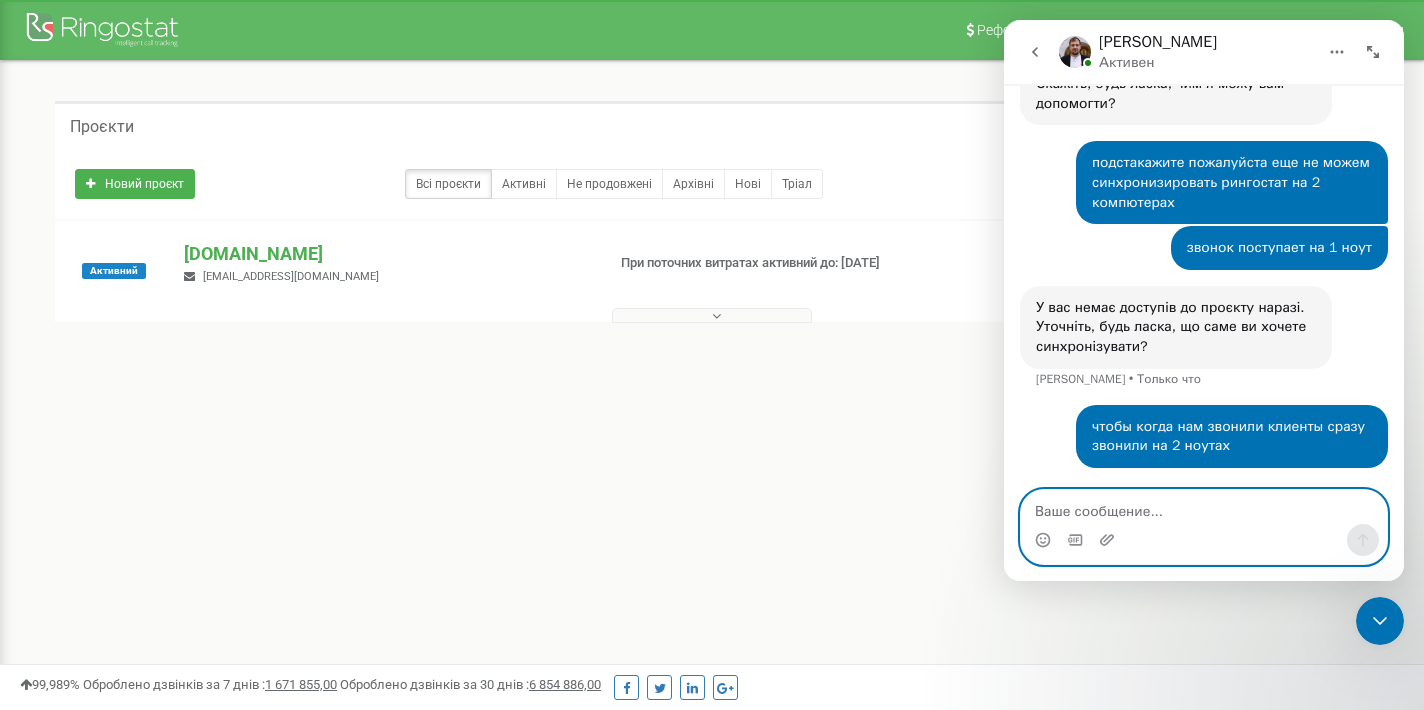 scroll, scrollTop: 1568, scrollLeft: 0, axis: vertical 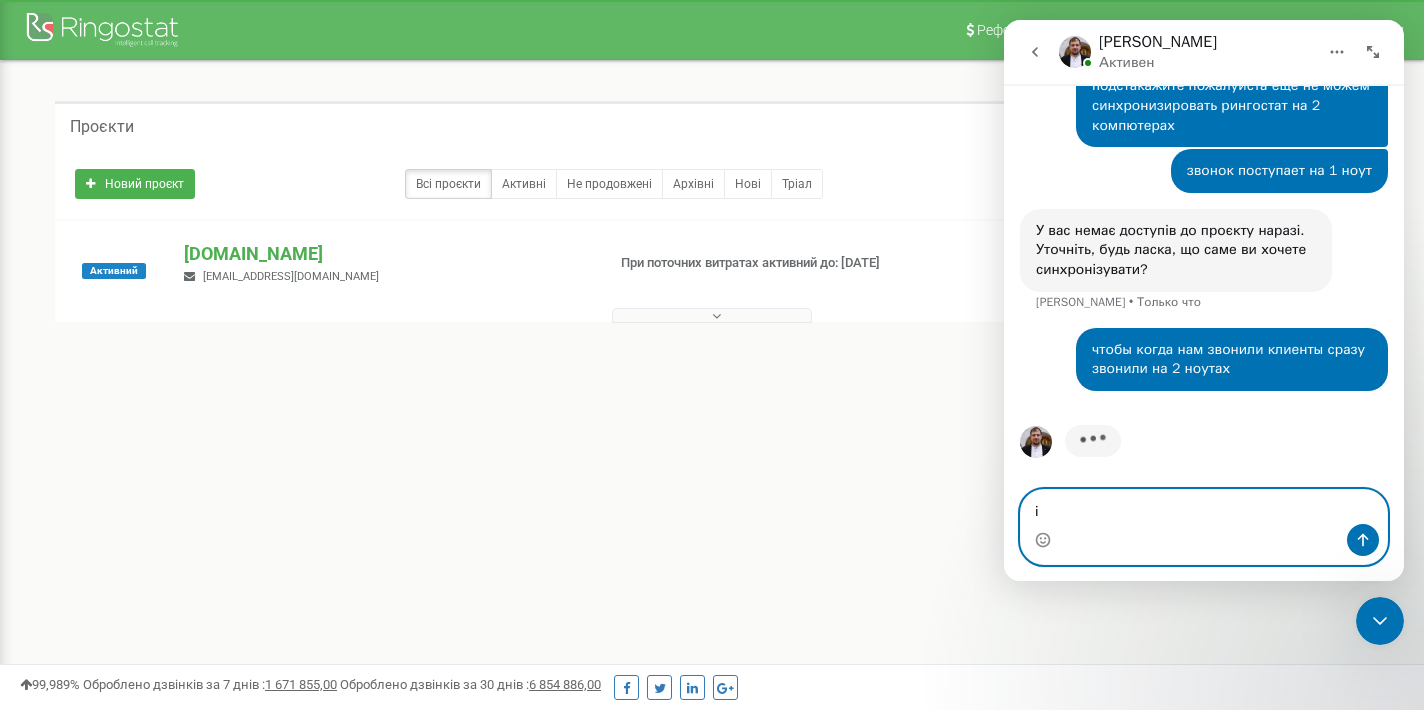 type on "і" 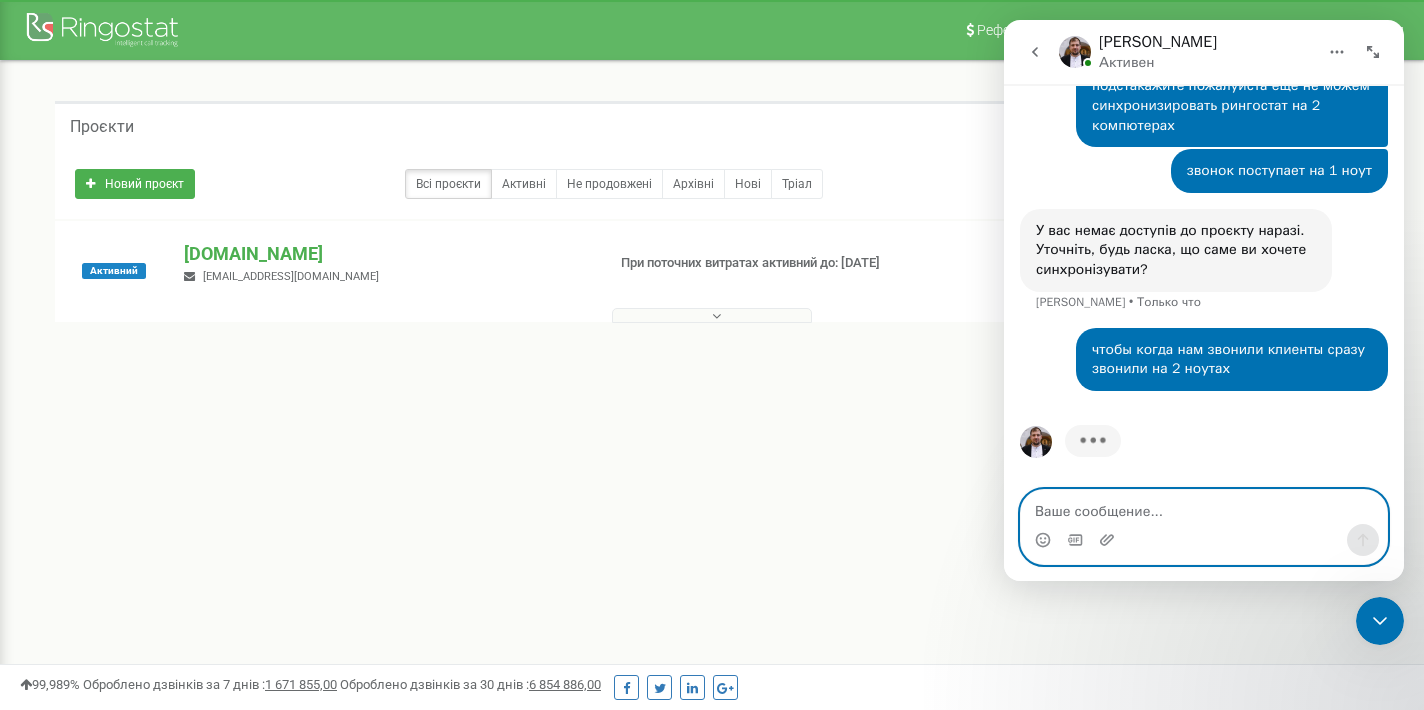 type on "и" 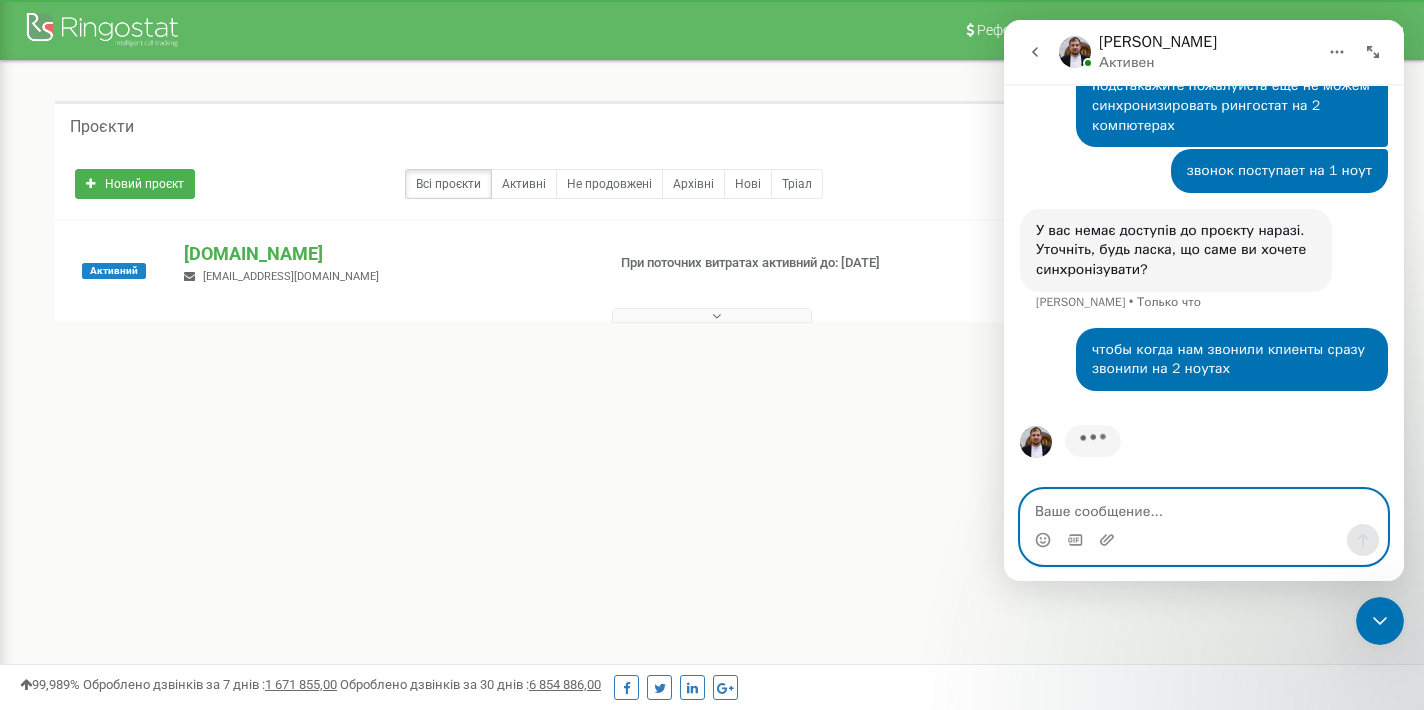 type on "ш" 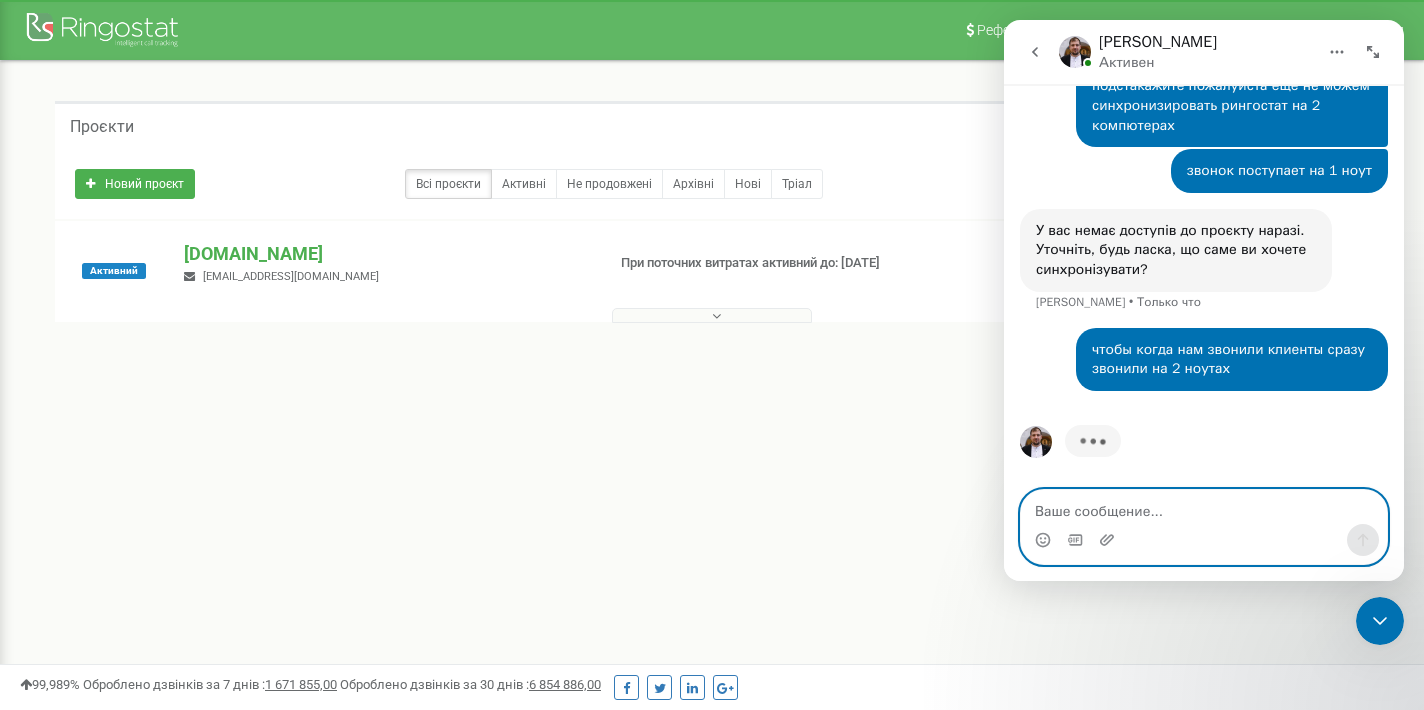 type on "ы" 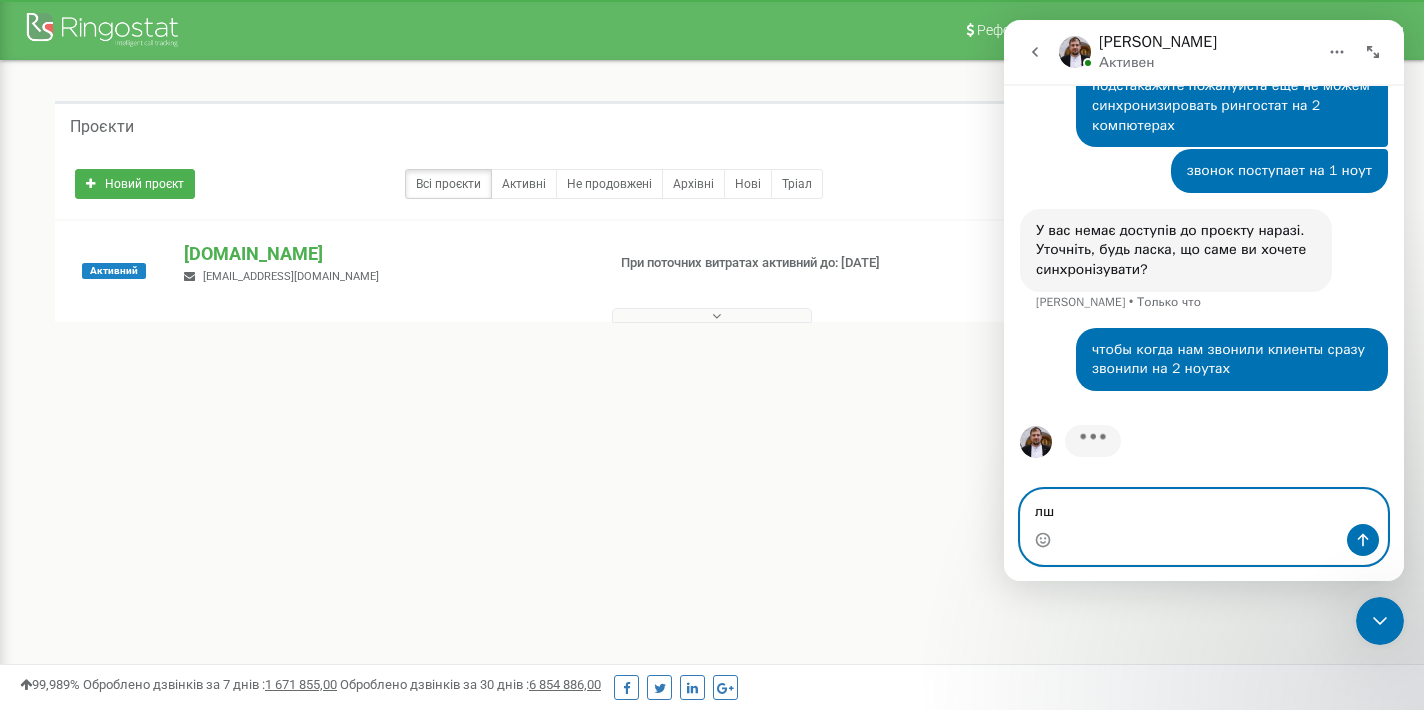 type on "л" 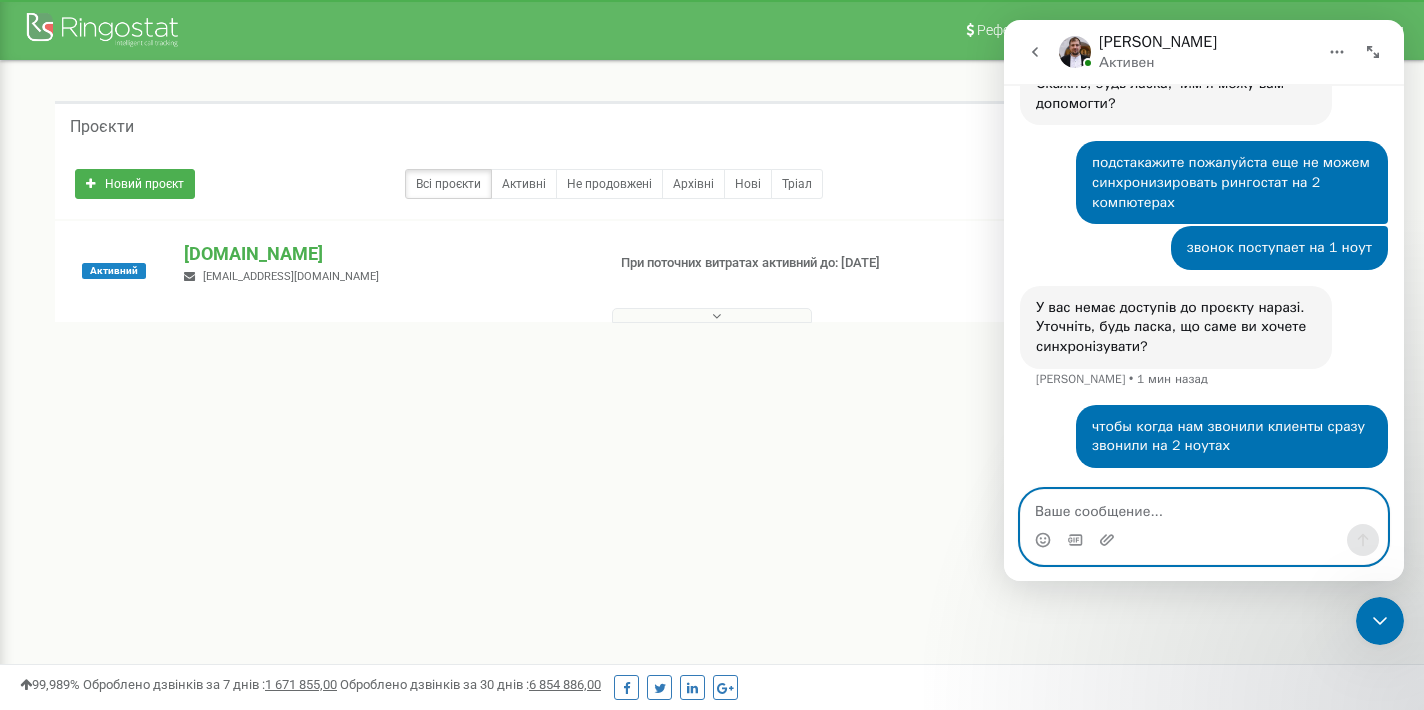 scroll, scrollTop: 1491, scrollLeft: 0, axis: vertical 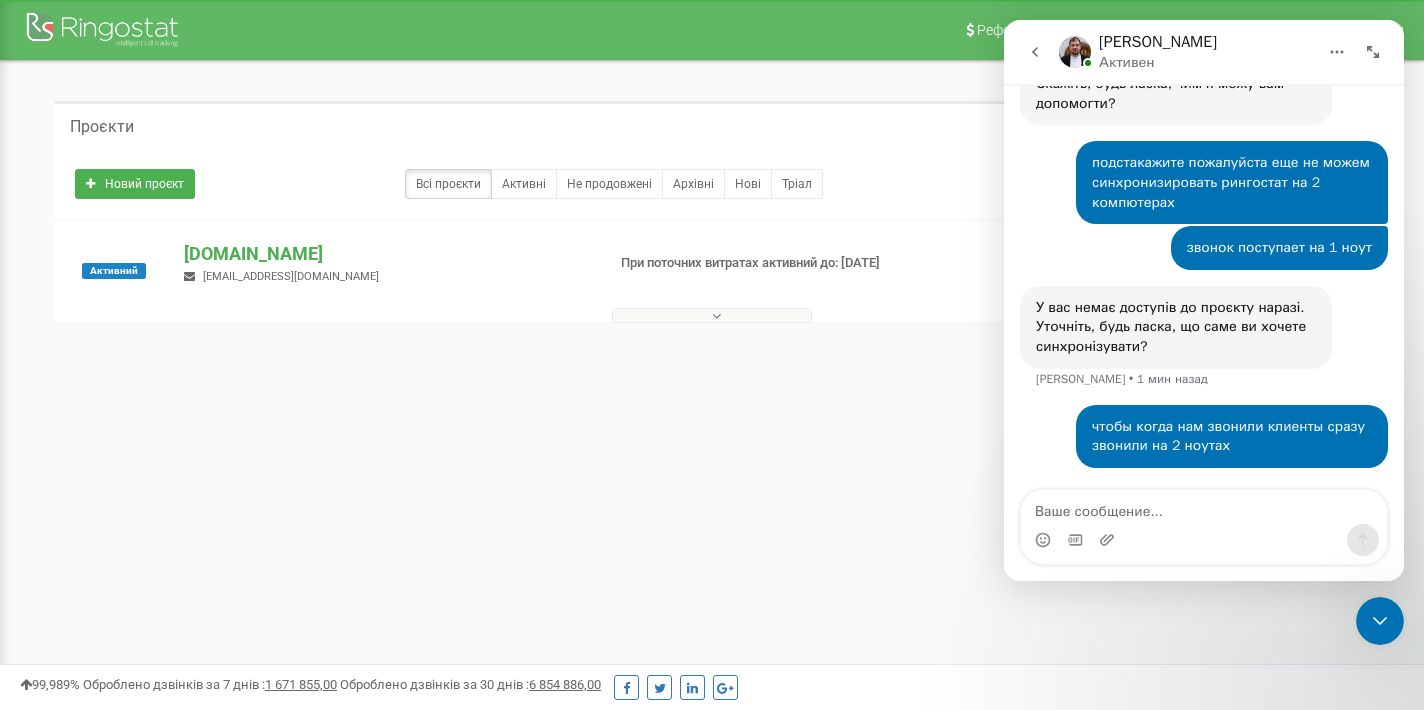 click on "чтобы когда нам звонили клиенты сразу звонили на 2 ноутах  София    •   Только что" at bounding box center (1204, 448) 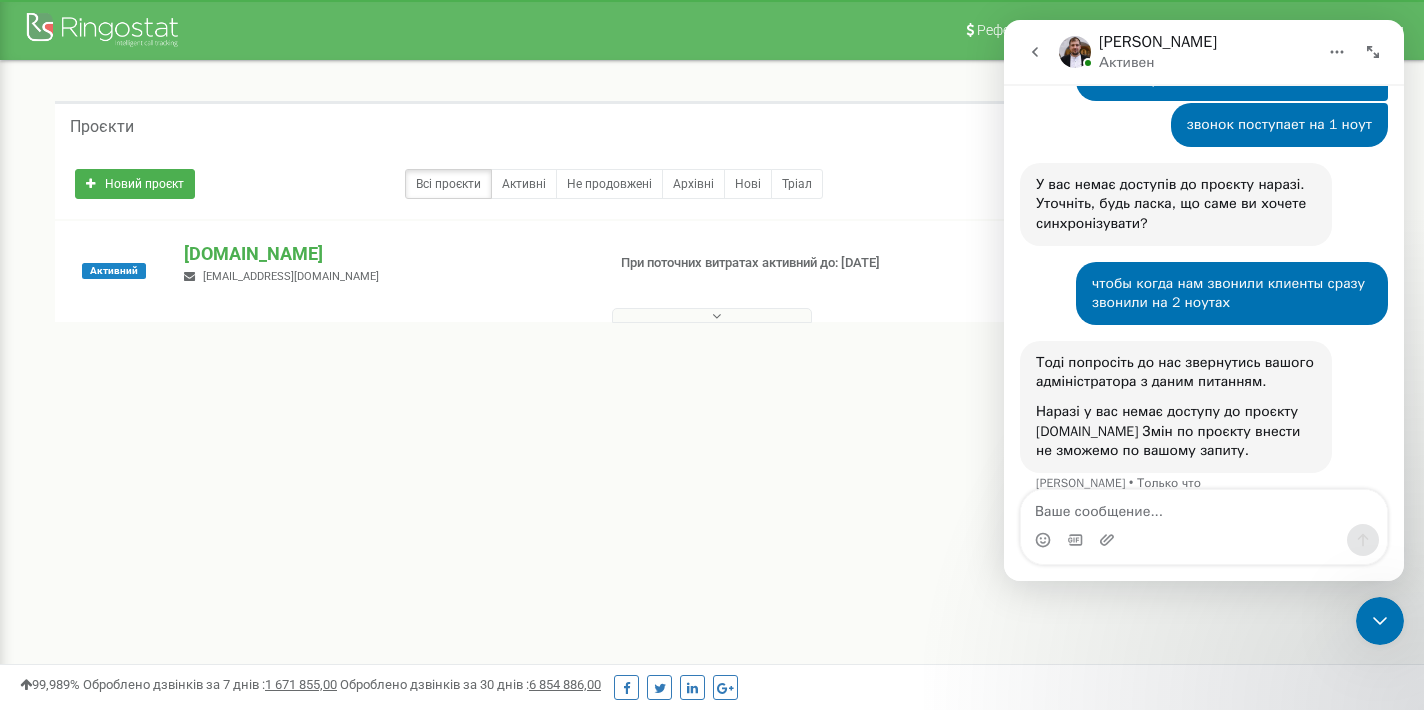 scroll, scrollTop: 1639, scrollLeft: 0, axis: vertical 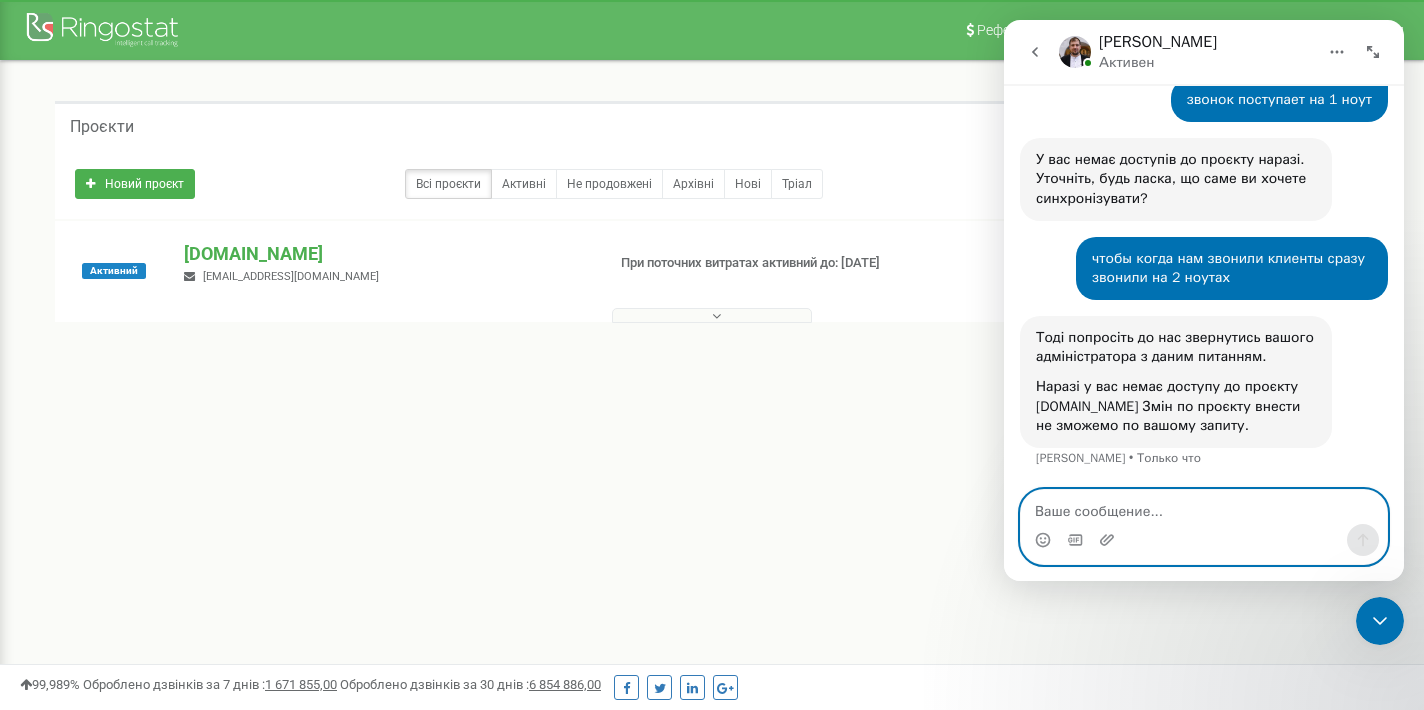 click at bounding box center (1204, 507) 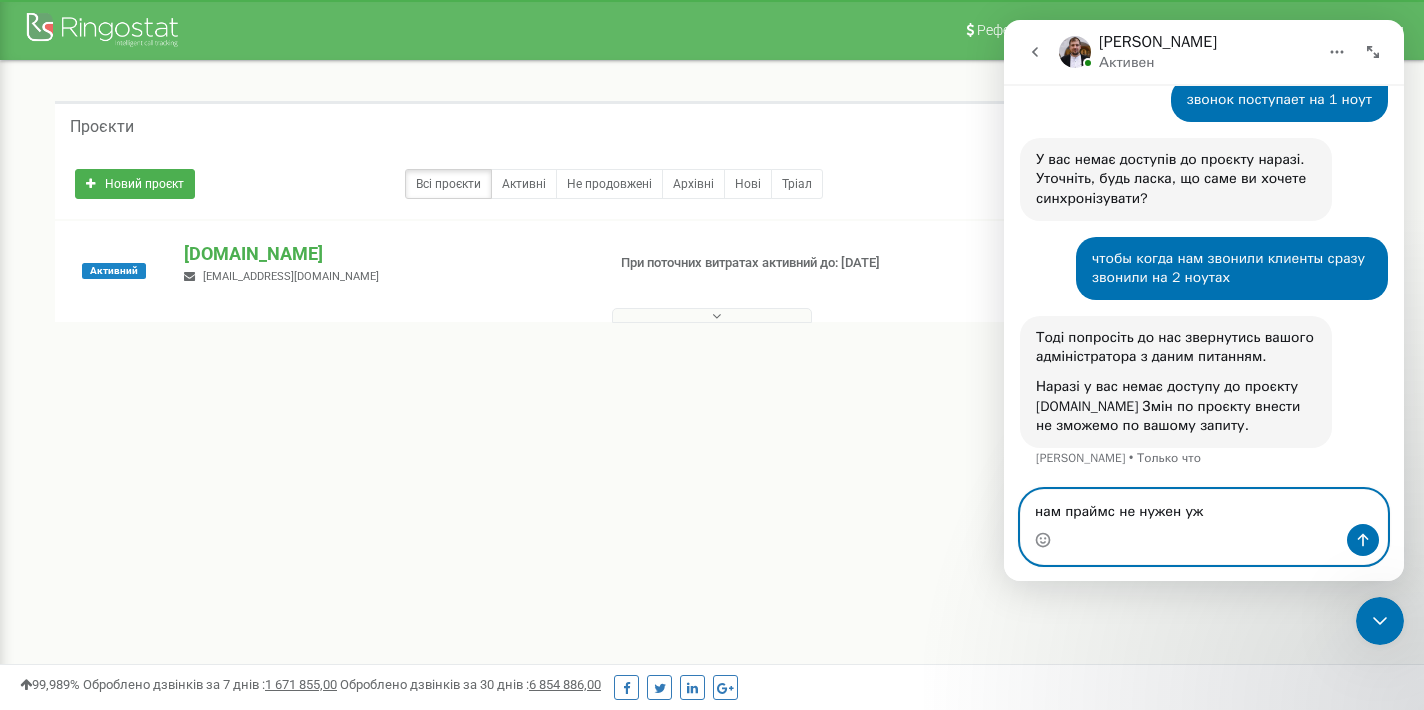 type on "нам праймс не нужен уже" 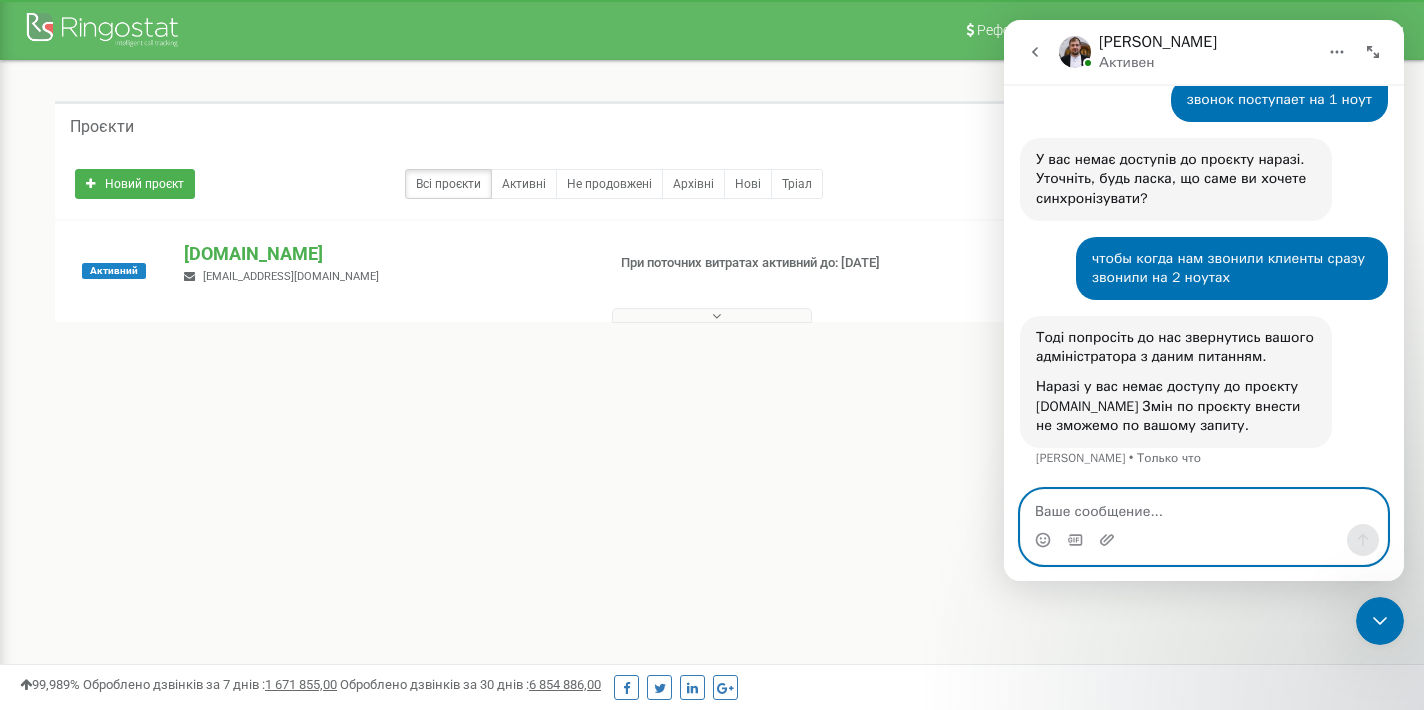 scroll, scrollTop: 1698, scrollLeft: 0, axis: vertical 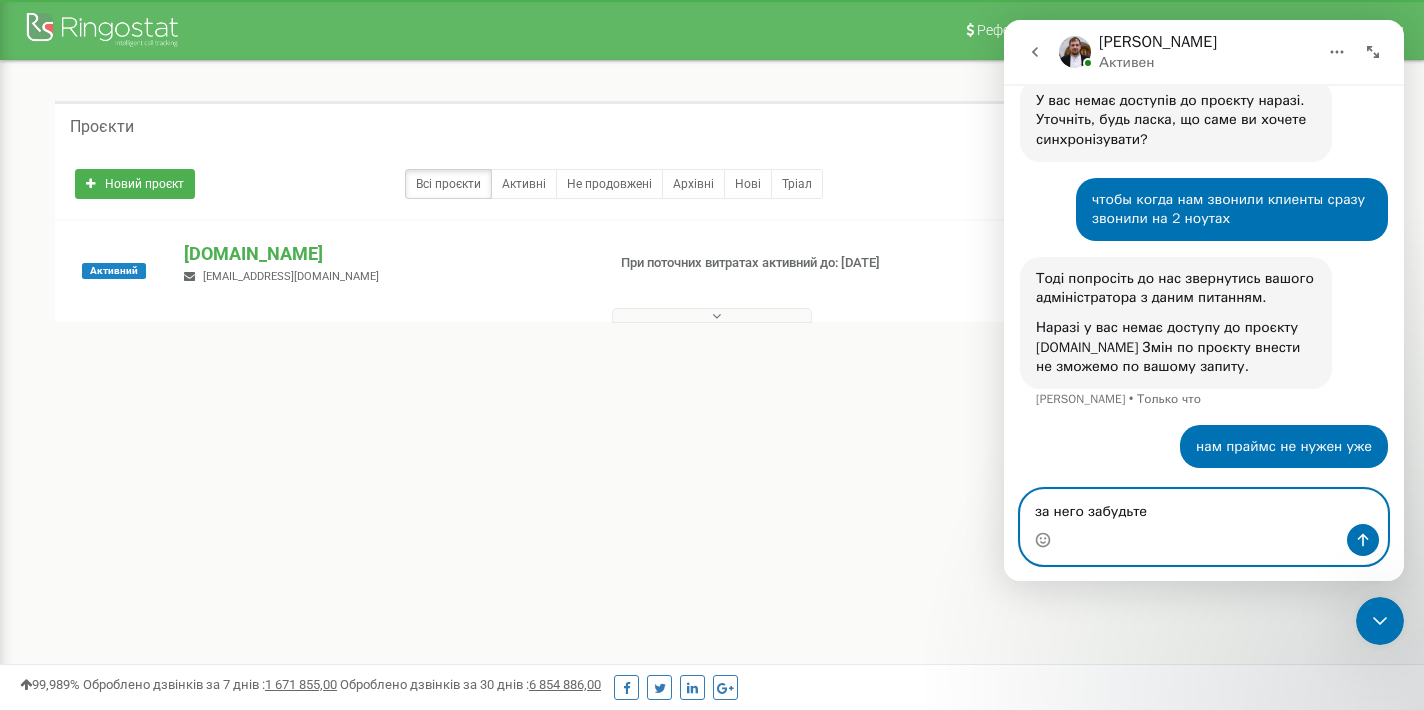 type on "за него забудьте" 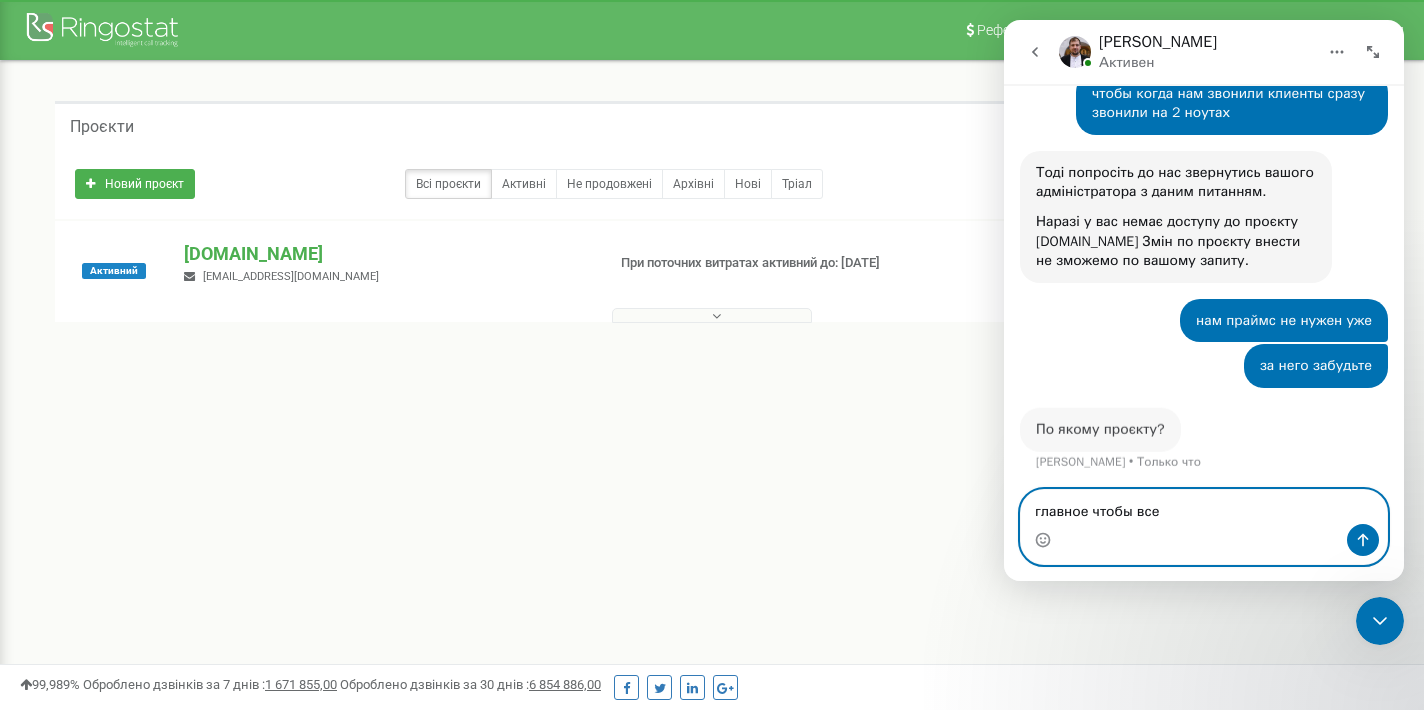 scroll, scrollTop: 1803, scrollLeft: 0, axis: vertical 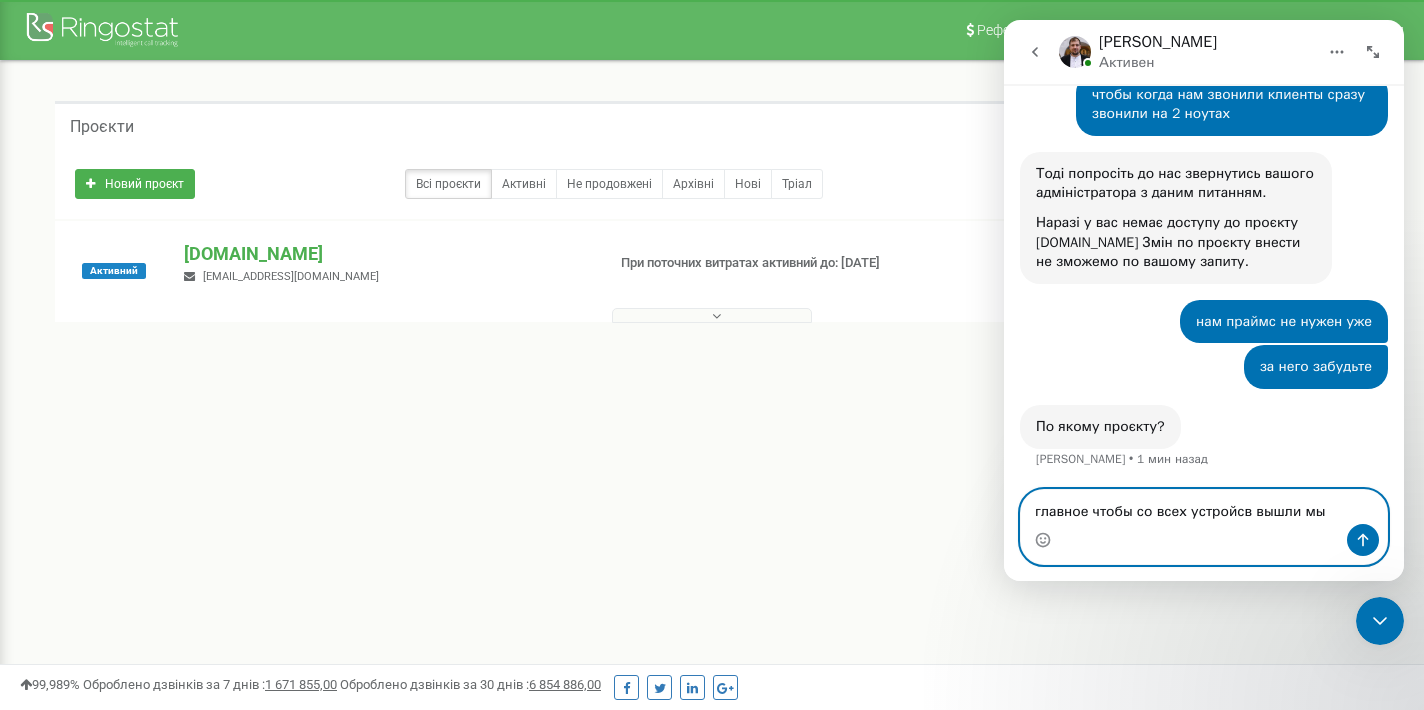 type on "главное чтобы со всех устройсв вышли мы" 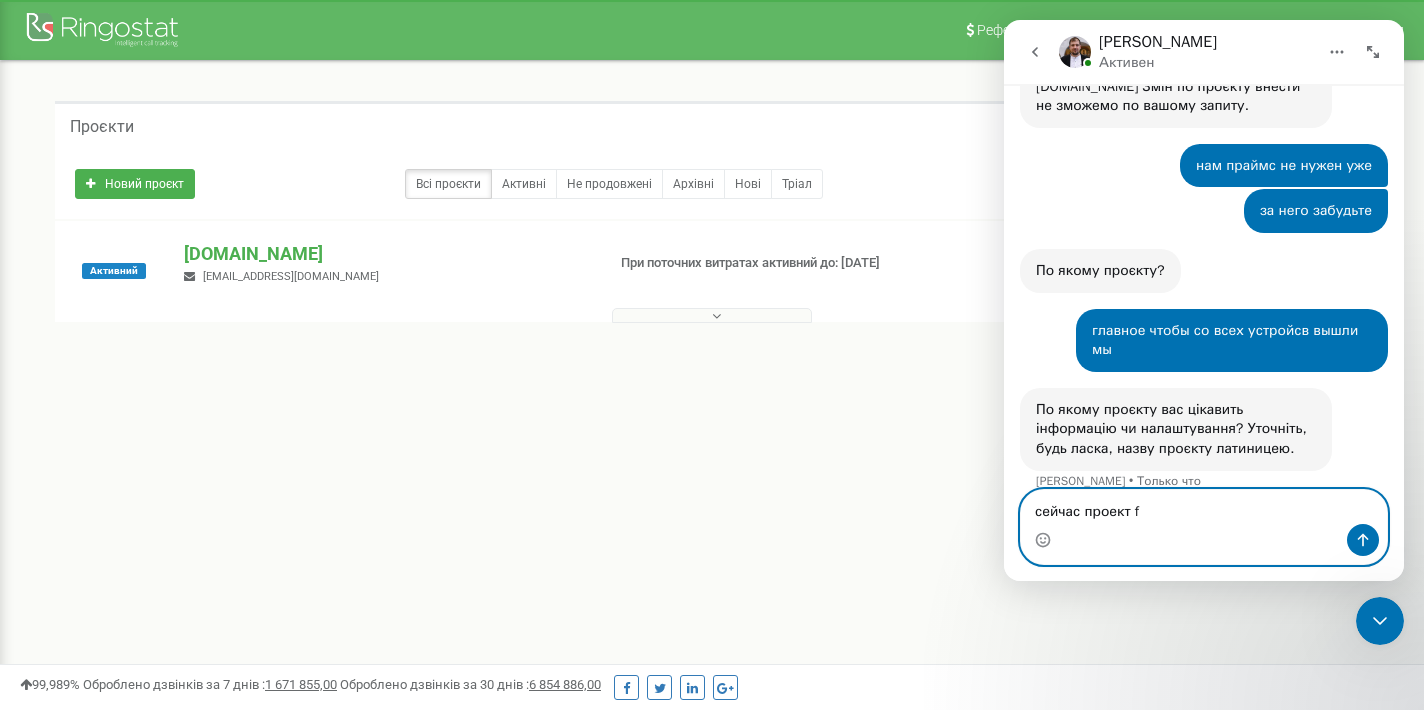 scroll, scrollTop: 1981, scrollLeft: 0, axis: vertical 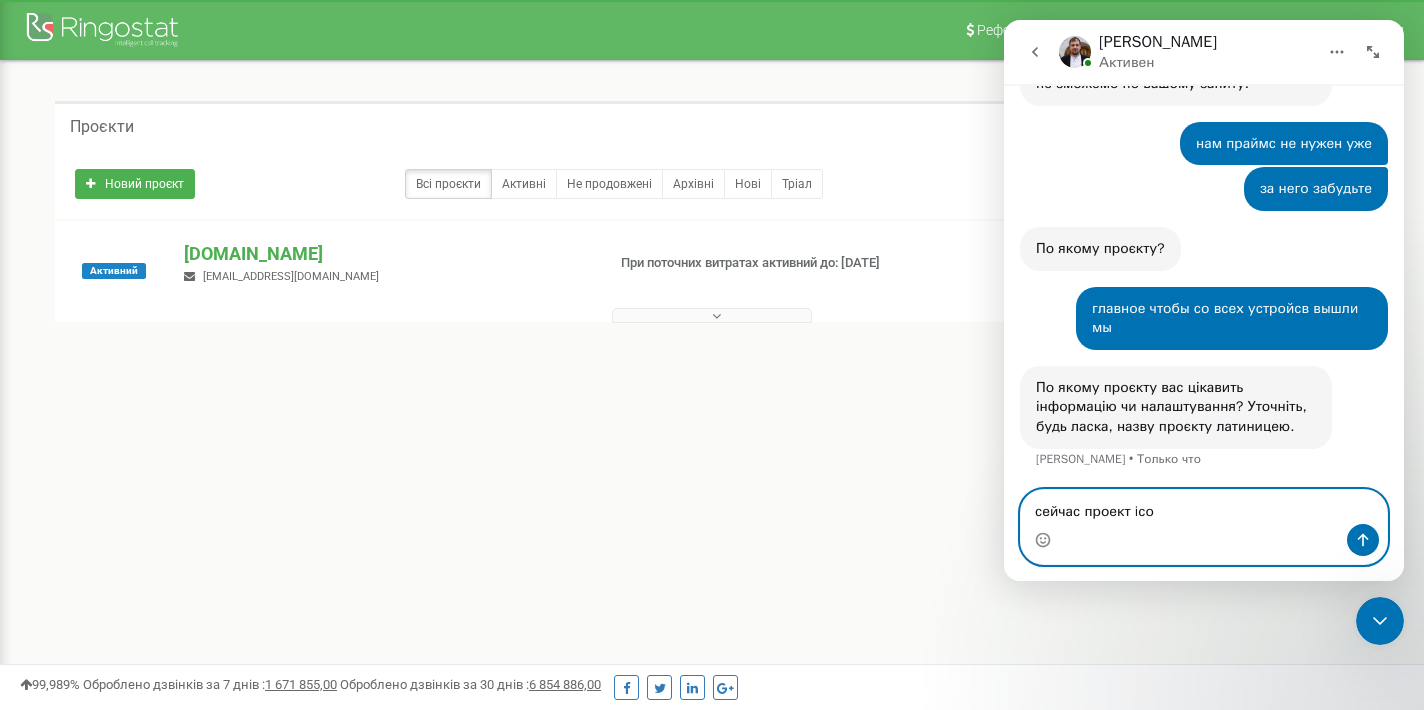 type on "сейчас проект iсон" 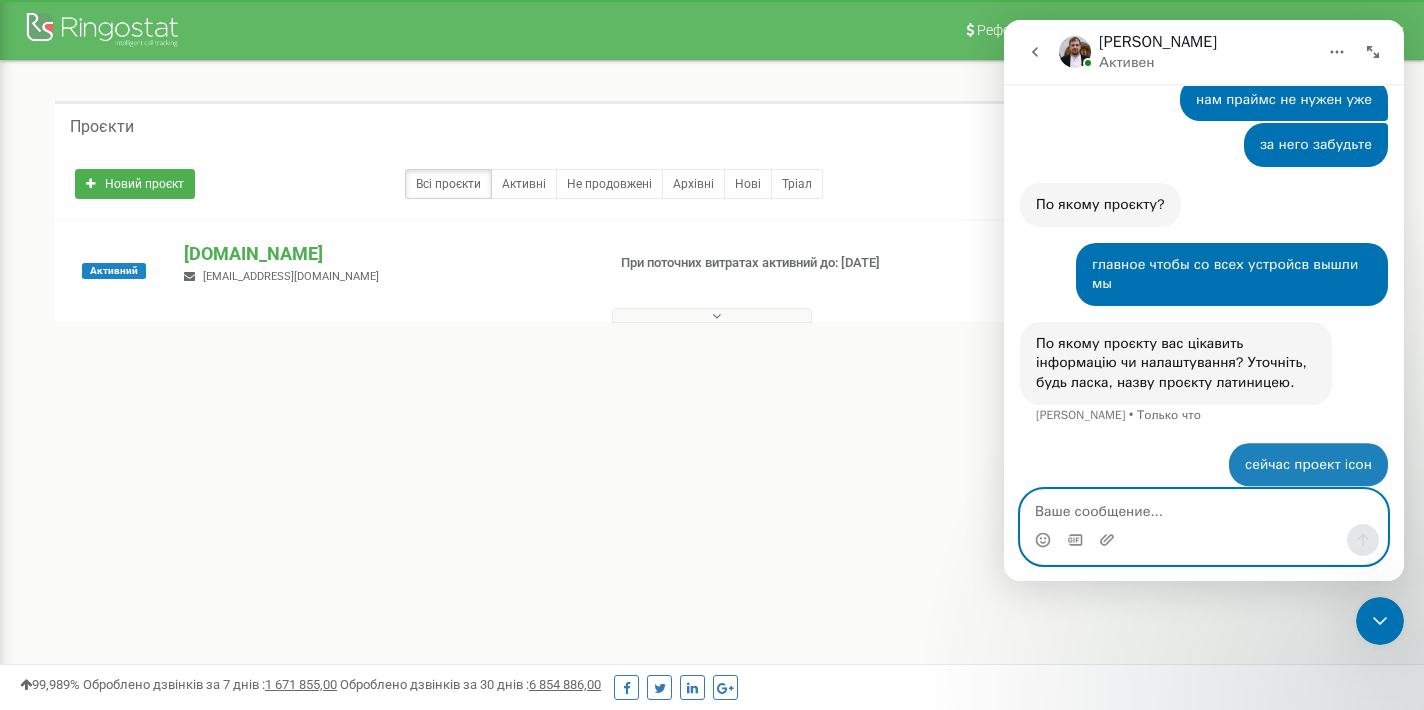 scroll, scrollTop: 2041, scrollLeft: 0, axis: vertical 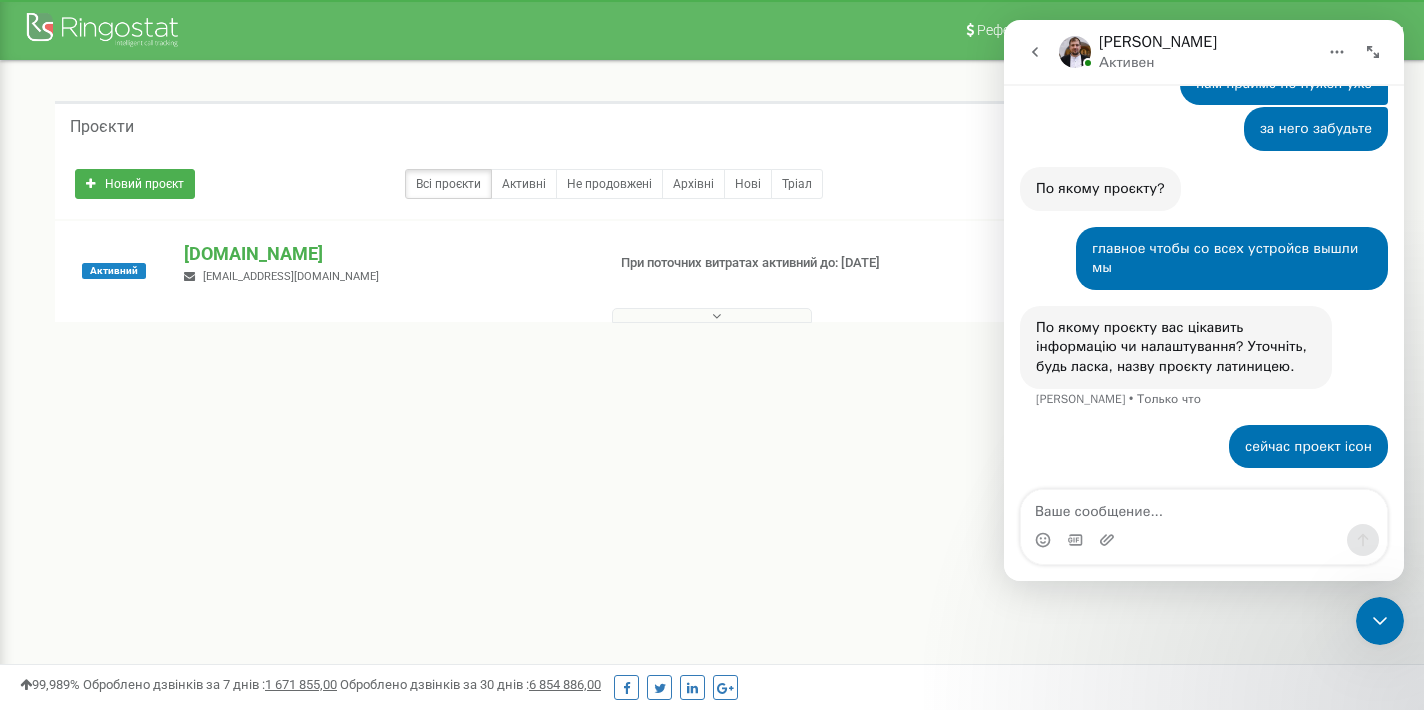 drag, startPoint x: 356, startPoint y: 254, endPoint x: 190, endPoint y: 226, distance: 168.34488 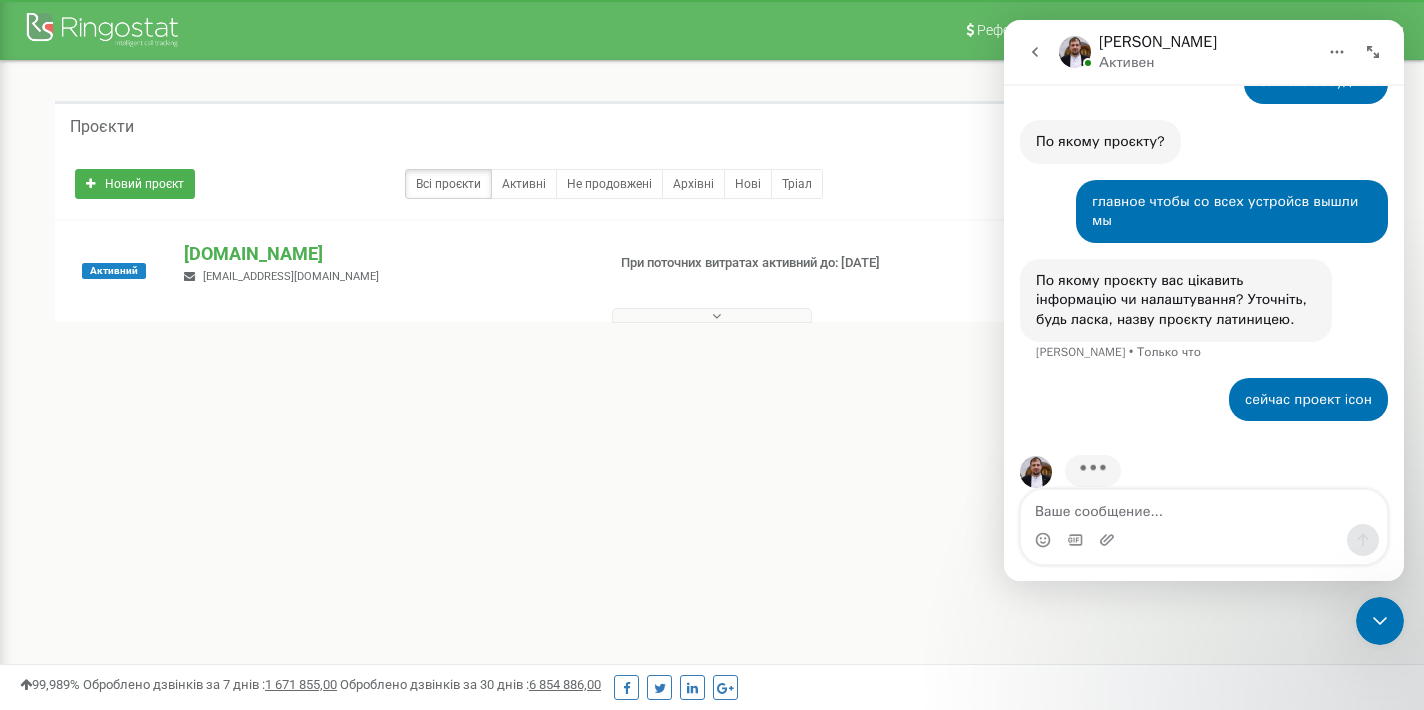 scroll, scrollTop: 2118, scrollLeft: 0, axis: vertical 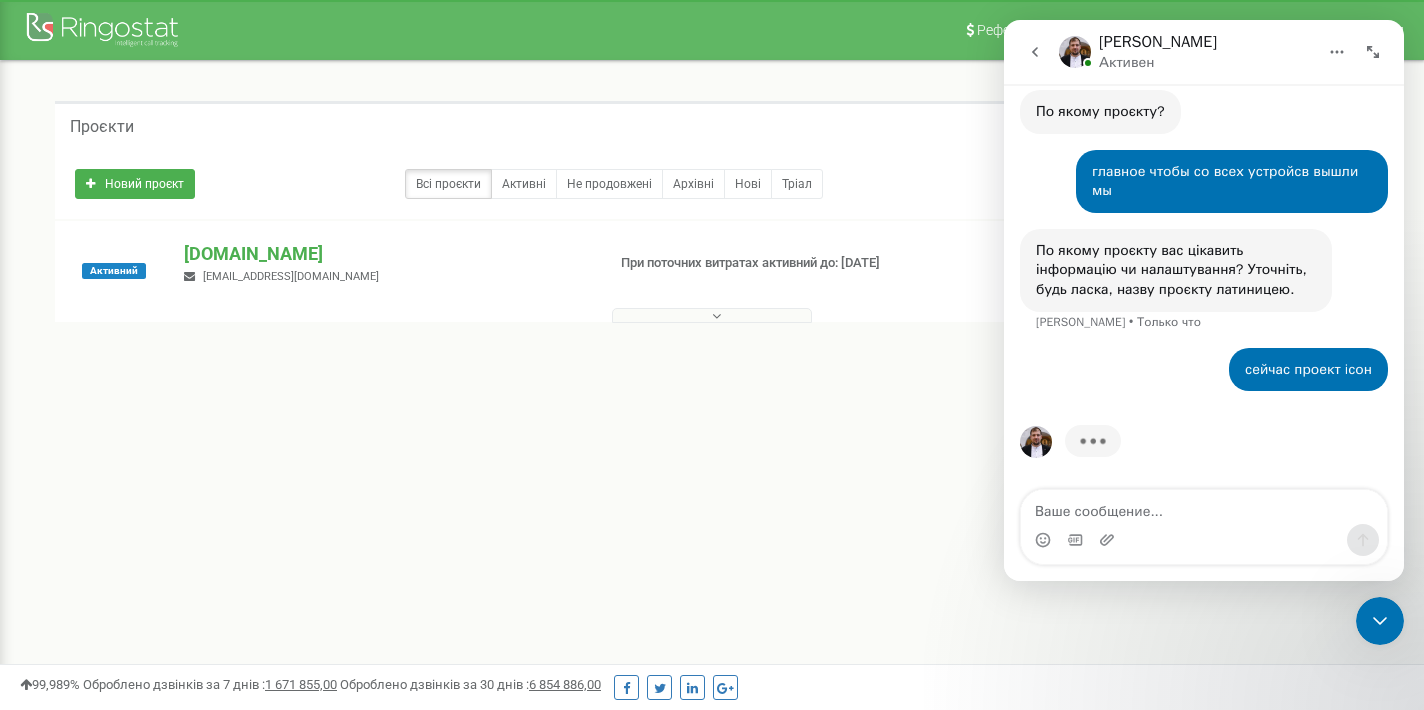 copy on "[DOMAIN_NAME]" 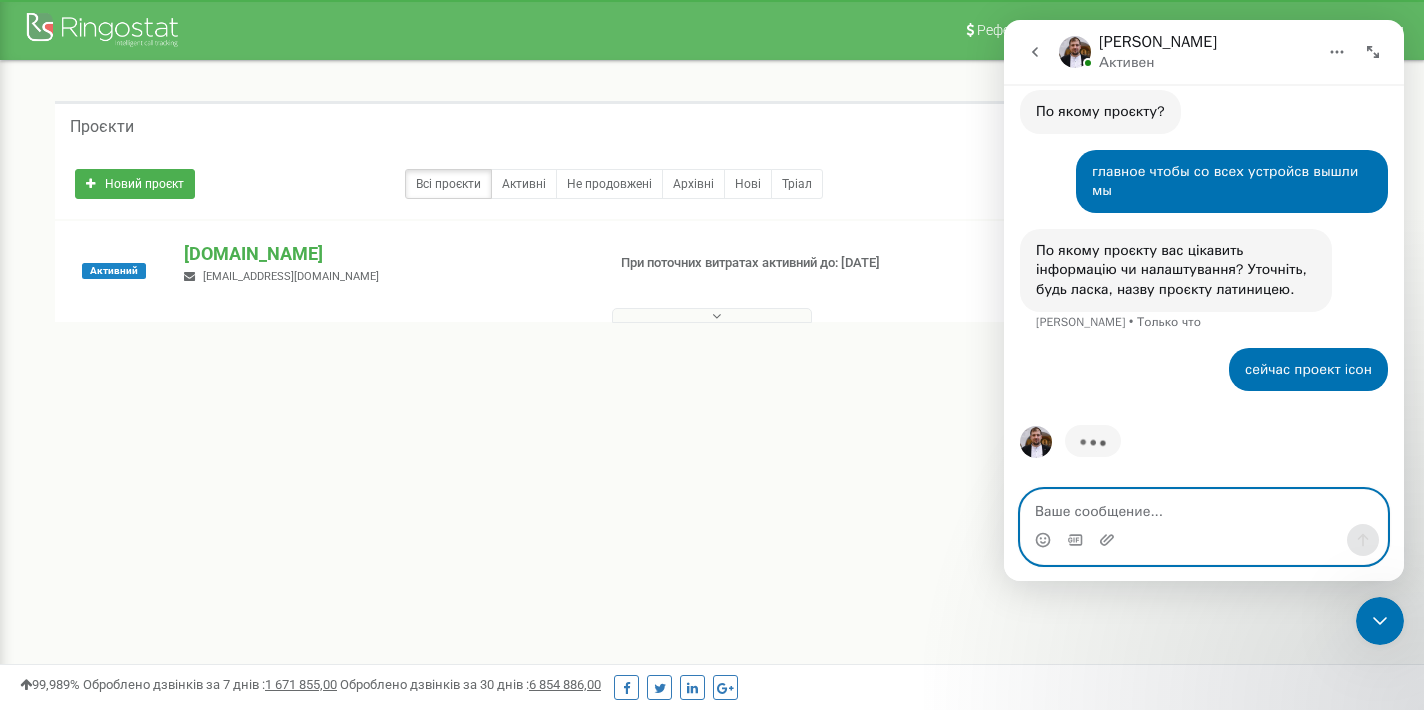 click at bounding box center [1204, 507] 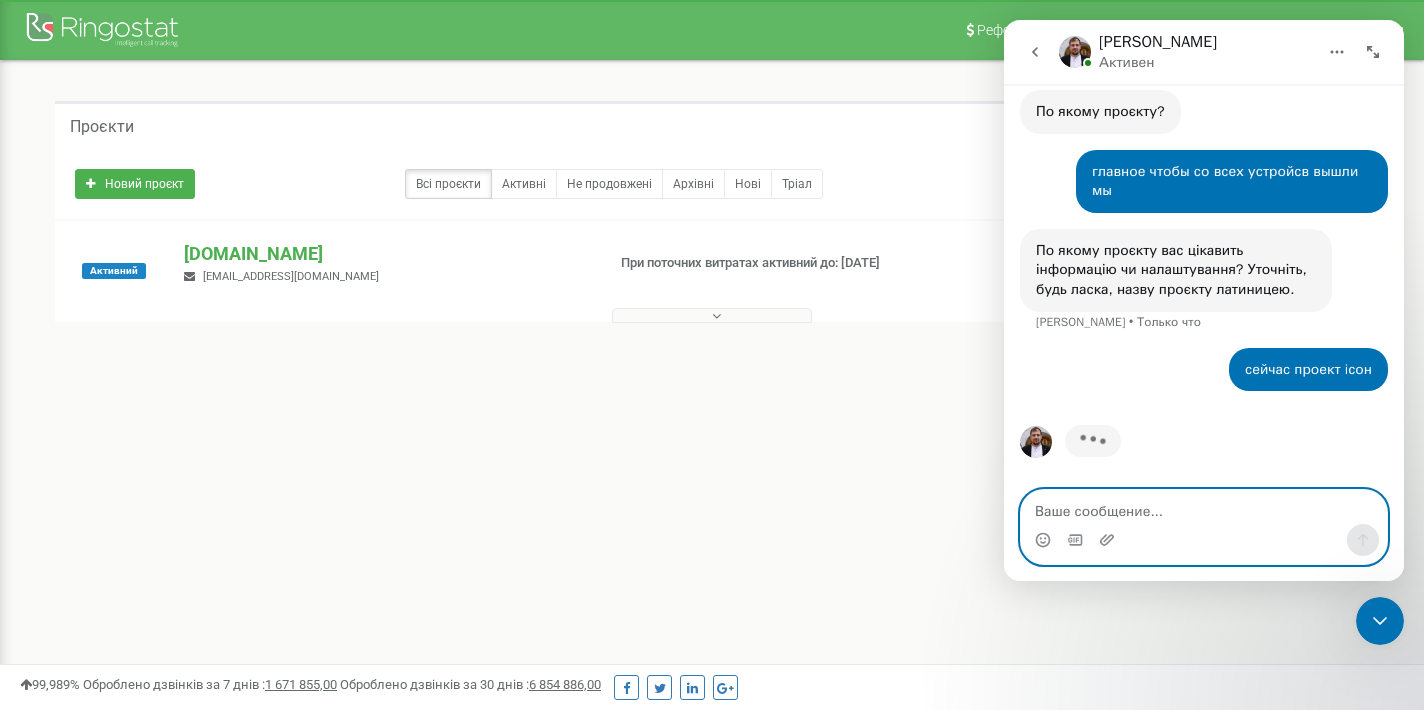 paste on "[DOMAIN_NAME]" 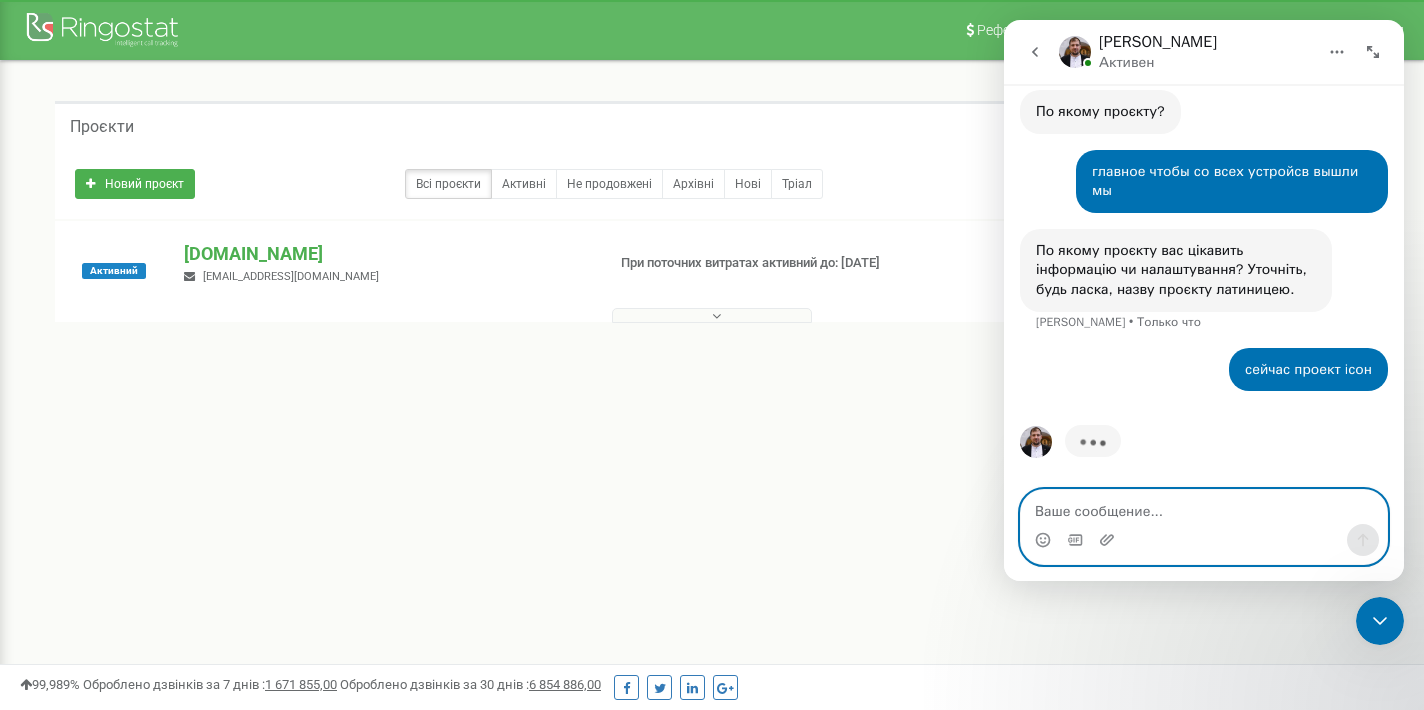 type on "[DOMAIN_NAME]" 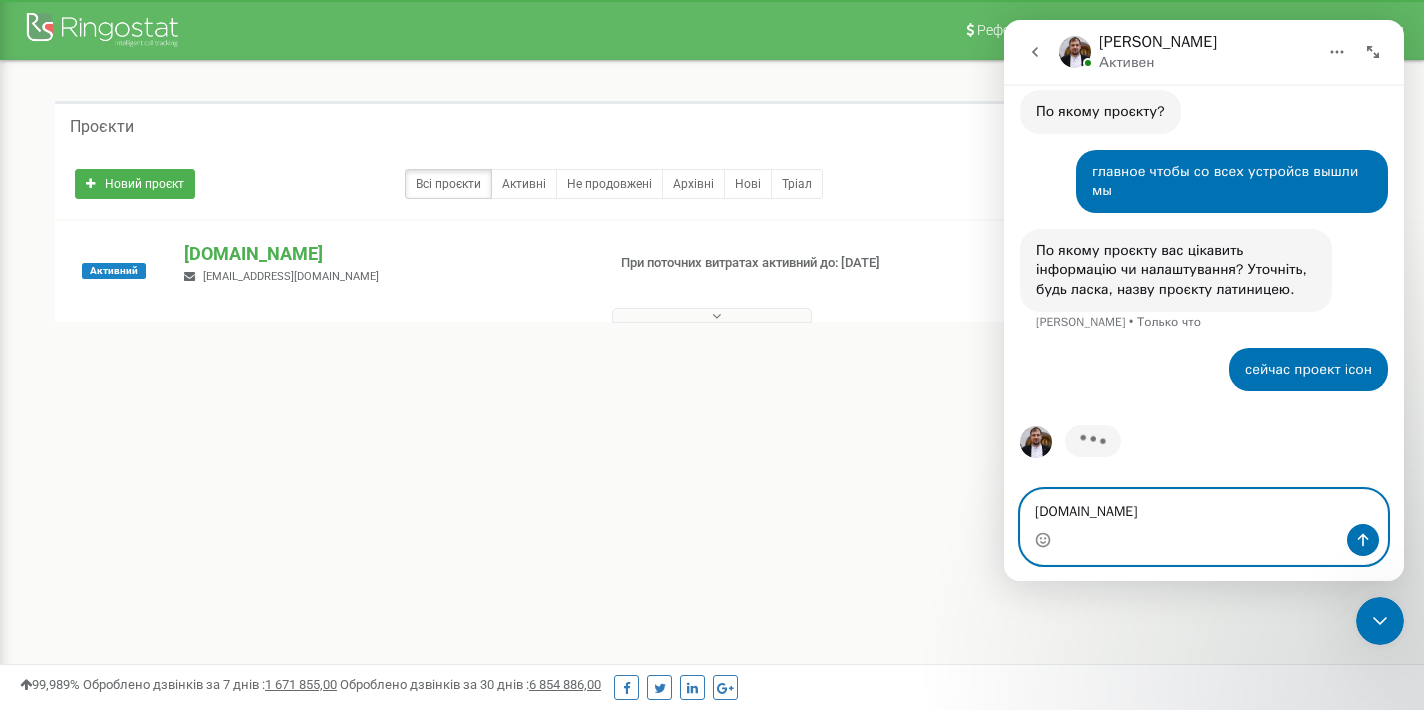 type 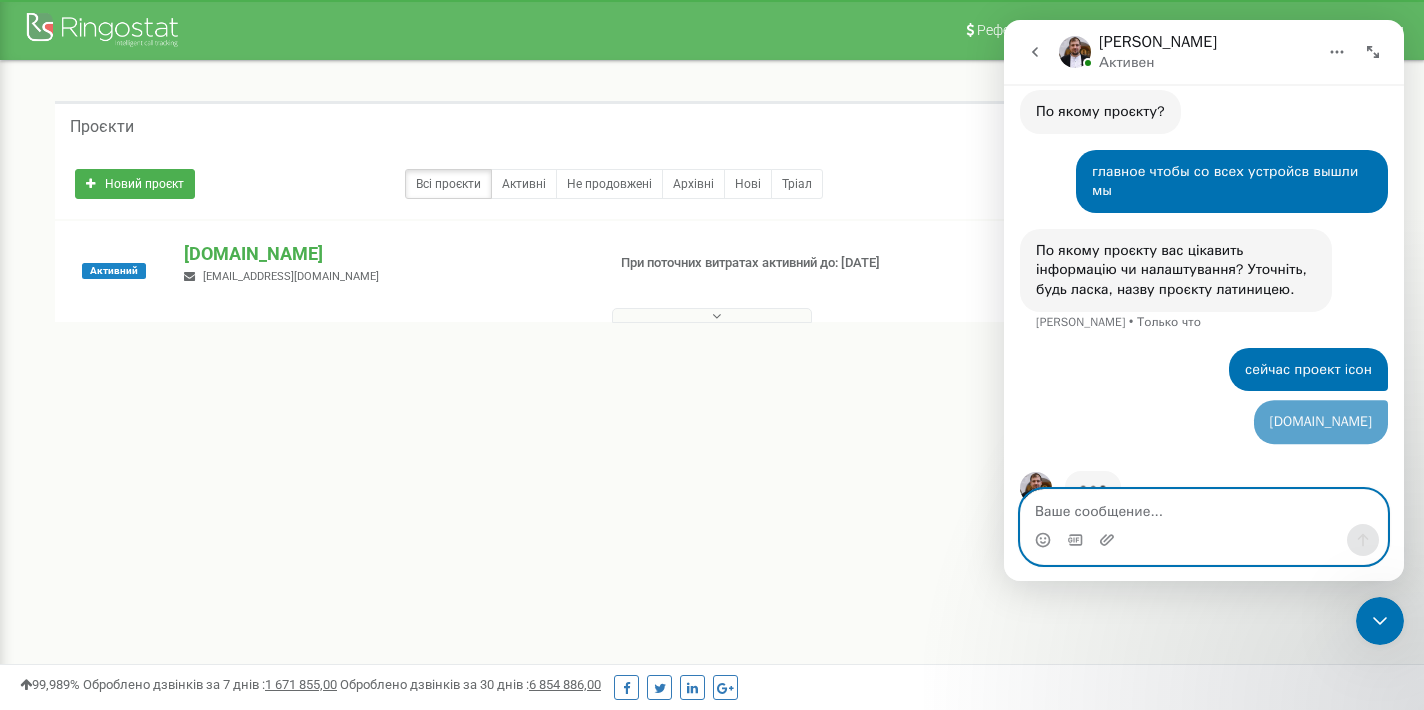 scroll, scrollTop: 2163, scrollLeft: 0, axis: vertical 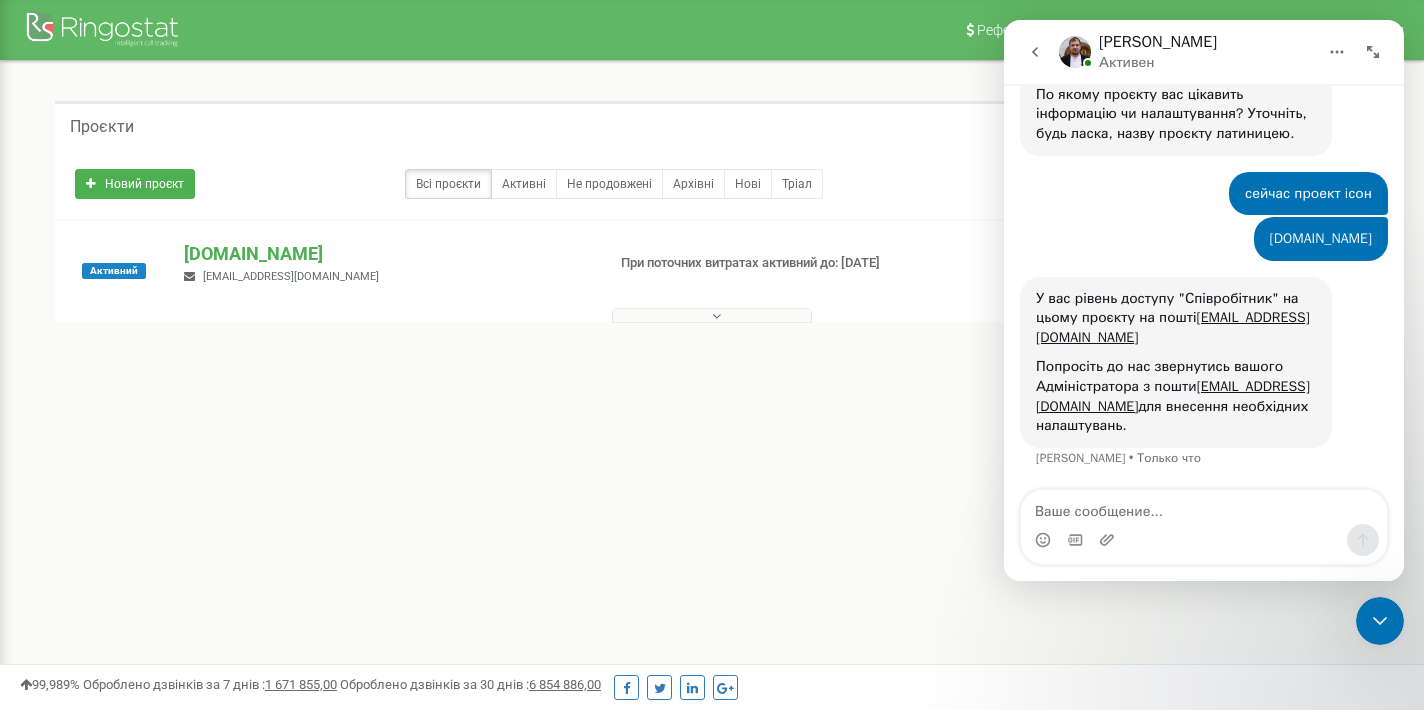 click on "сейчас проект iсон София    •   1 мин назад" at bounding box center (1204, 195) 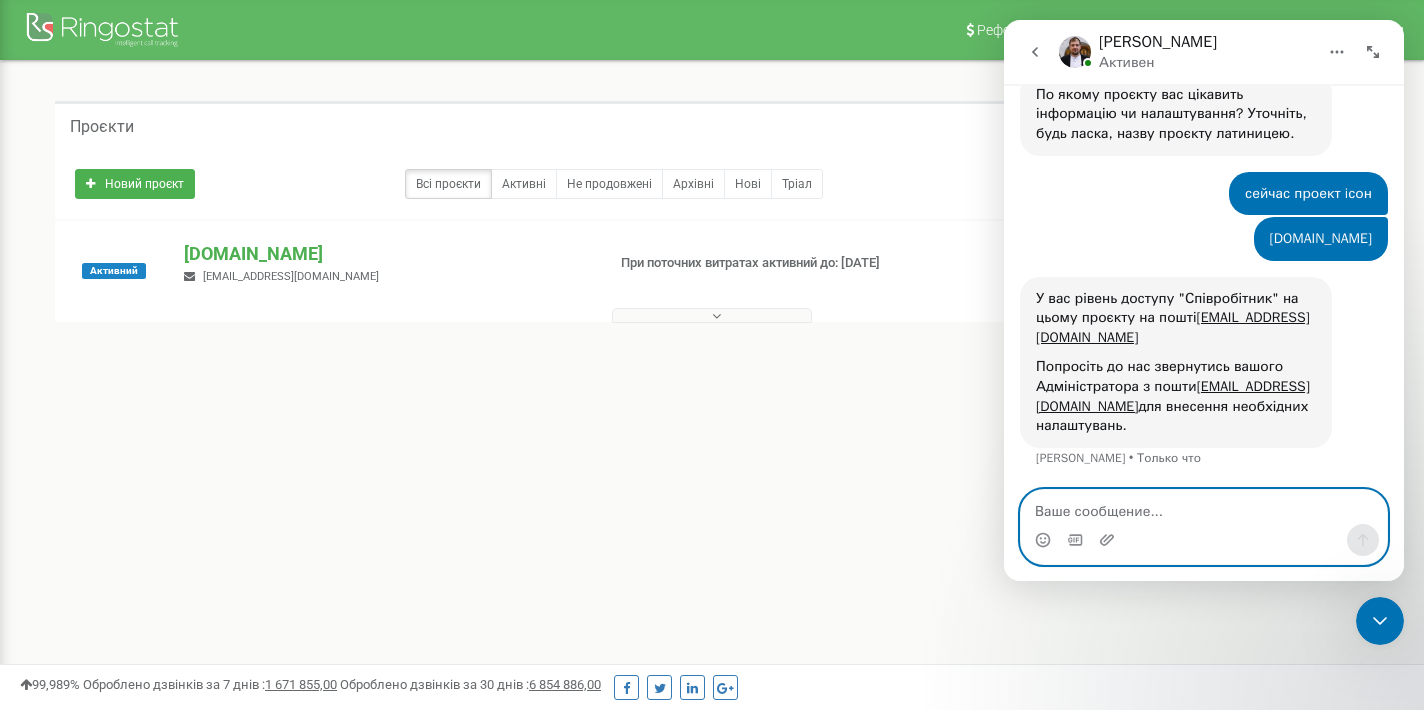 click at bounding box center [1204, 507] 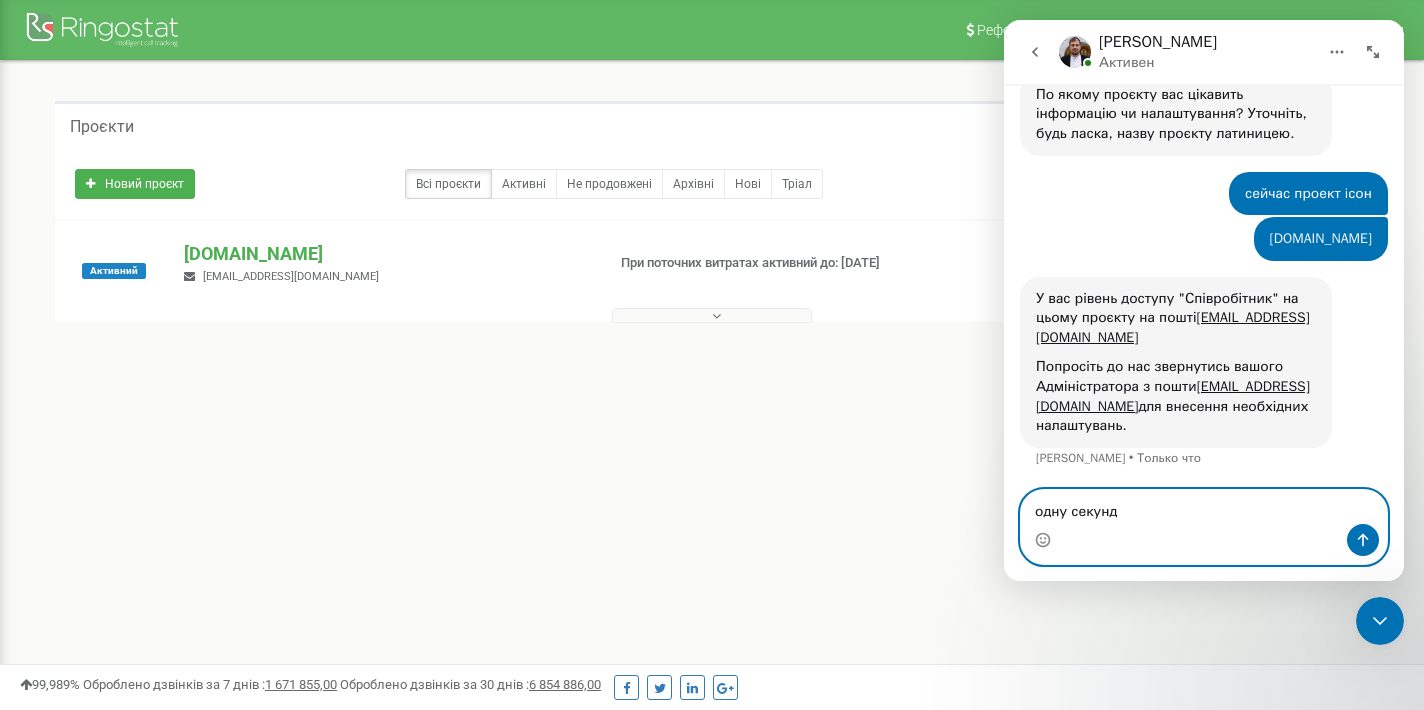 type on "одну секунду" 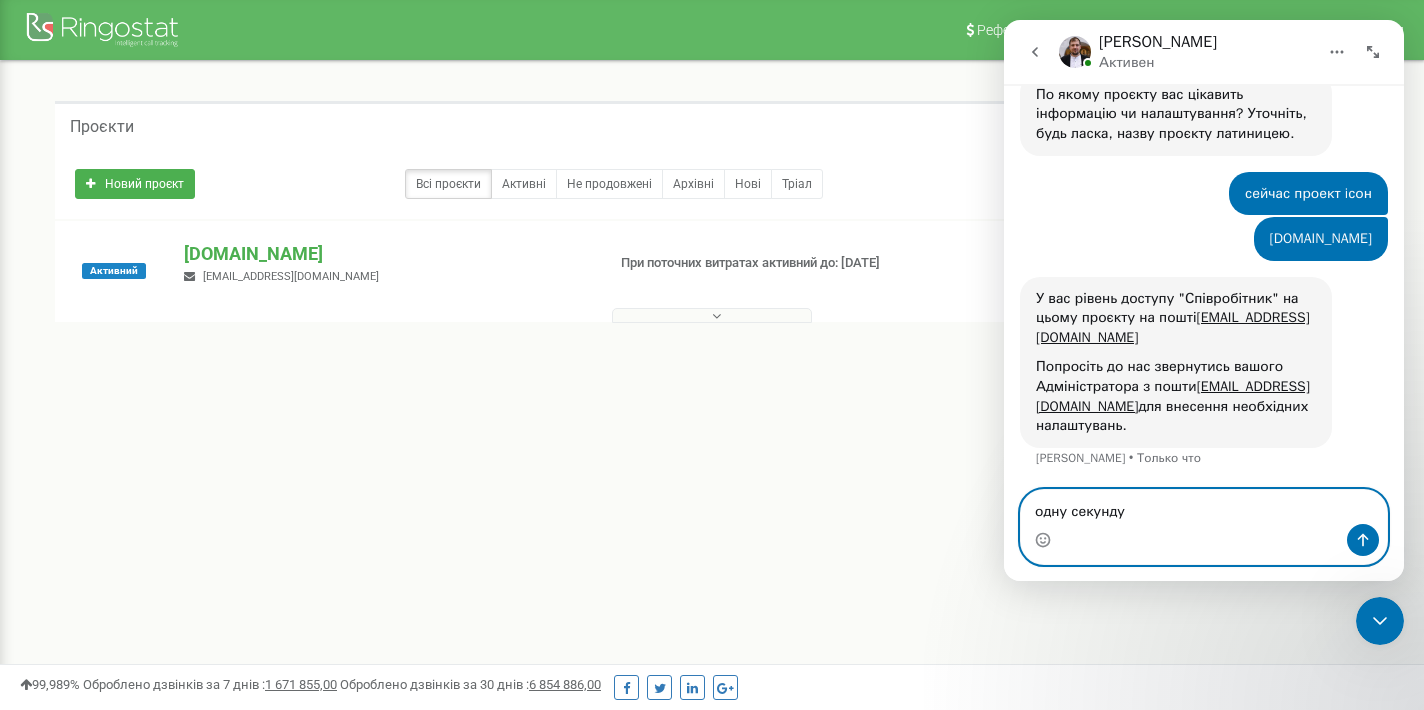 type 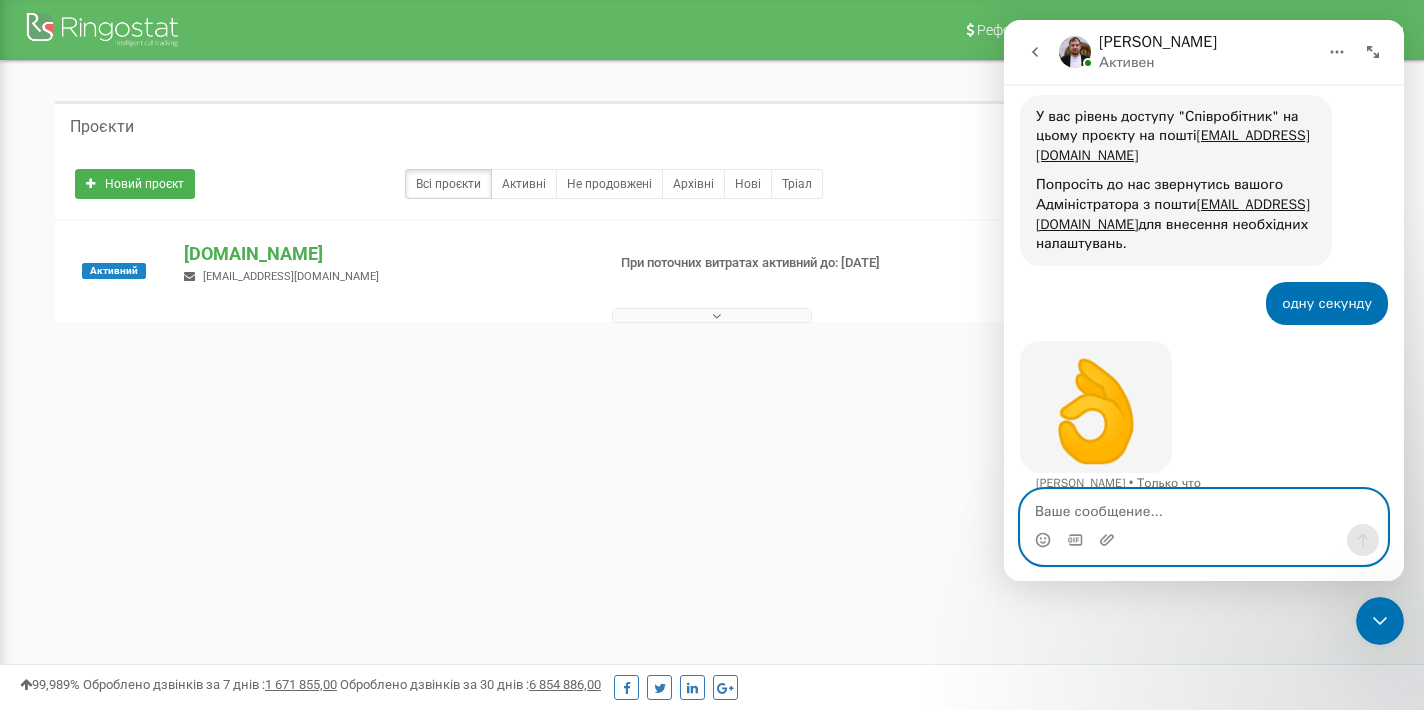 scroll, scrollTop: 2481, scrollLeft: 0, axis: vertical 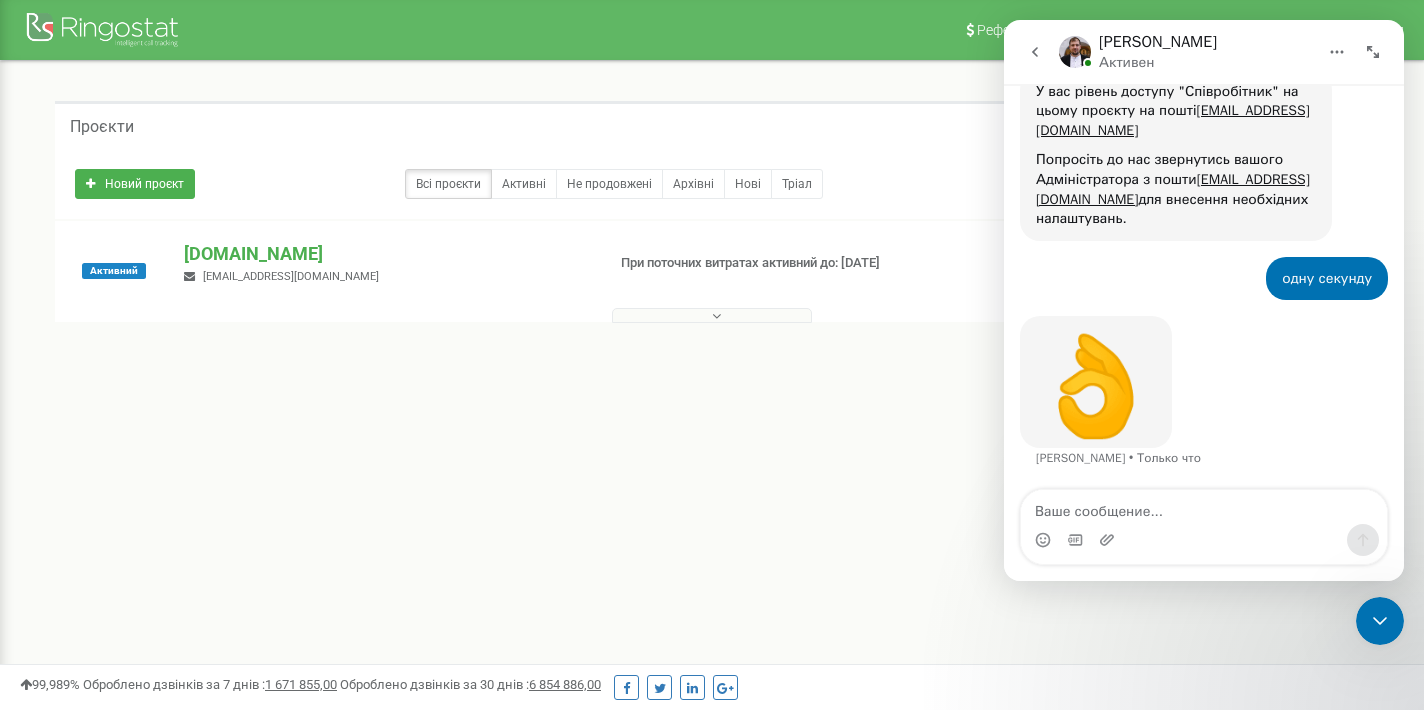 click on "Проєкти" at bounding box center [712, 125] 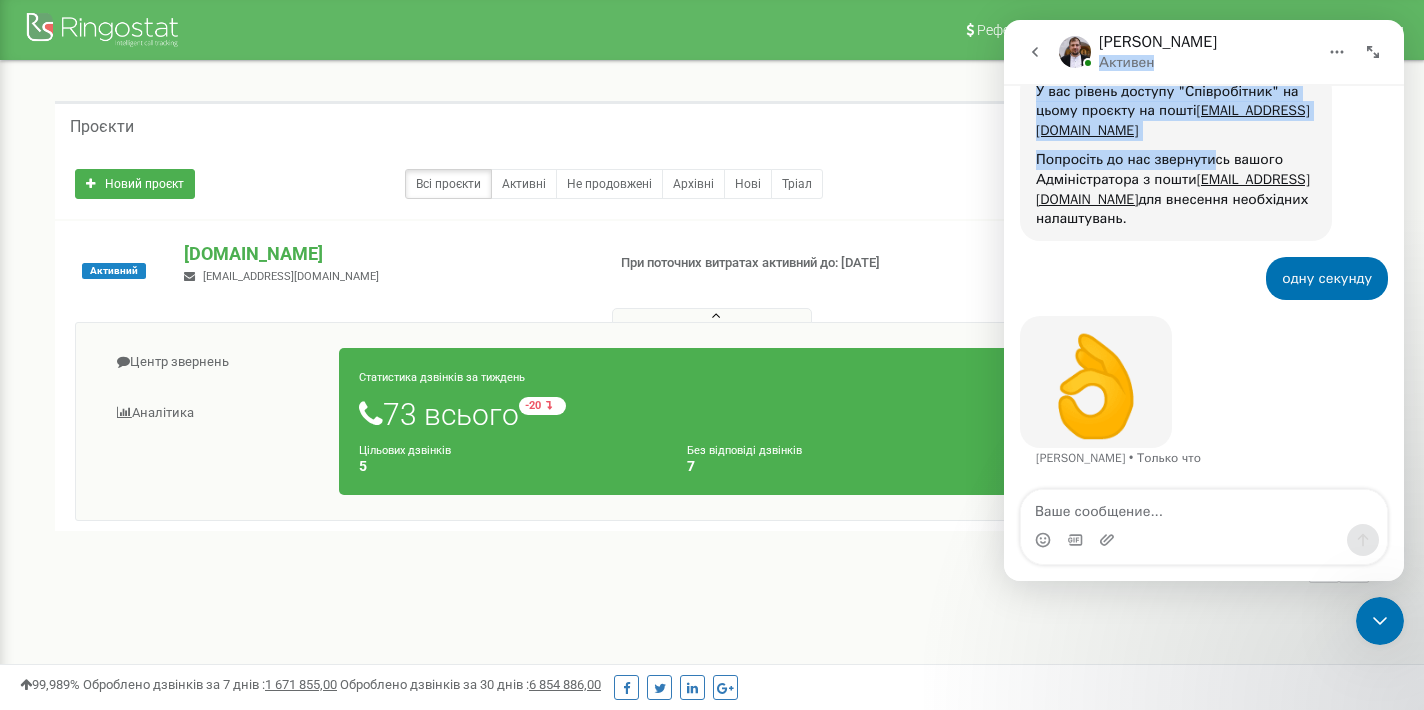 drag, startPoint x: 1197, startPoint y: 52, endPoint x: 1218, endPoint y: 165, distance: 114.93476 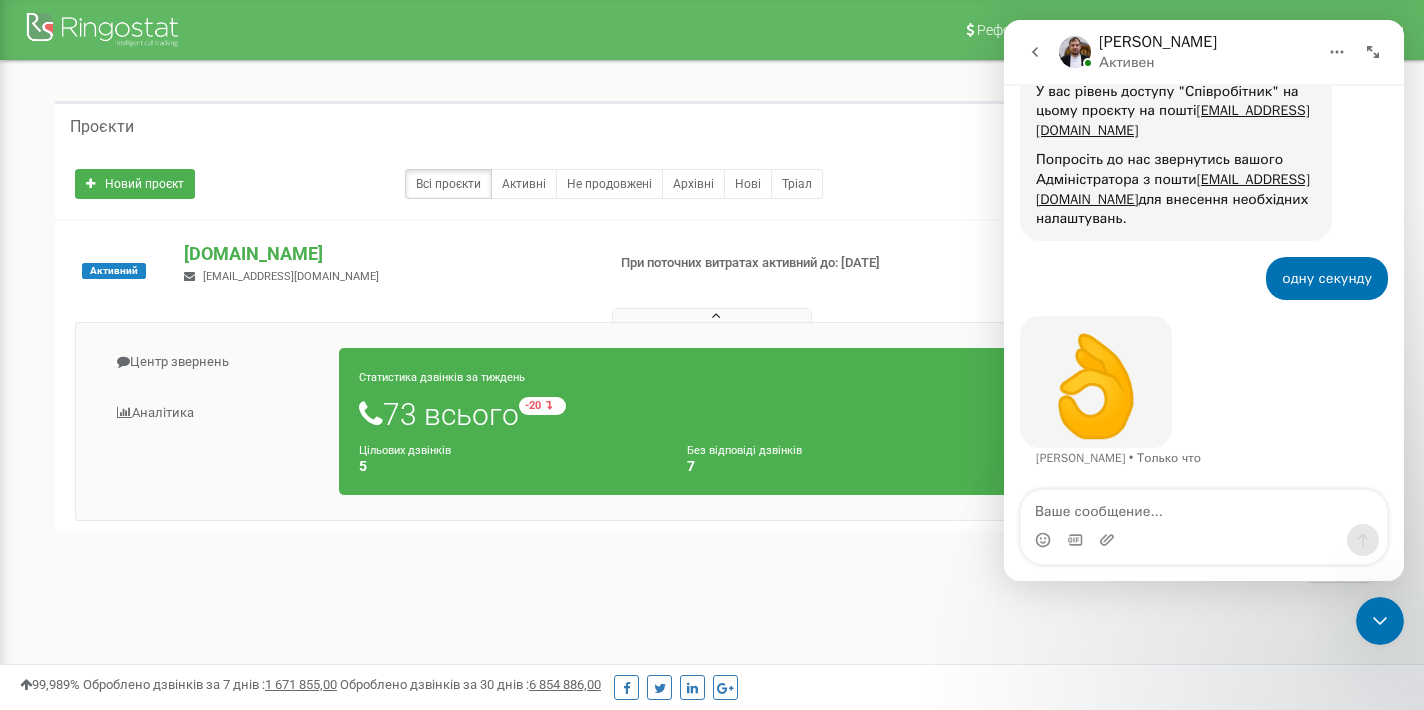 click on "У вас рівень доступу "Співробітник" на цьому проєкту на пошті  sofiamuzyka07@gmail.com   Попросіть до нас звернутись вашого Адміністратора з пошти  mmspostua@gmail.com  для внесення необхідних налаштувань. Serhii    •   1 мин назад" at bounding box center [1176, 155] 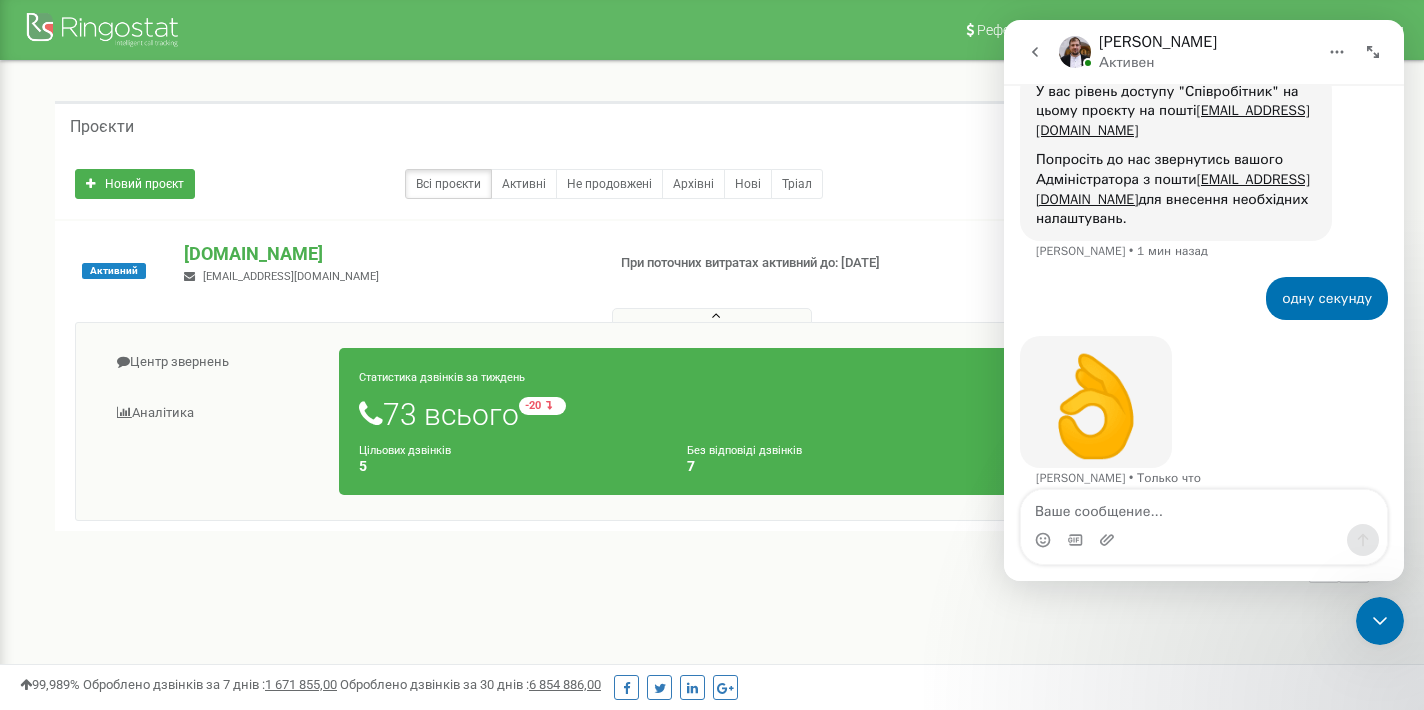 click on "Всі проєкти
Активні
Не продовжені
Архівні
[GEOGRAPHIC_DATA]" at bounding box center (549, 184) 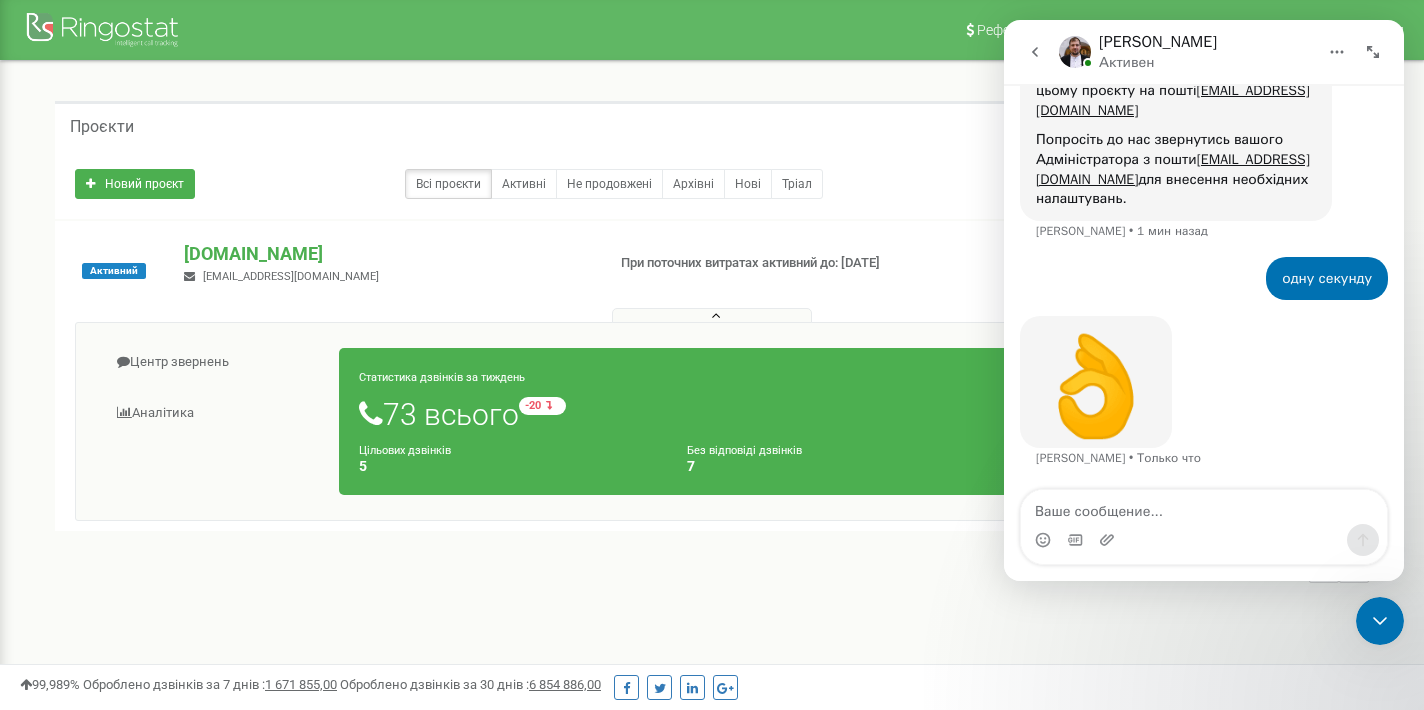 click 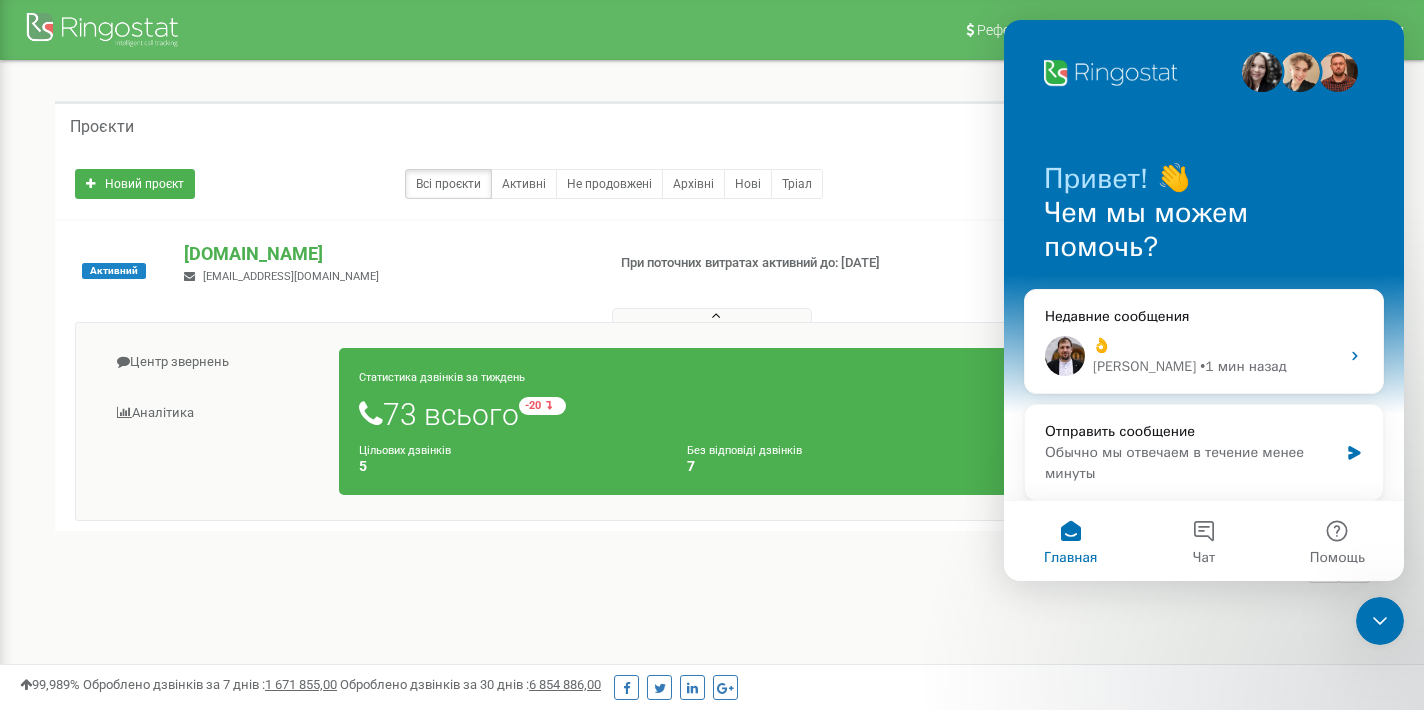 click on "Проєкти
Новий проєкт
Всі проєкти
Активні
Не продовжені
Архівні
Нові
Тріал
Пошук" at bounding box center (712, 352) 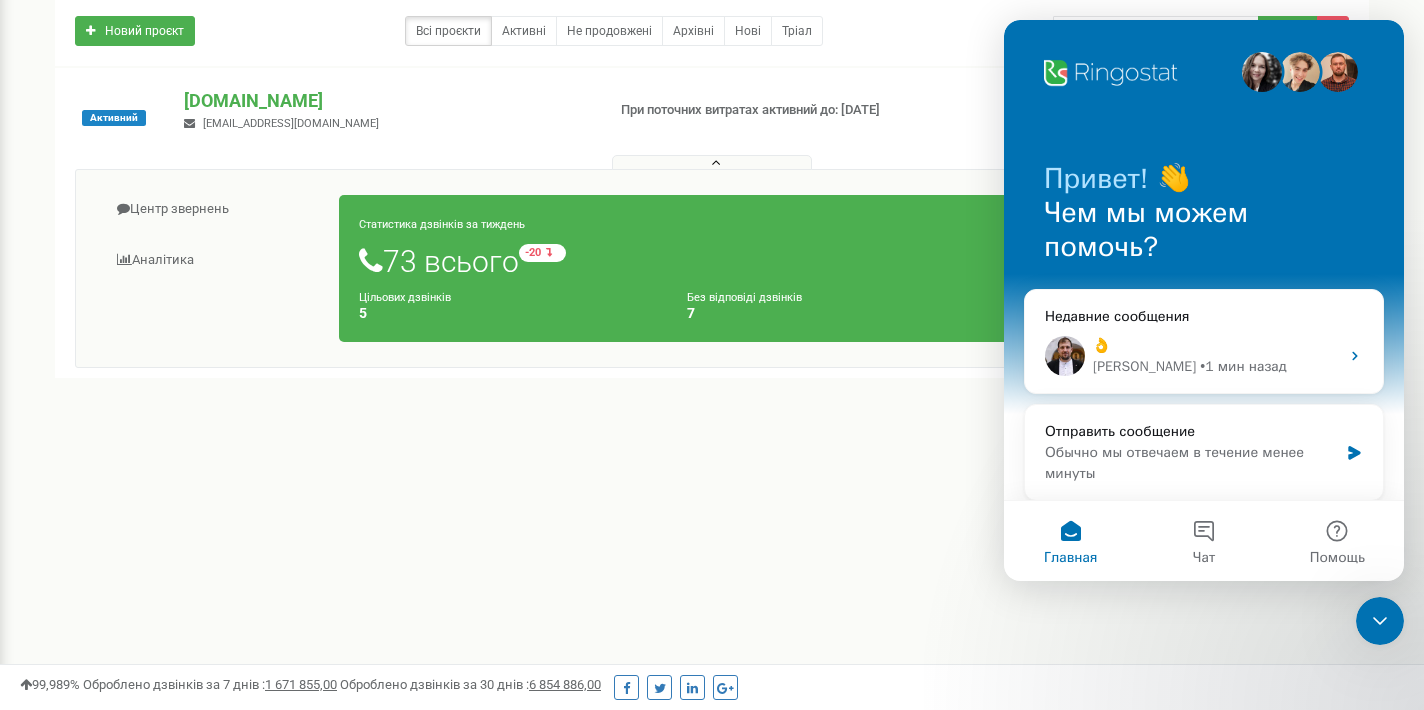 scroll, scrollTop: 0, scrollLeft: 0, axis: both 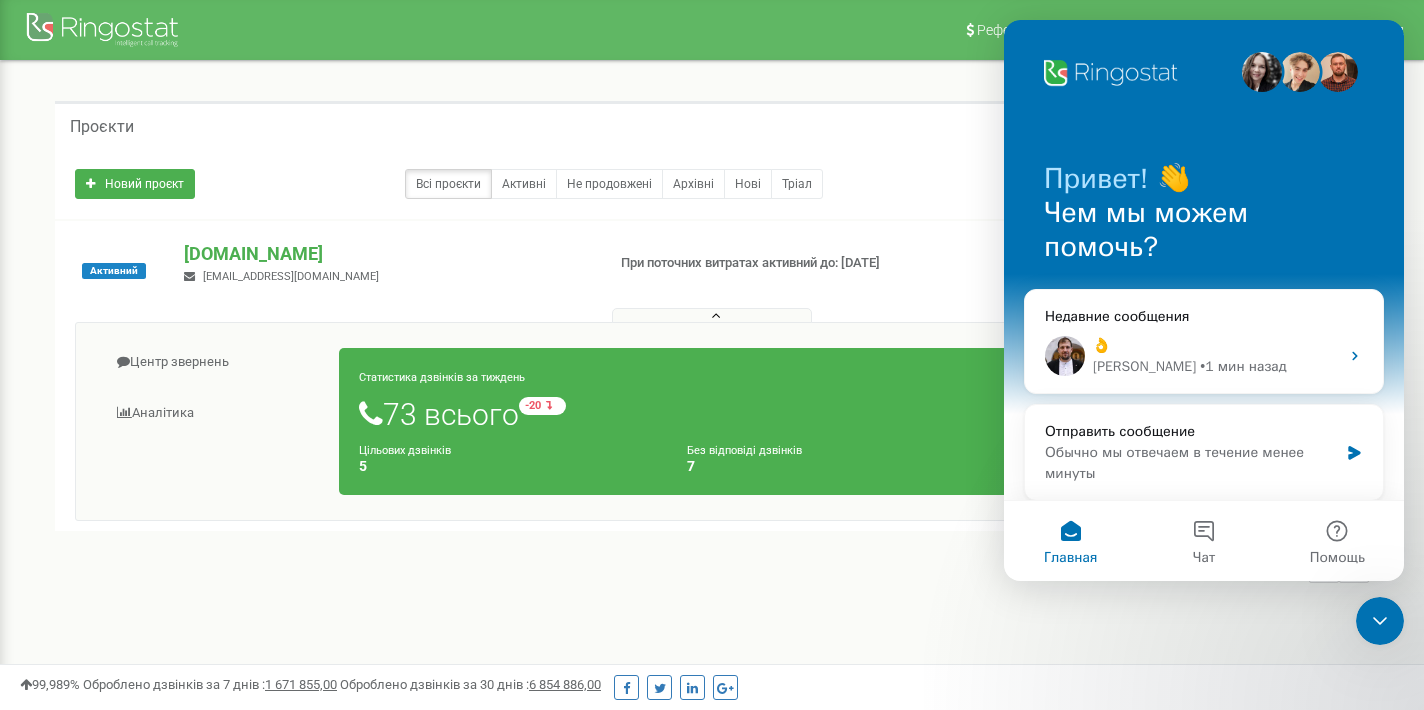 click on "Проєкти" at bounding box center (712, 125) 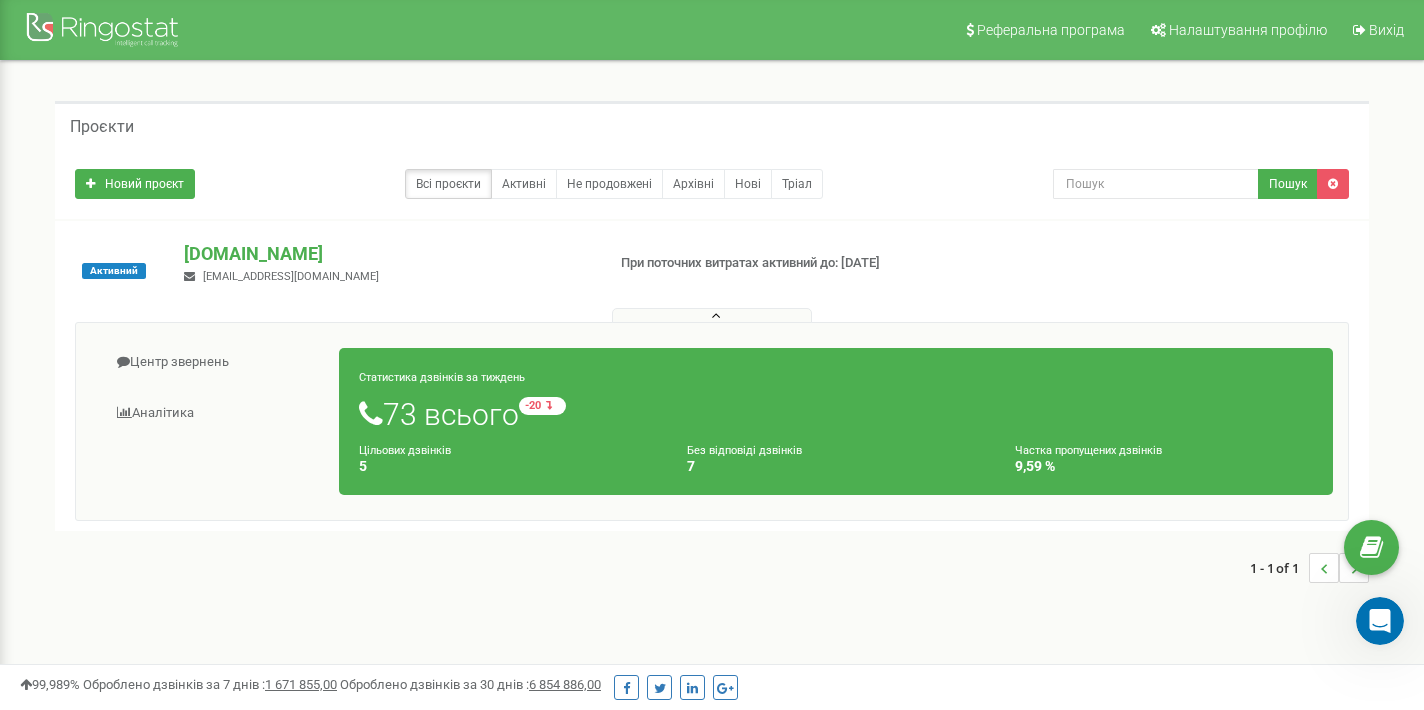 scroll, scrollTop: 0, scrollLeft: 0, axis: both 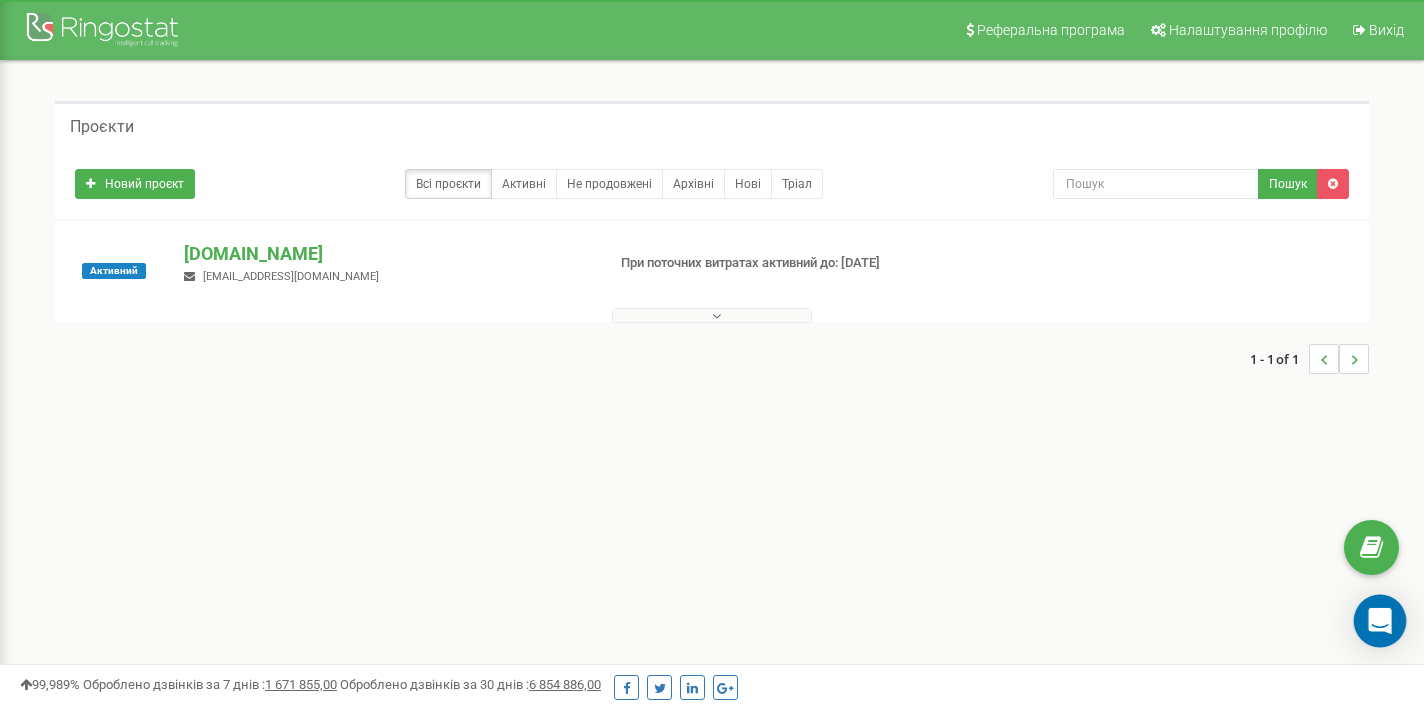 click 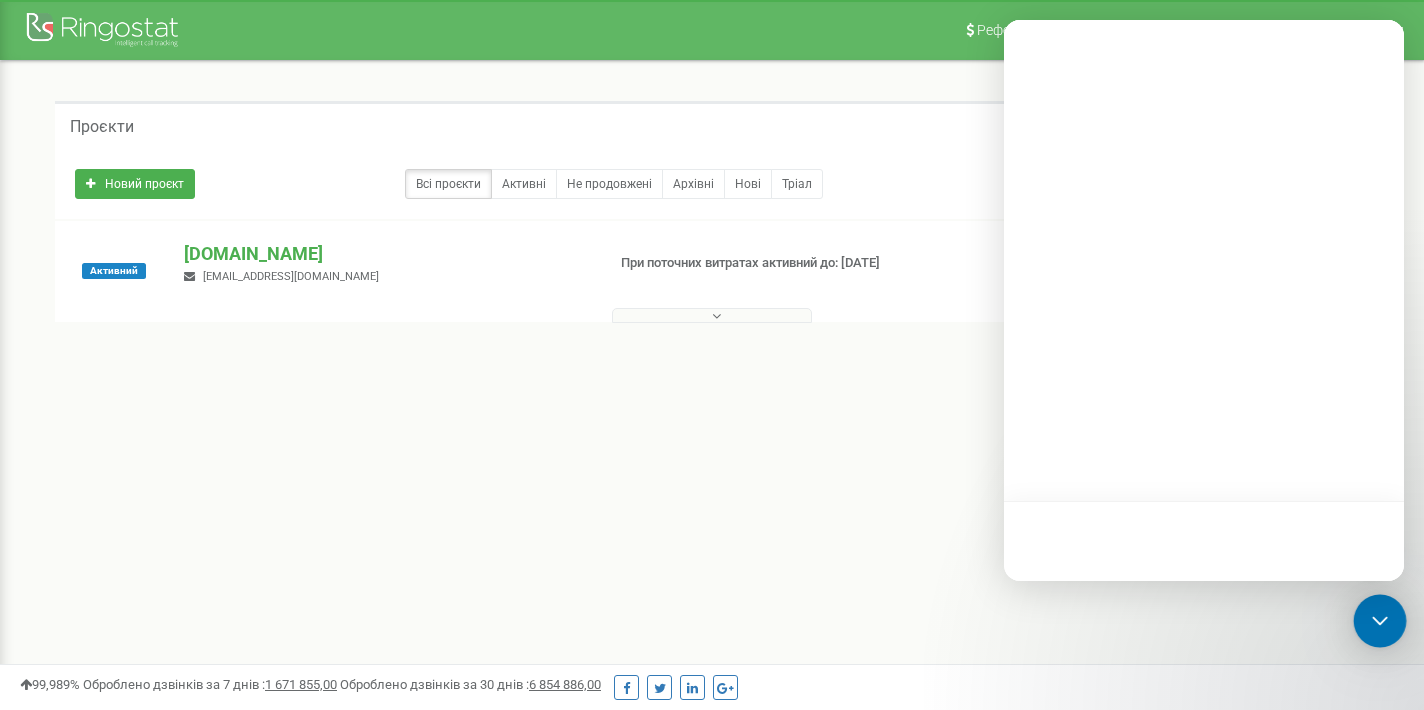 scroll, scrollTop: 0, scrollLeft: 0, axis: both 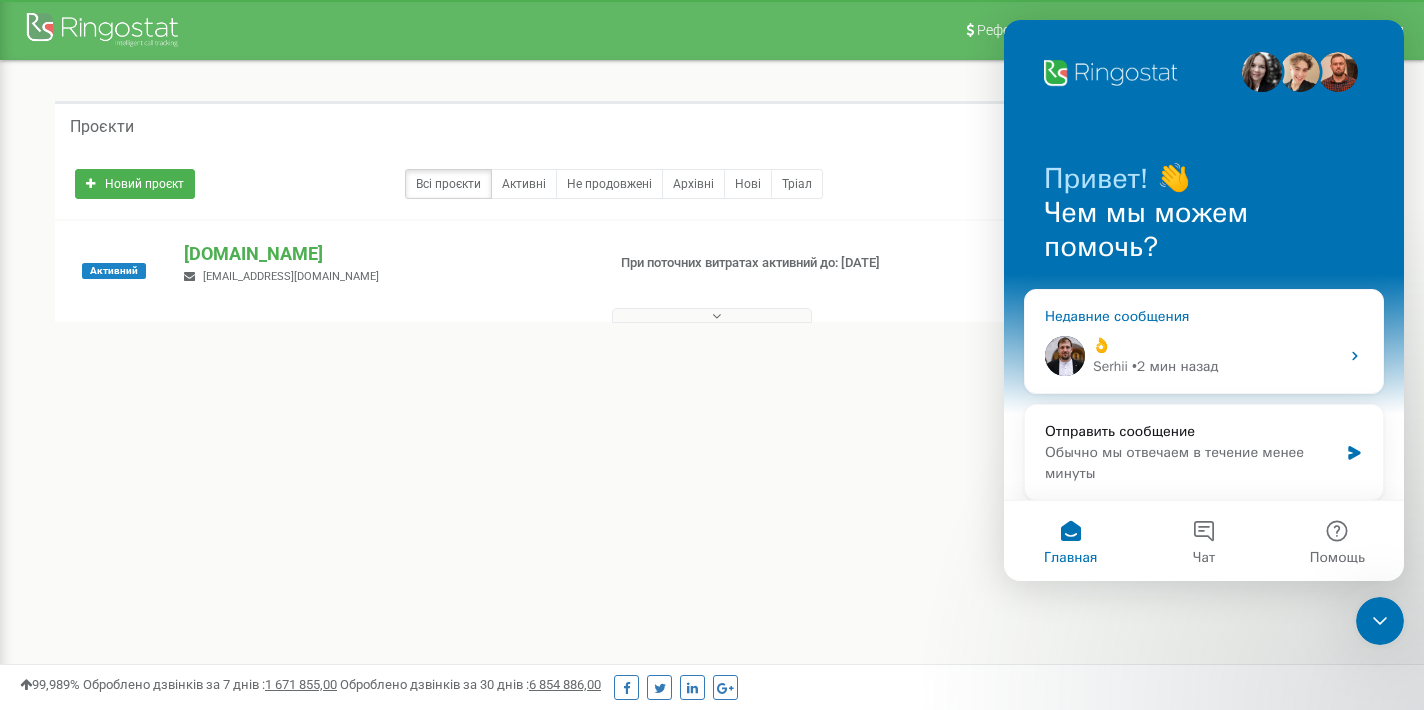 click on "•  2 мин назад" at bounding box center (1175, 366) 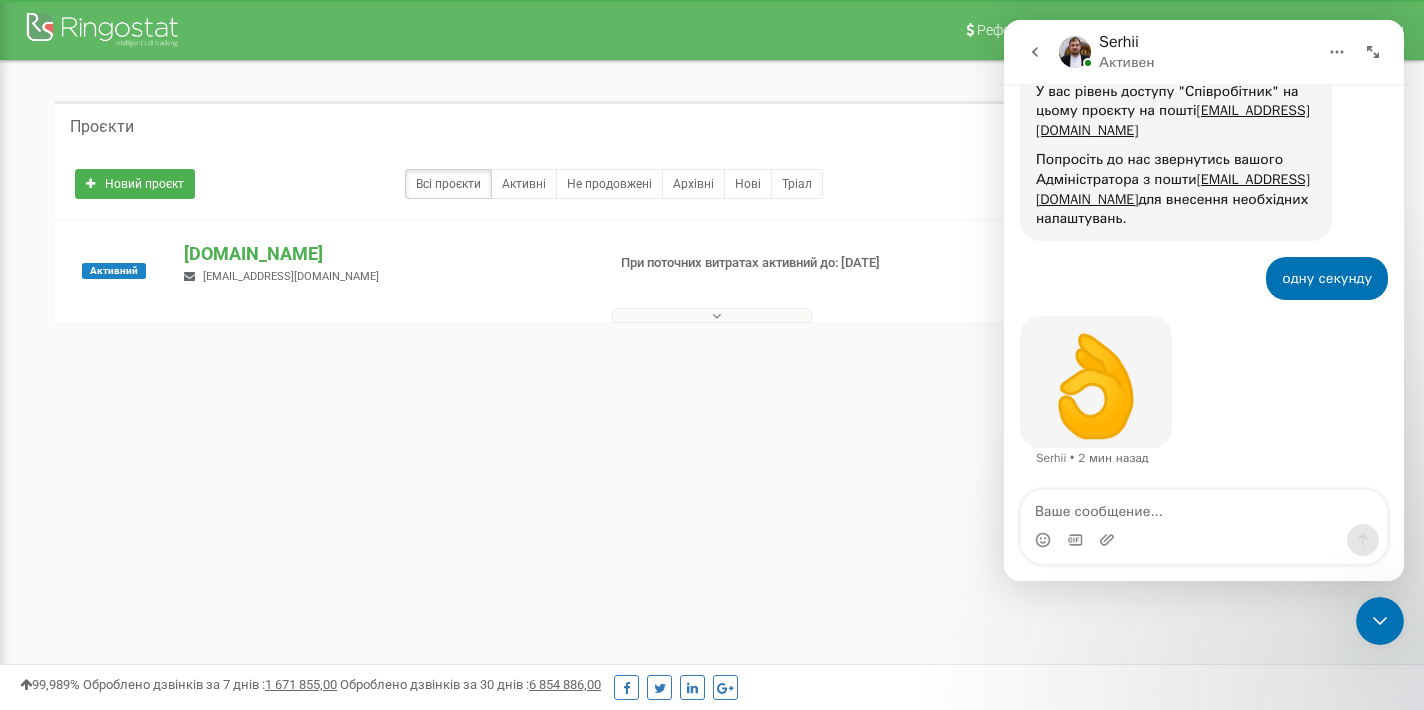 scroll, scrollTop: 2382, scrollLeft: 0, axis: vertical 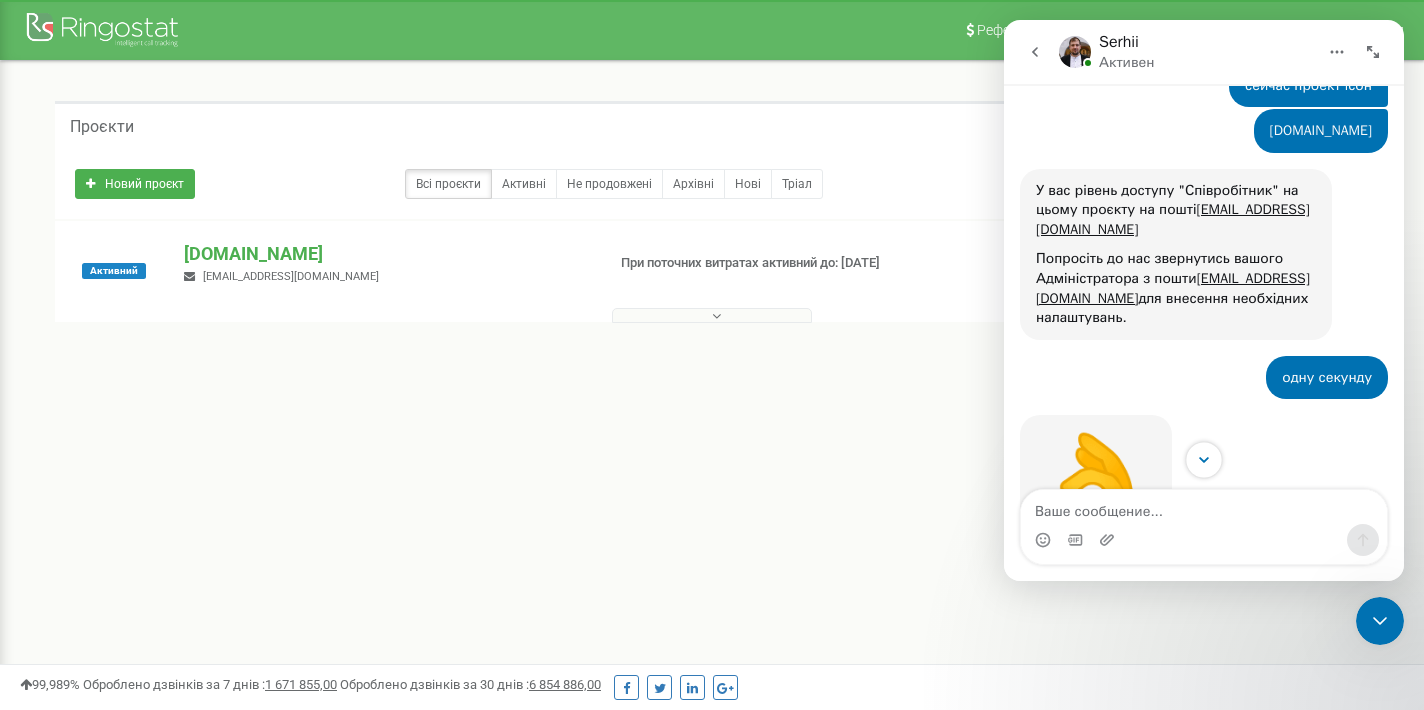 click at bounding box center (1203, 459) 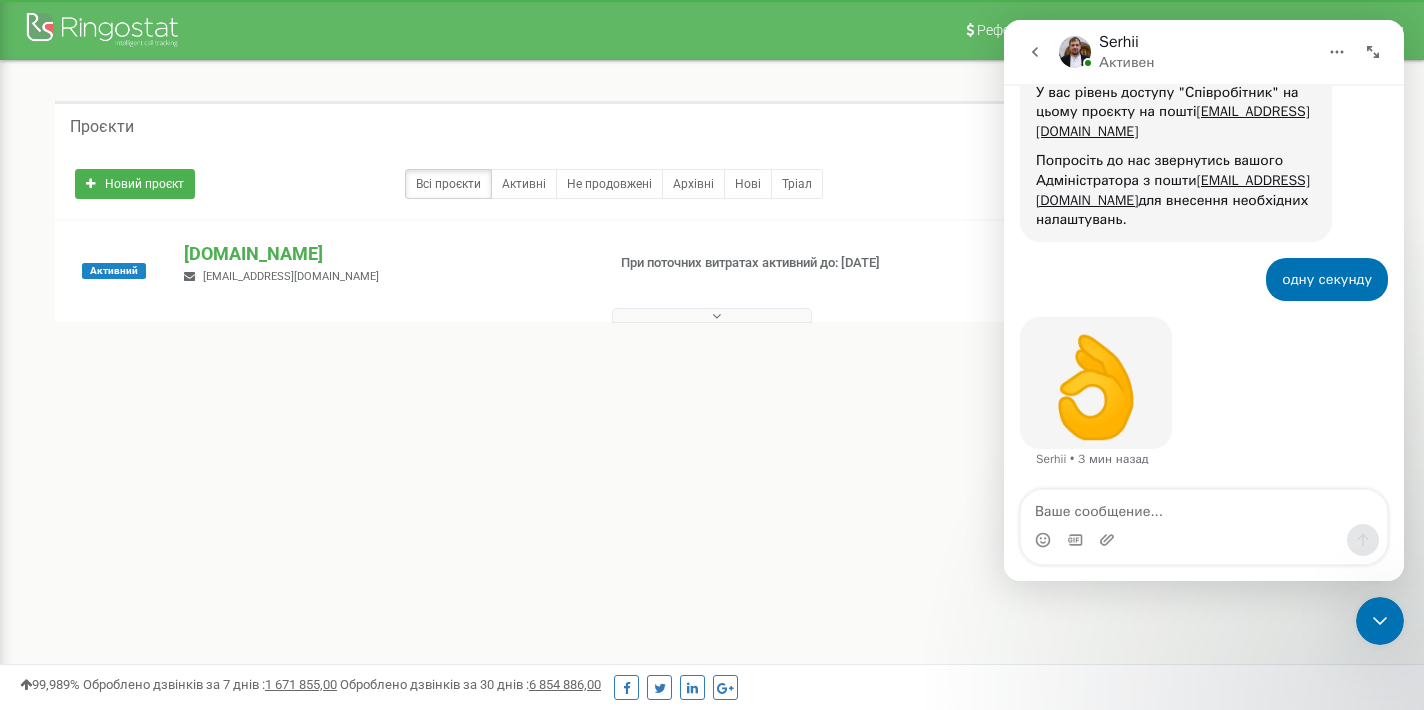 scroll, scrollTop: 2481, scrollLeft: 0, axis: vertical 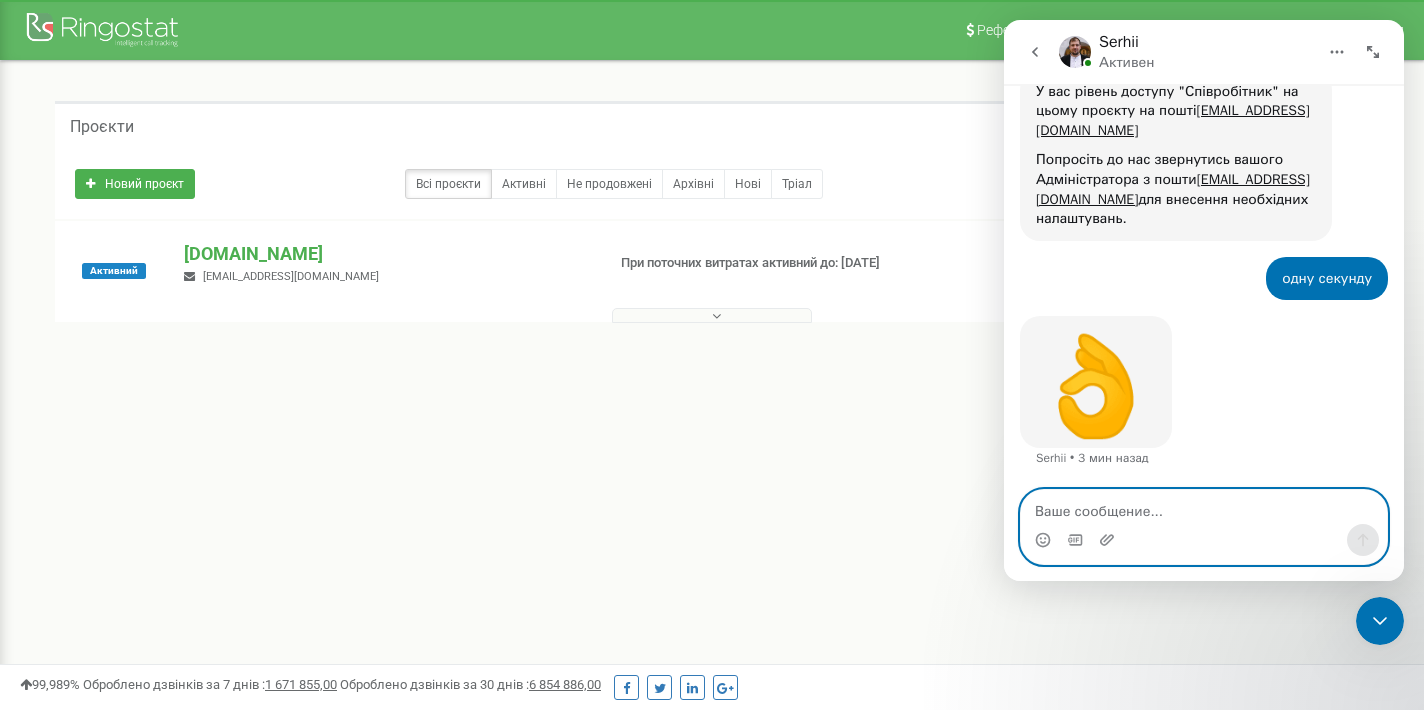 click at bounding box center [1204, 507] 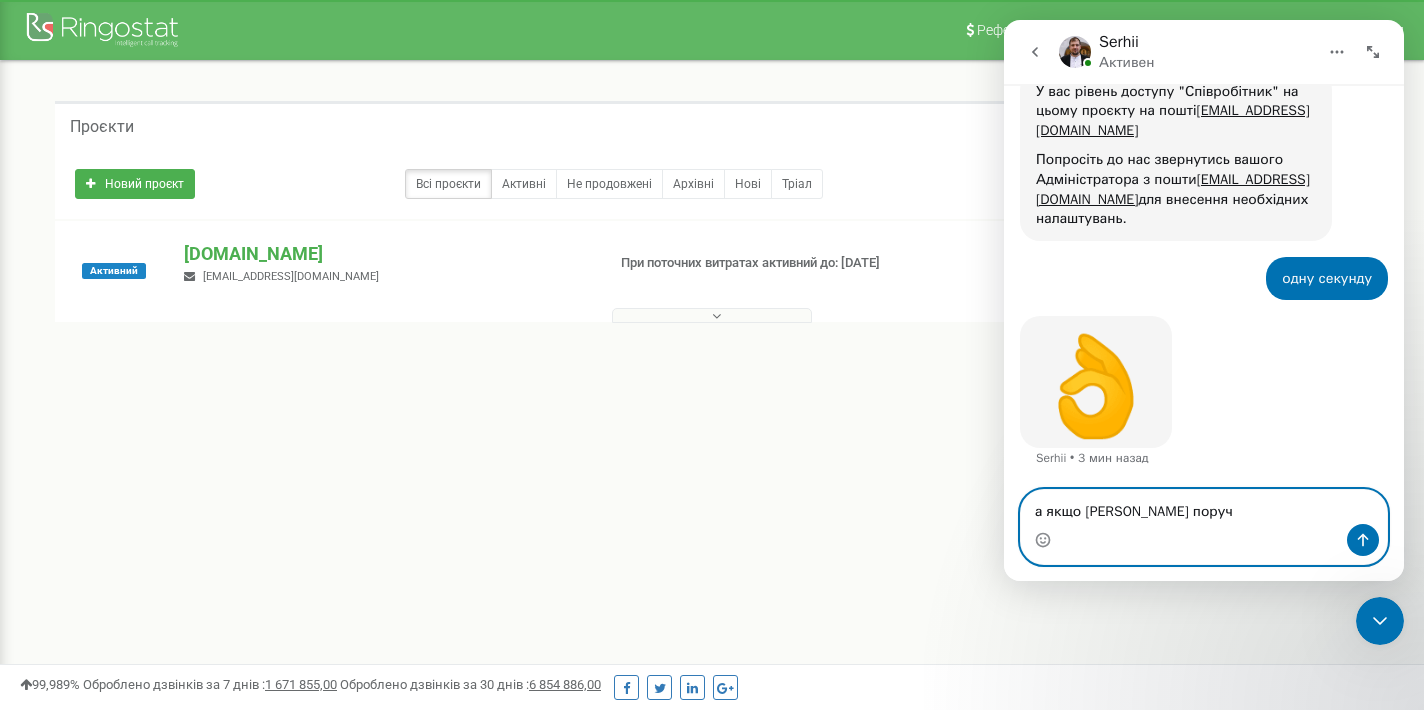 type on "а якщо [PERSON_NAME] поруч" 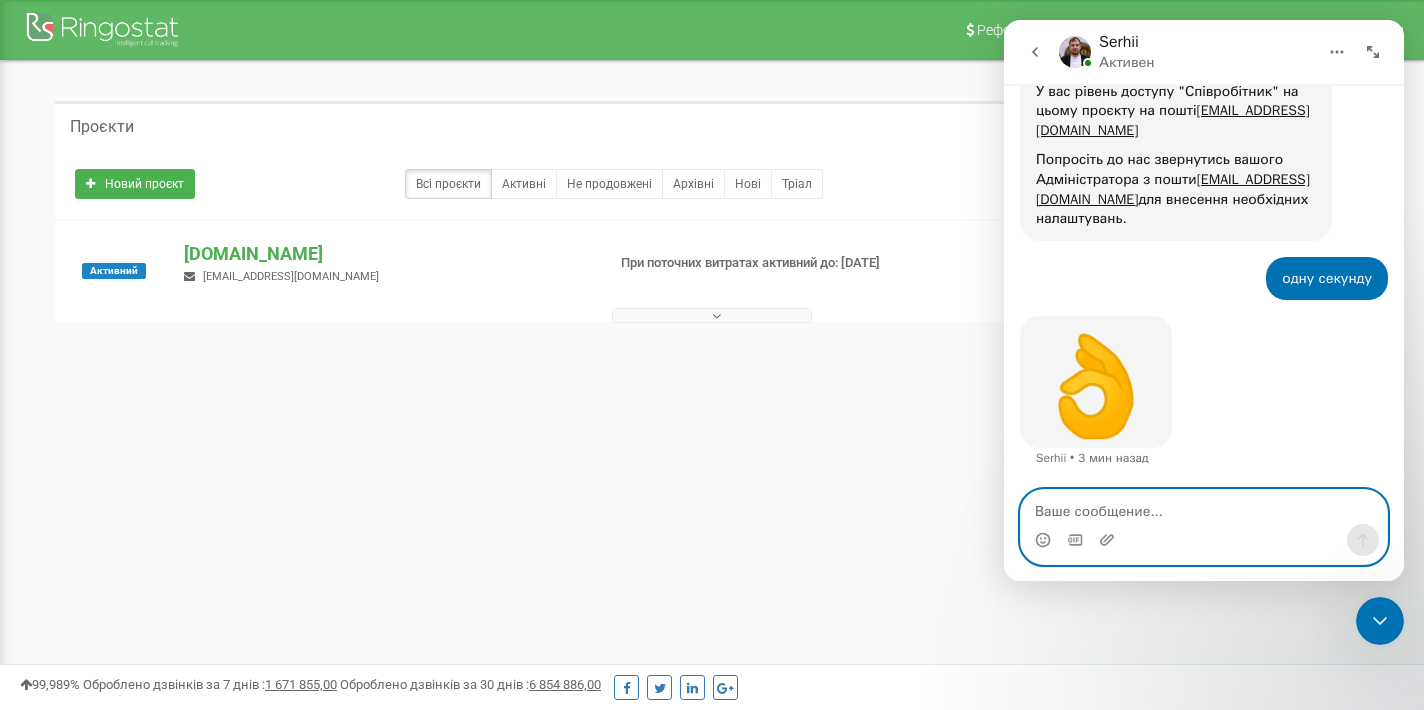 scroll, scrollTop: 2541, scrollLeft: 0, axis: vertical 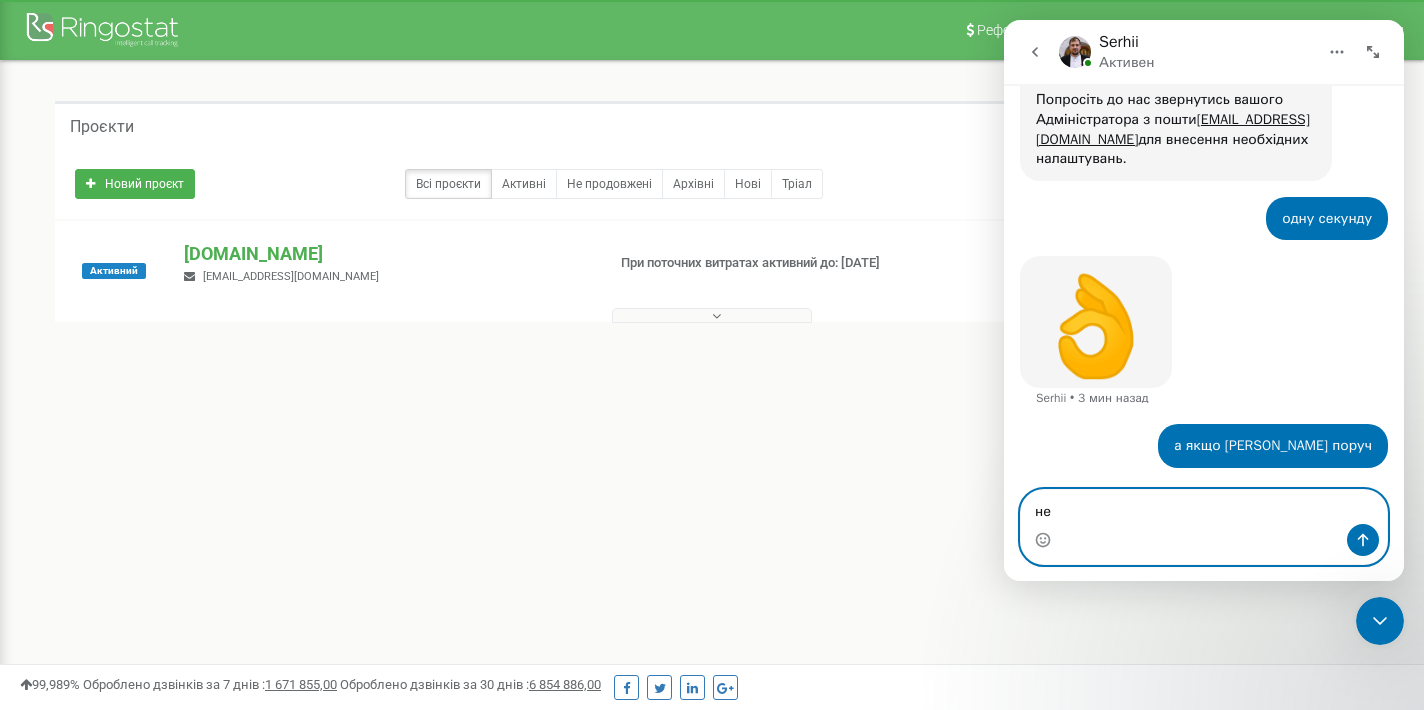 type on "н" 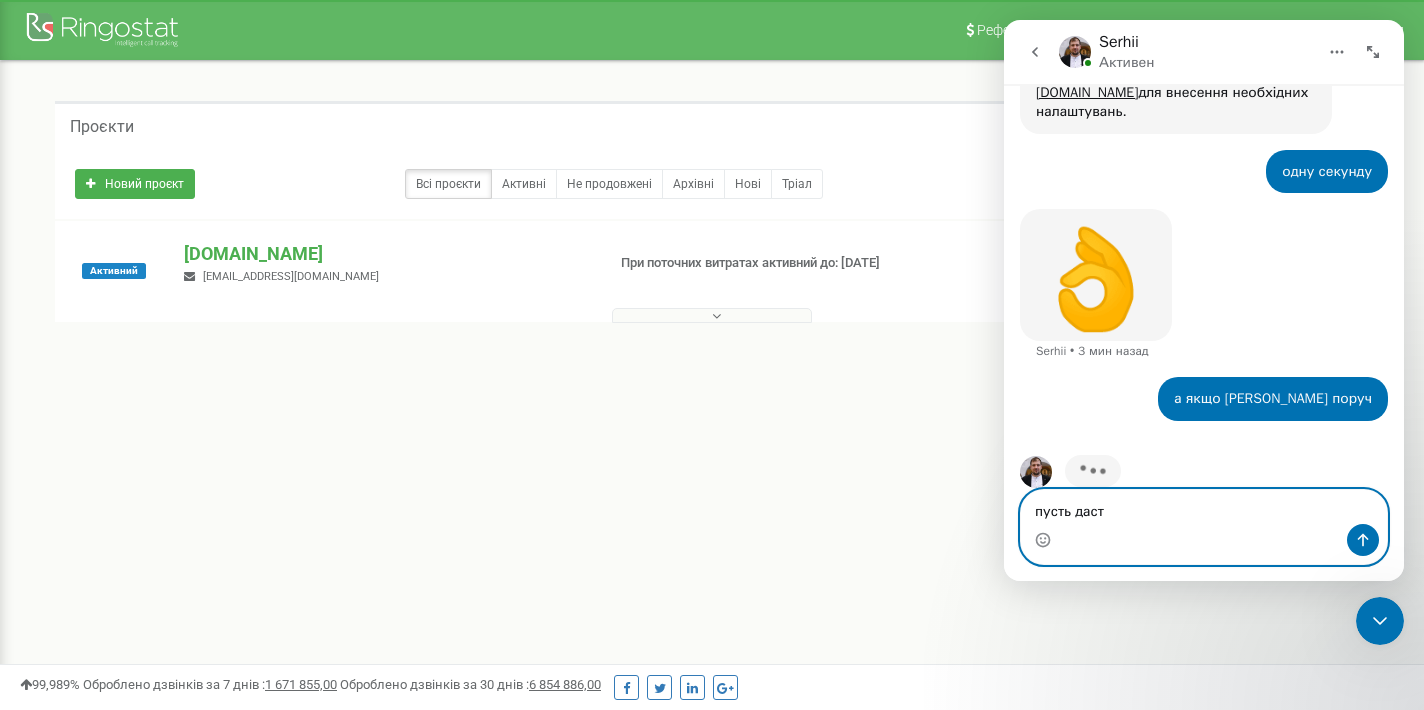 scroll, scrollTop: 2618, scrollLeft: 0, axis: vertical 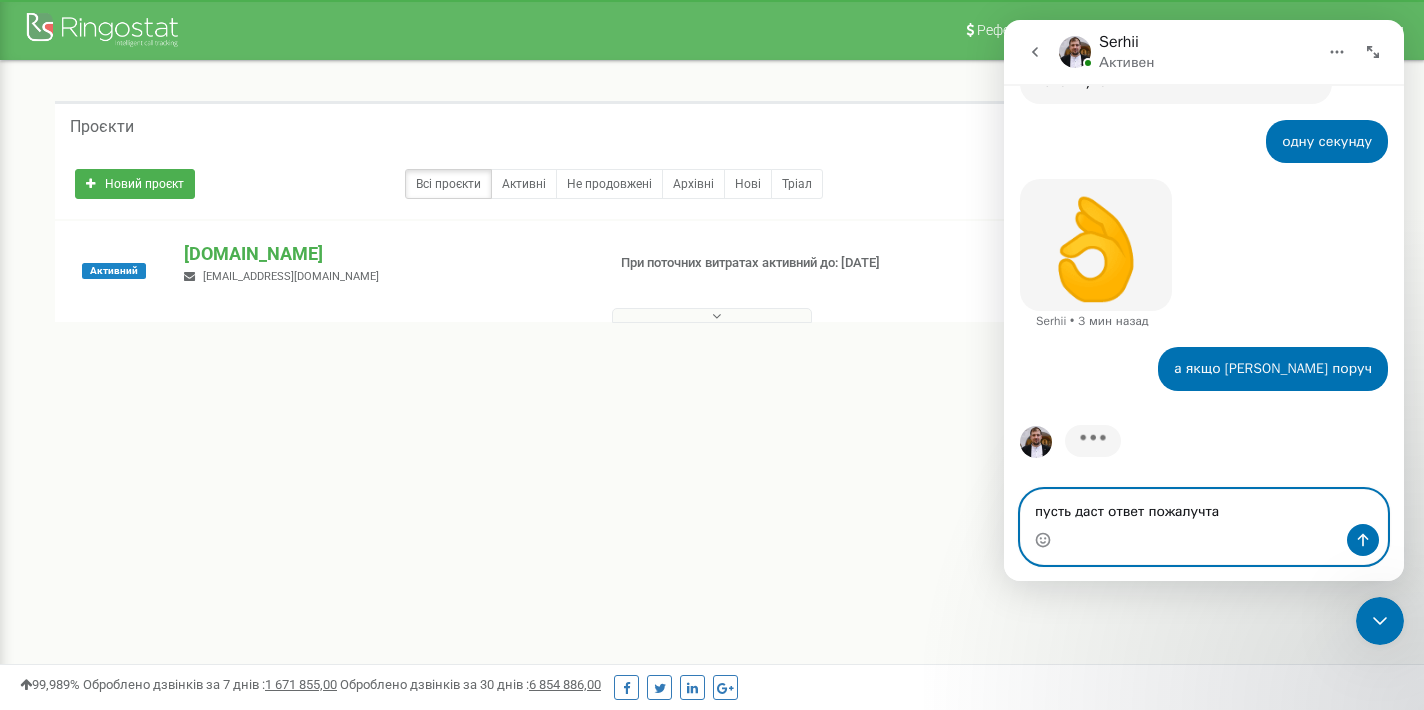 type on "пусть даст ответ пожалучта" 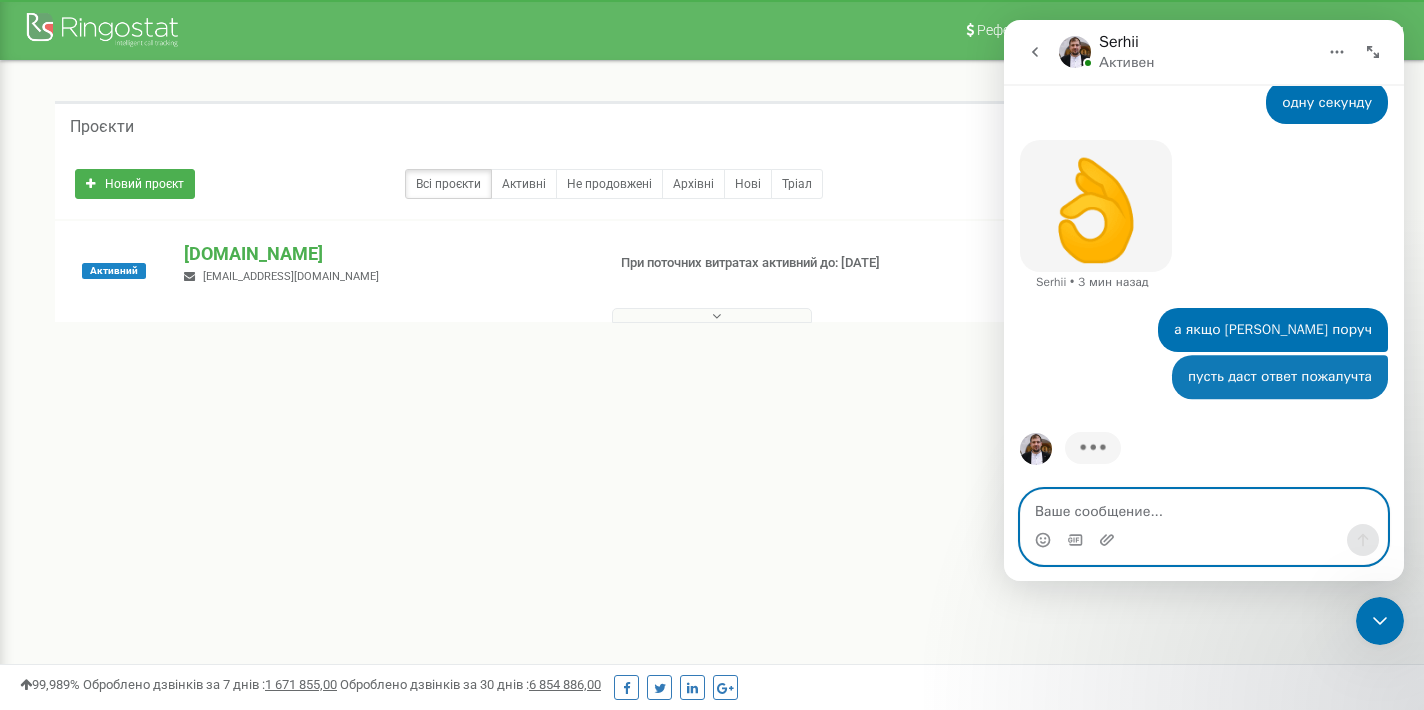 scroll, scrollTop: 2663, scrollLeft: 0, axis: vertical 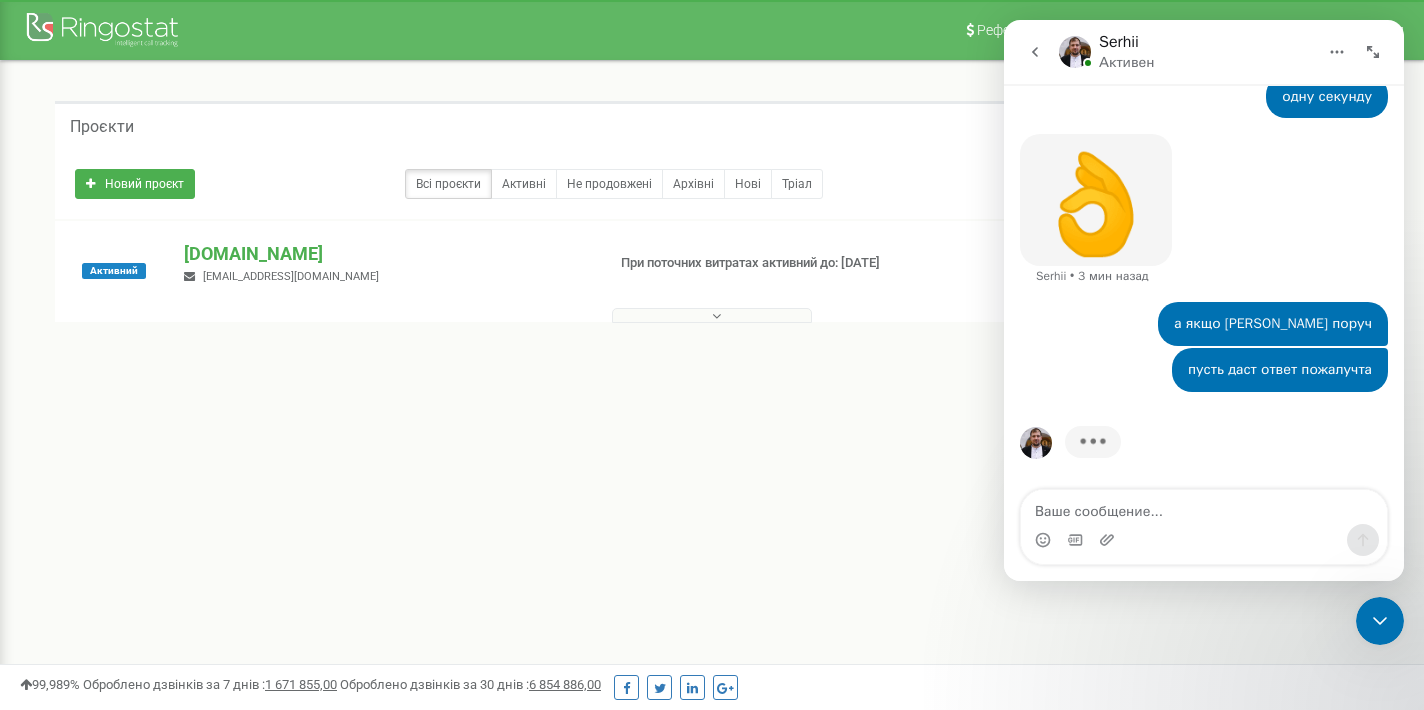 click on "пусть даст ответ пожалучта  София    •   Только что" at bounding box center (1204, 382) 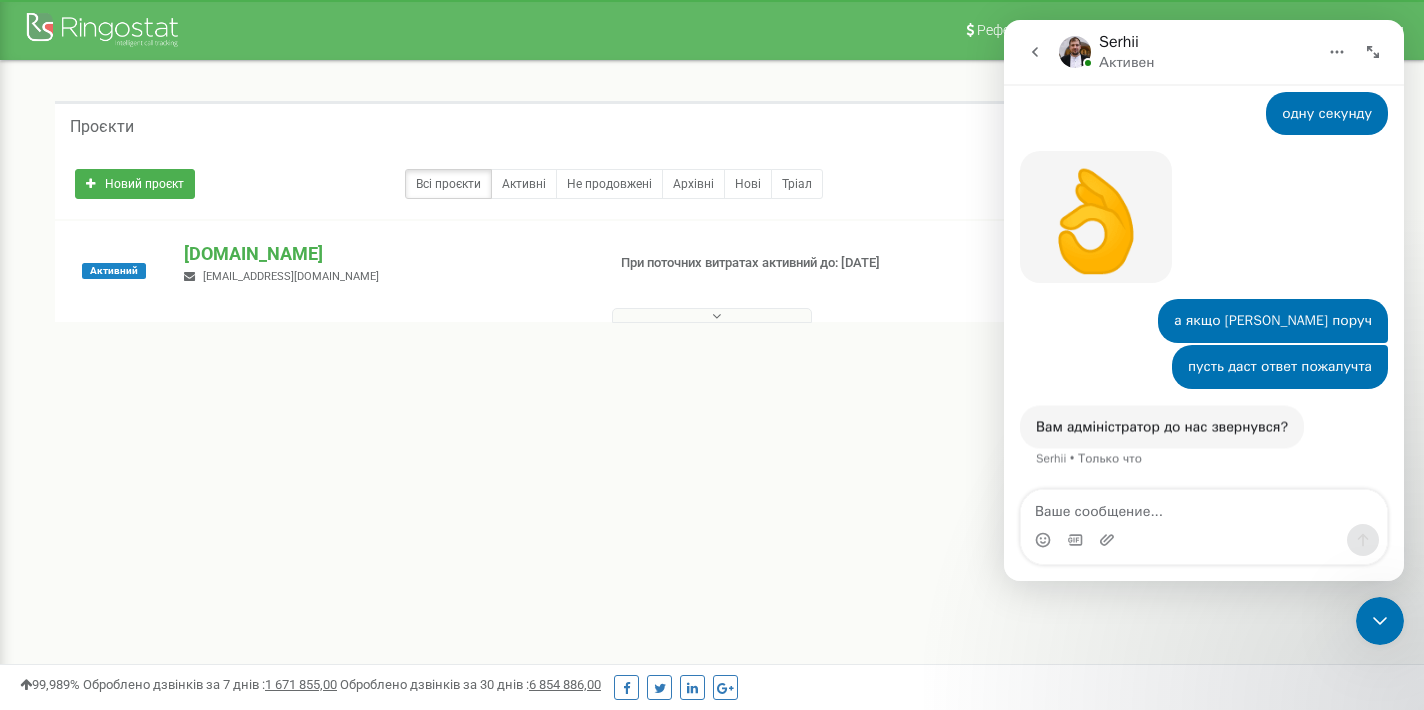 scroll, scrollTop: 2646, scrollLeft: 0, axis: vertical 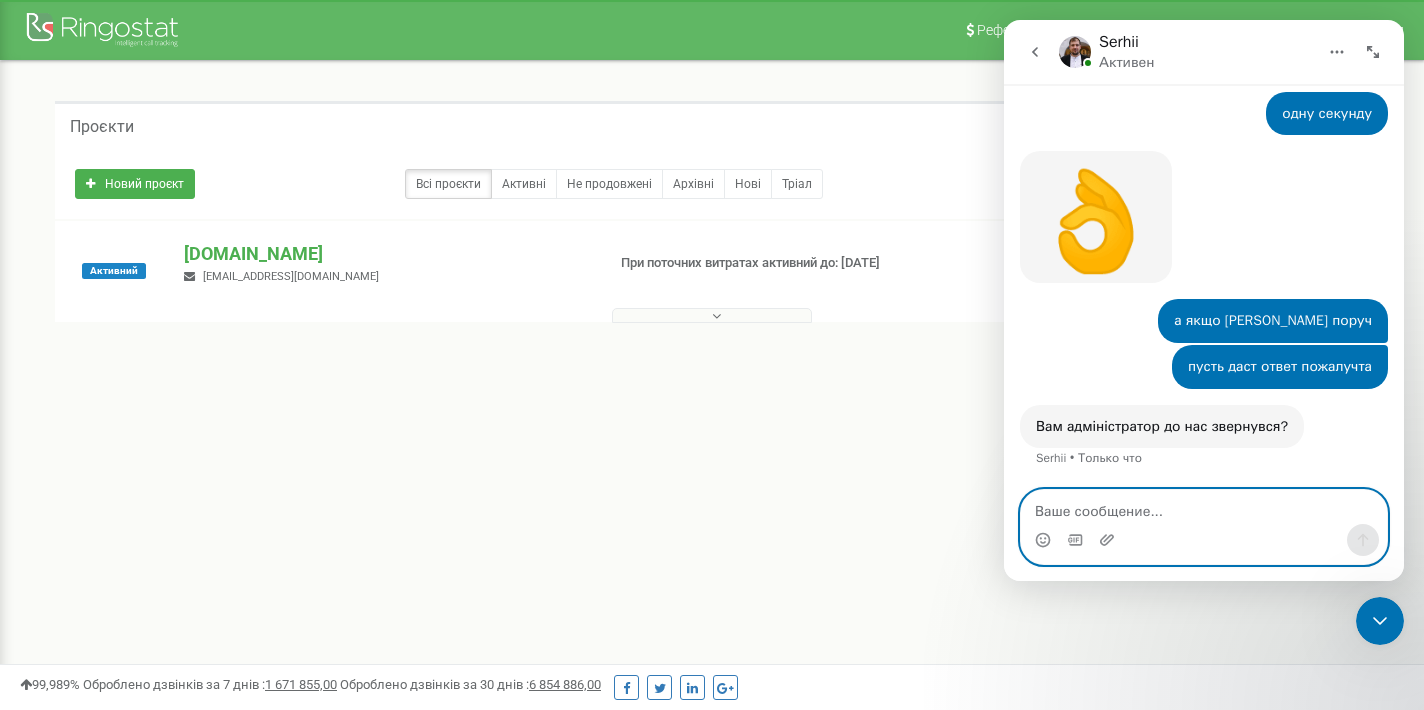 click at bounding box center [1204, 507] 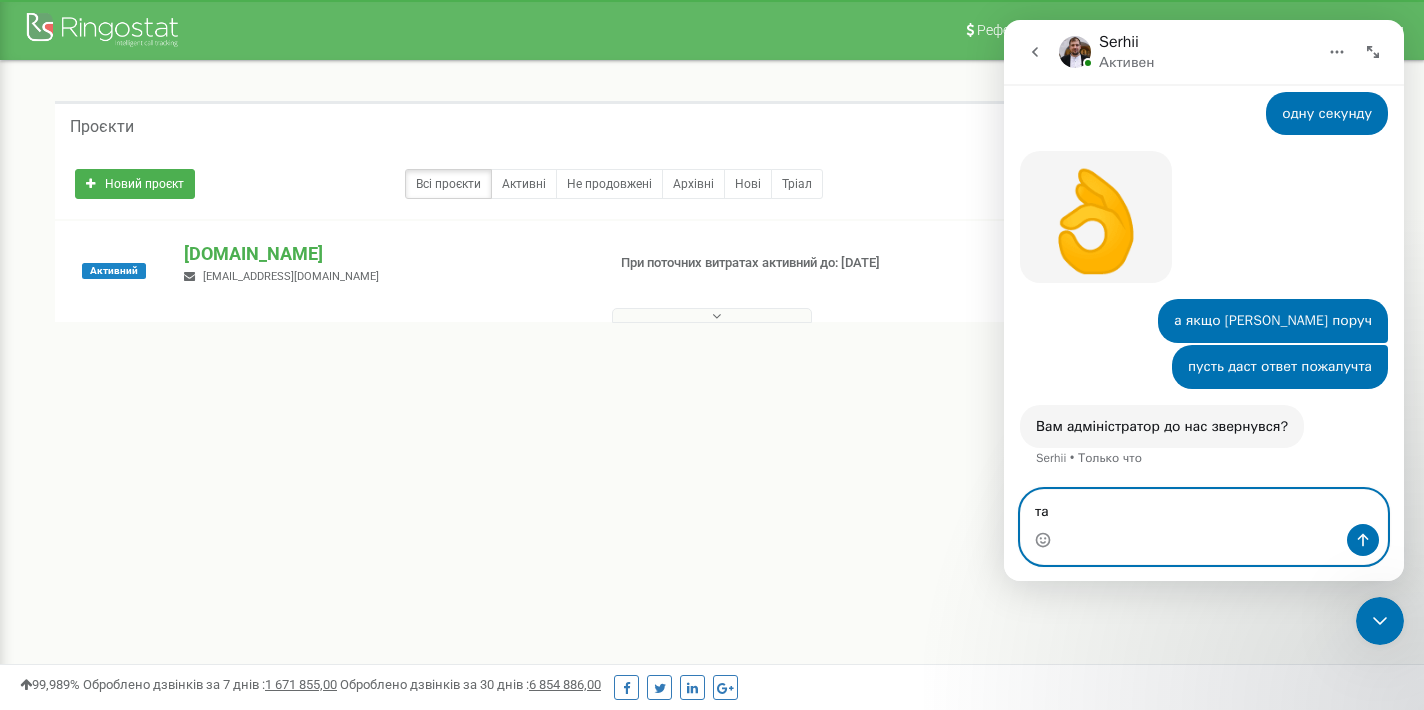 type on "т" 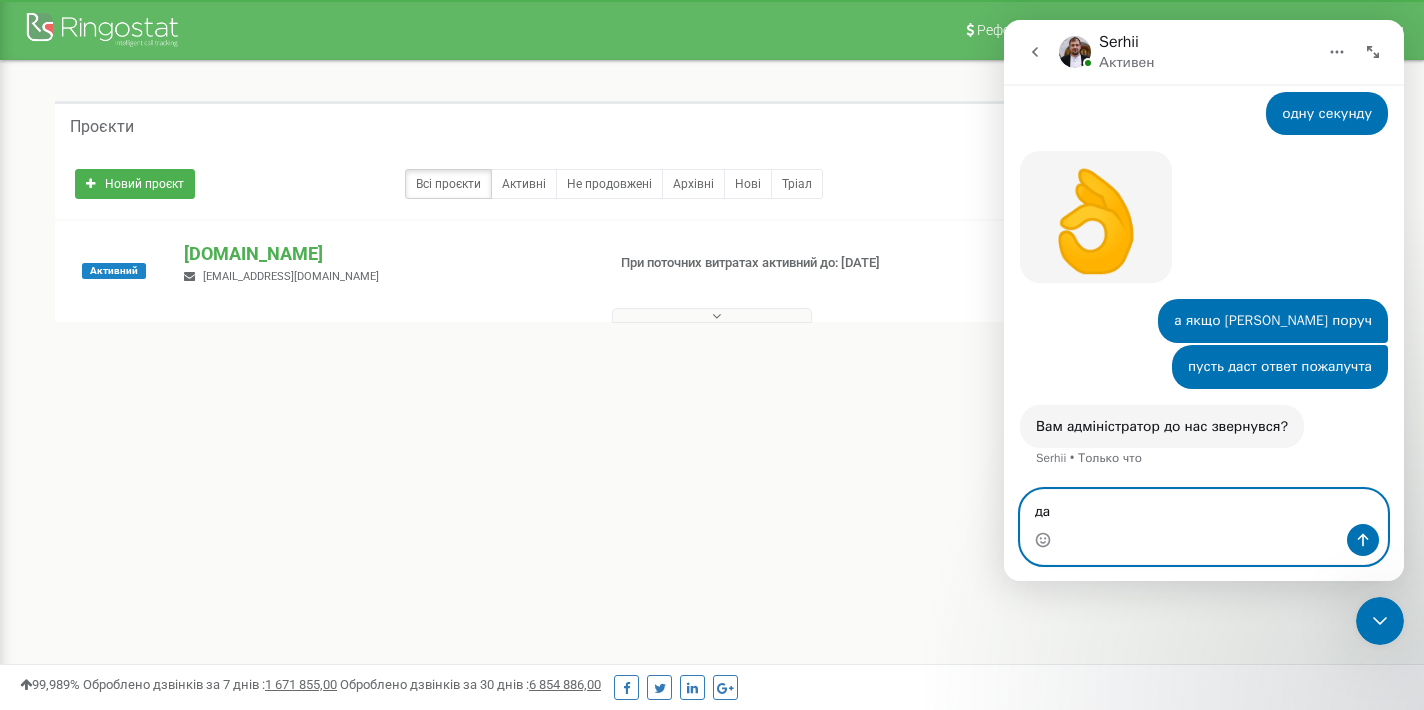 type on "да" 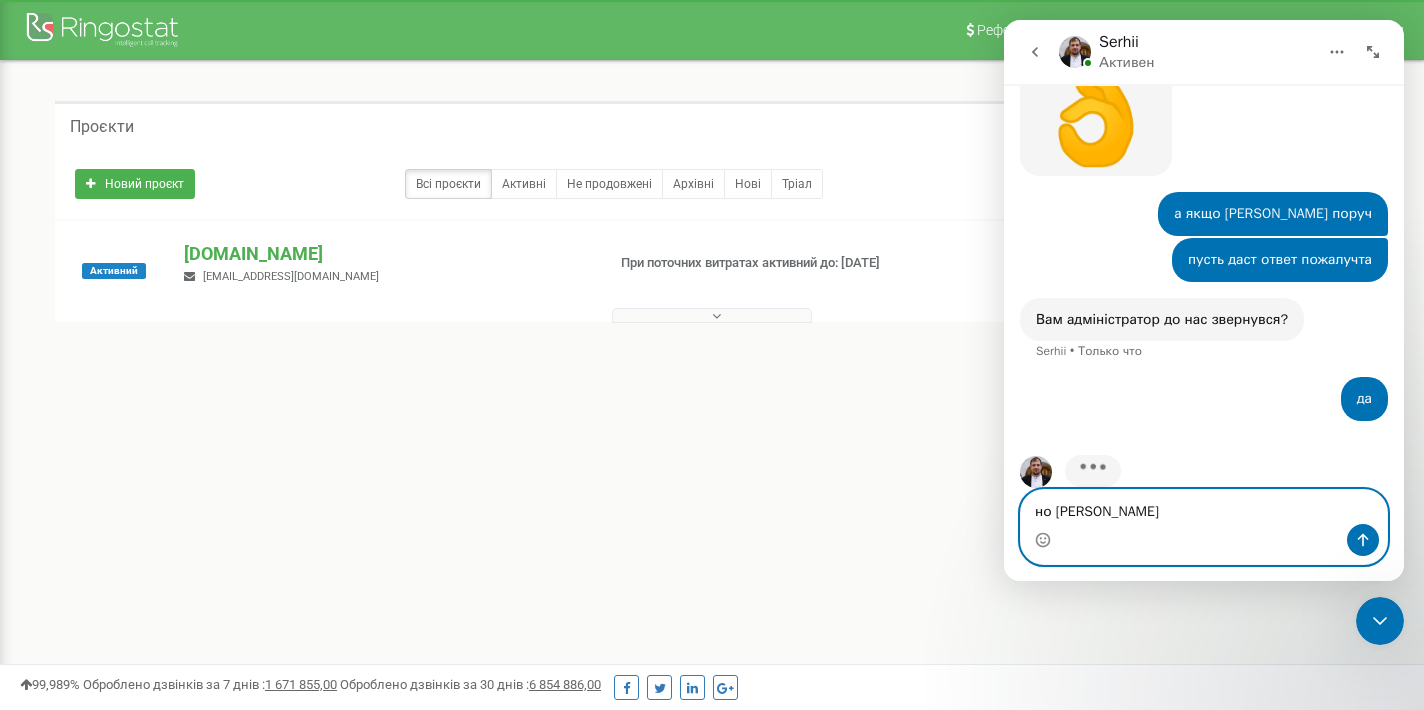 scroll, scrollTop: 2783, scrollLeft: 0, axis: vertical 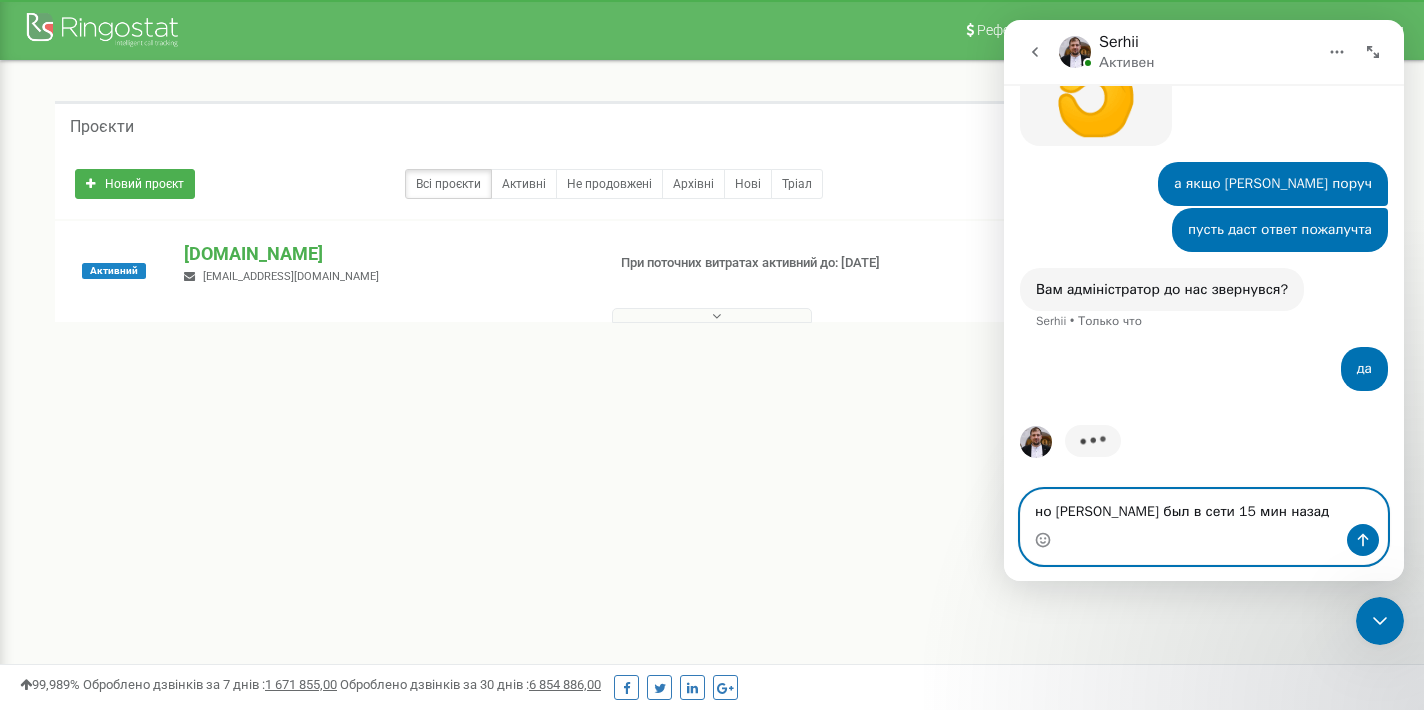 type on "но владислав был в сети 15 мин назад" 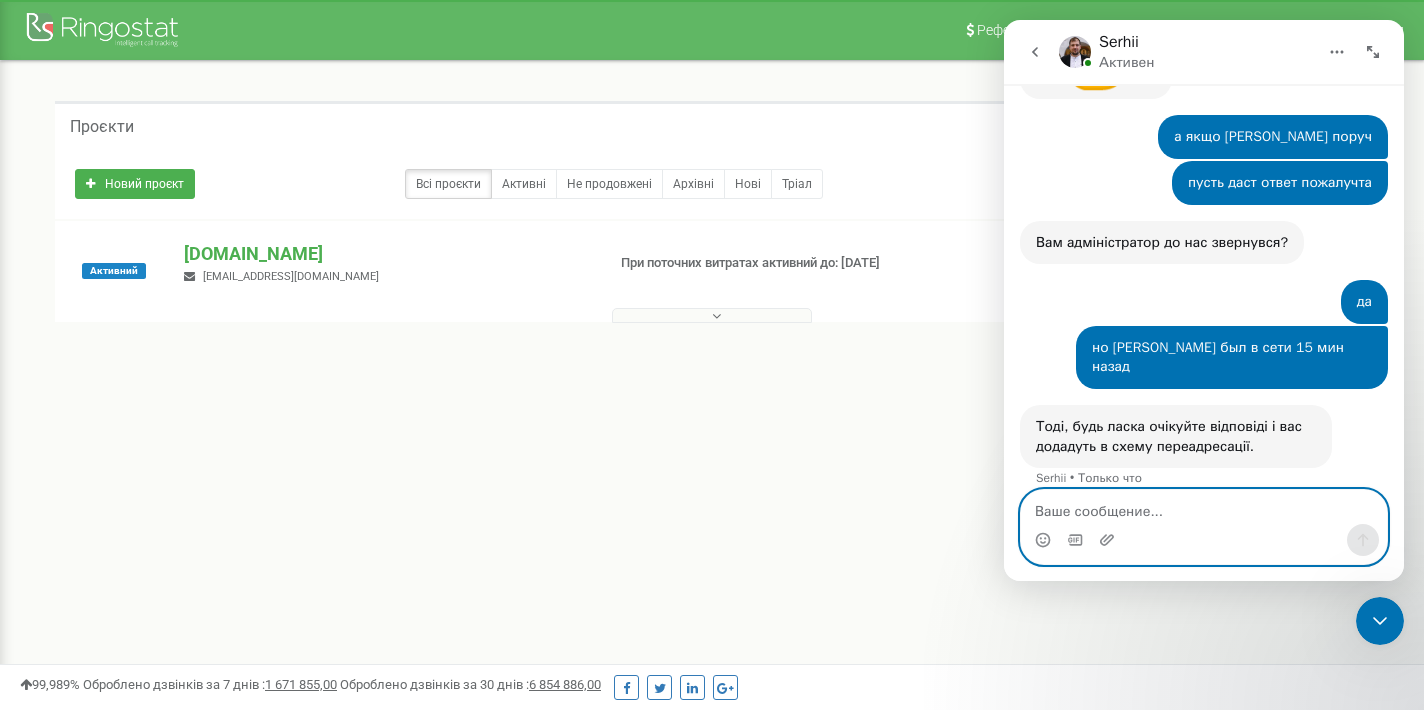 scroll, scrollTop: 2907, scrollLeft: 0, axis: vertical 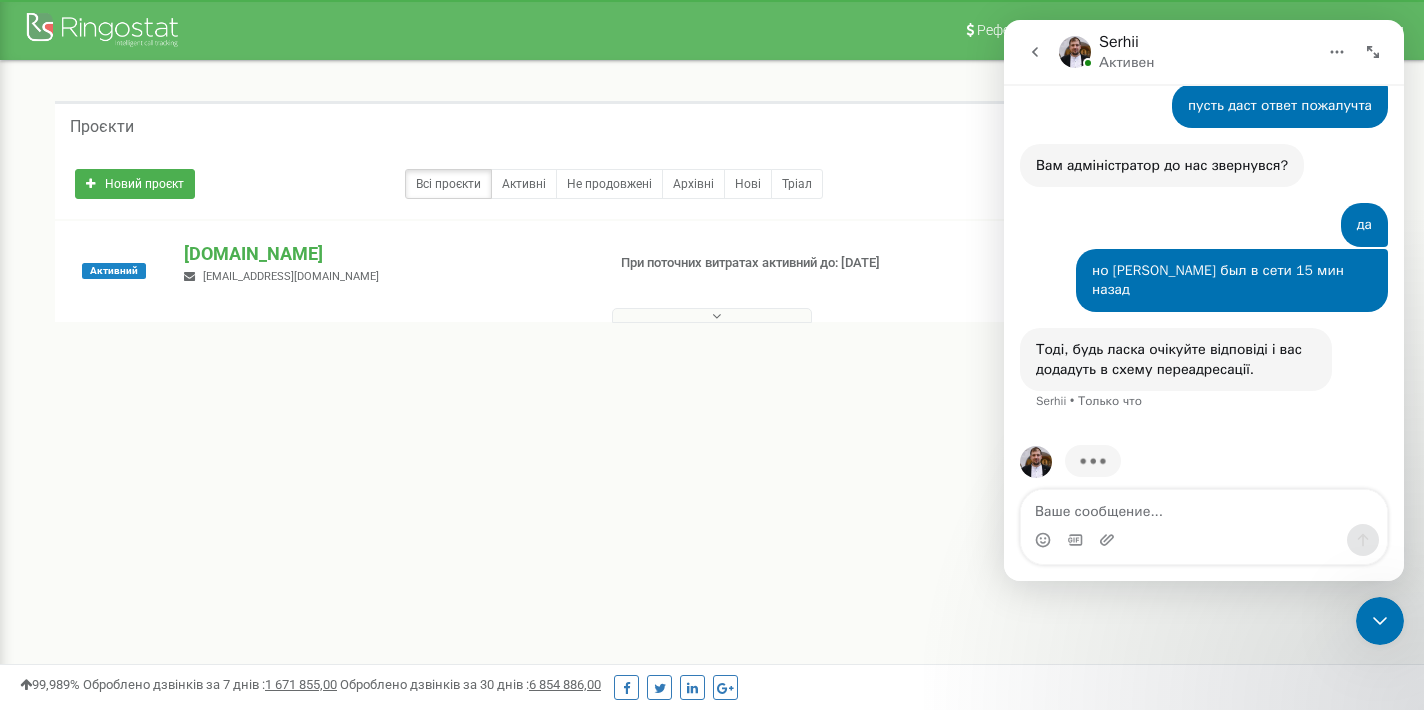 click on "1 - 1 of 1" at bounding box center [712, 359] 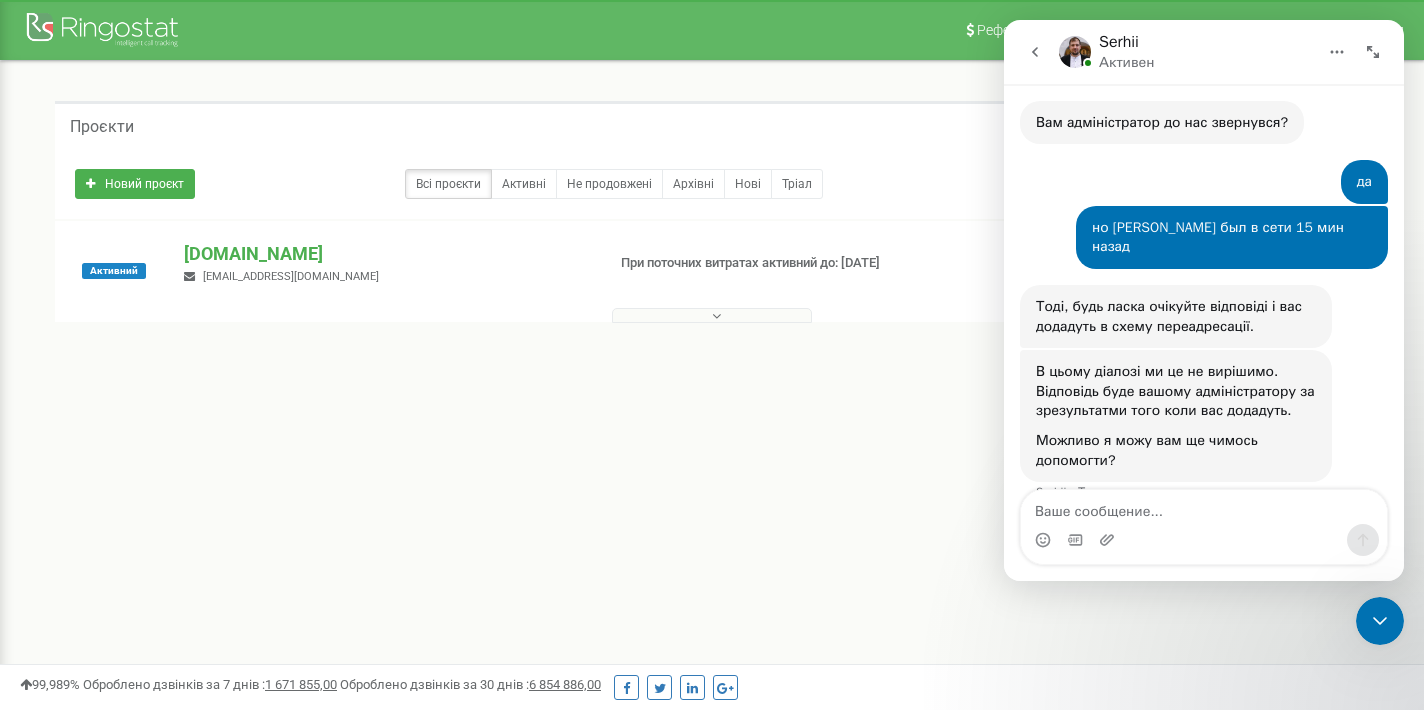 scroll, scrollTop: 2964, scrollLeft: 0, axis: vertical 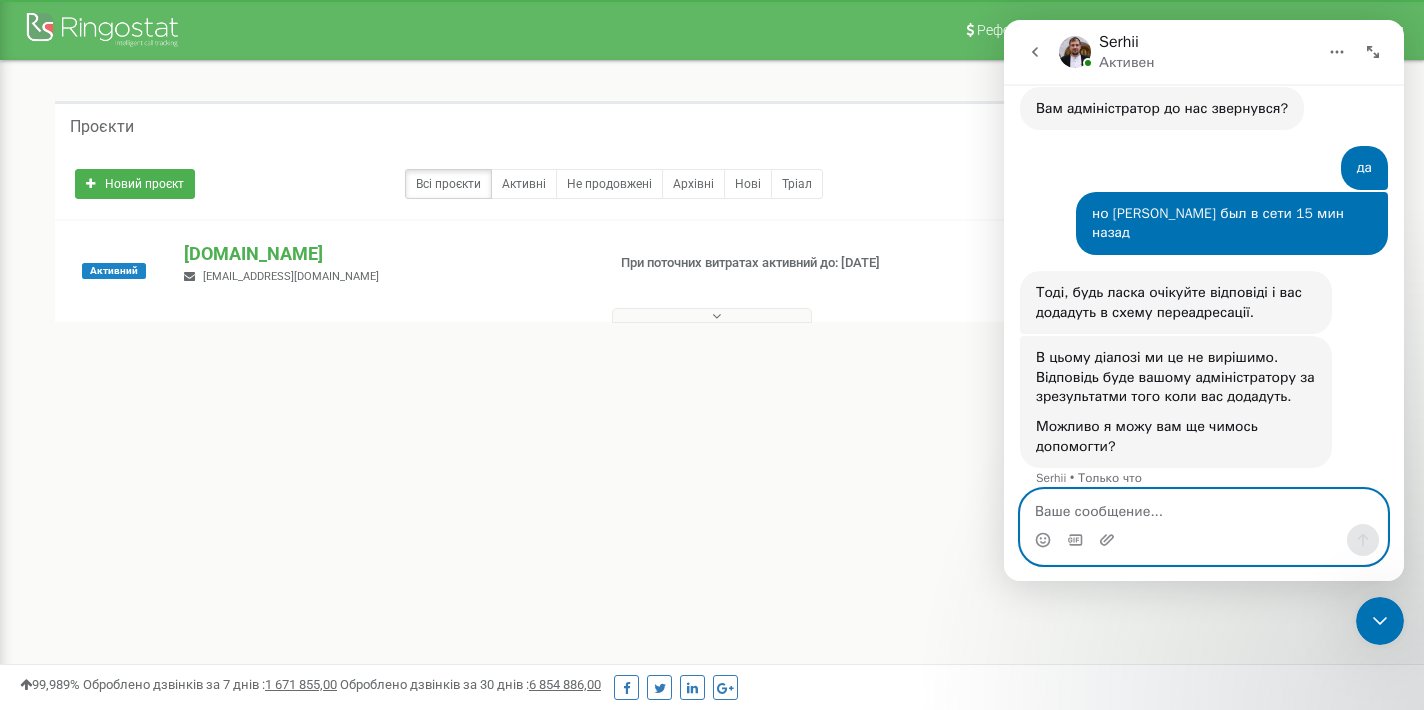 click at bounding box center [1204, 507] 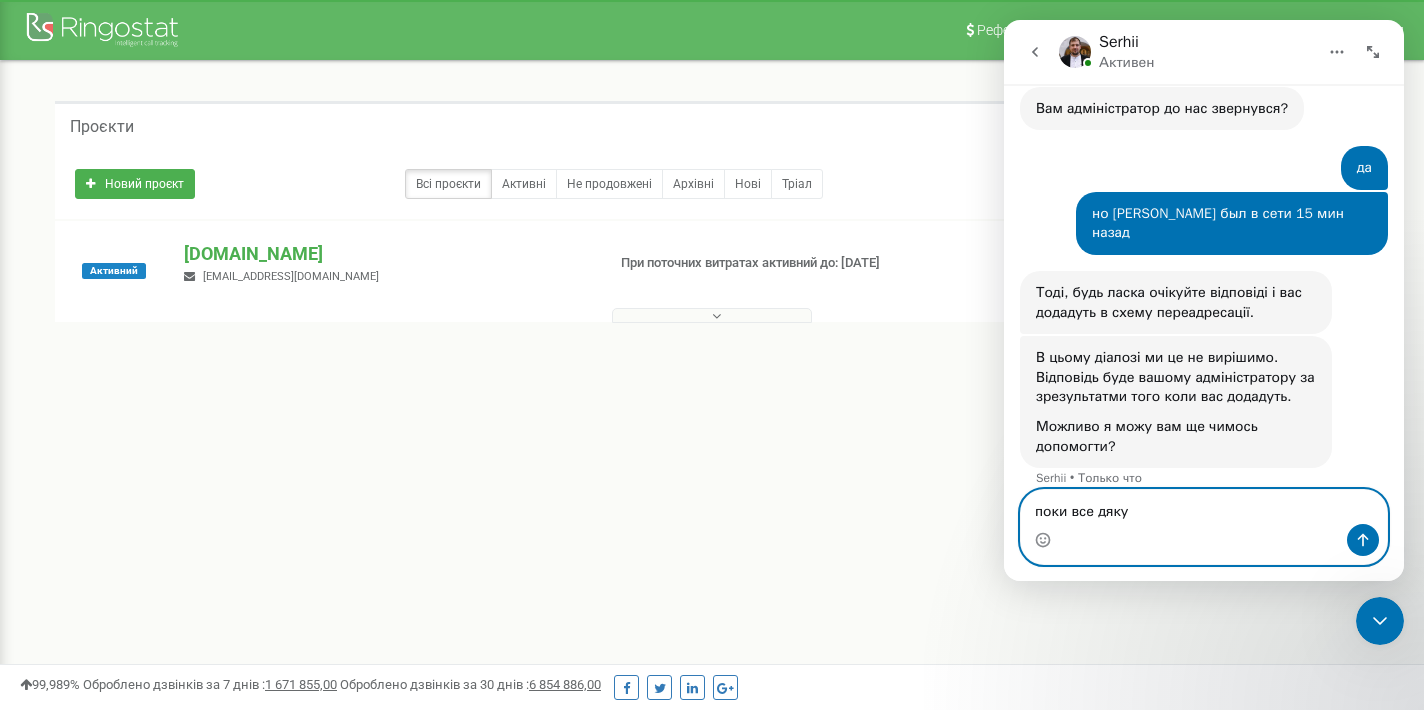 type on "поки все дякую" 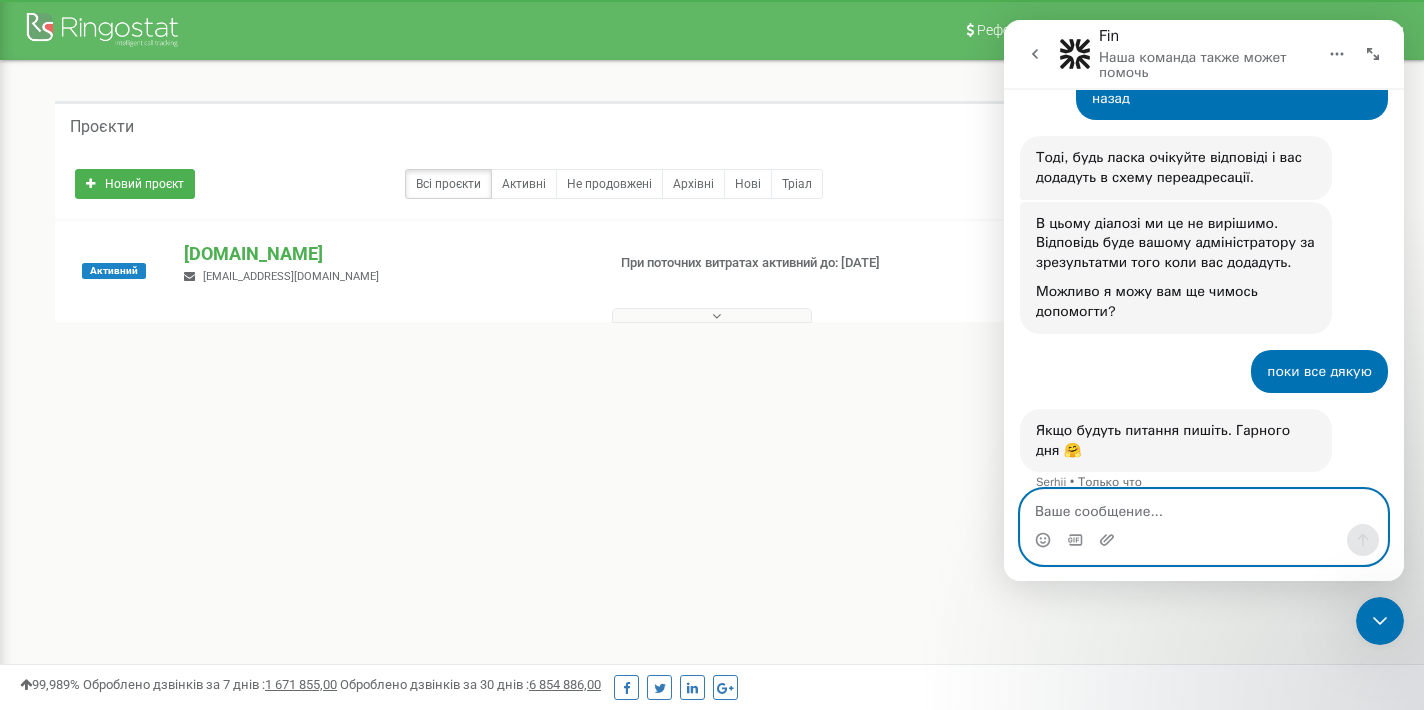 scroll, scrollTop: 3107, scrollLeft: 0, axis: vertical 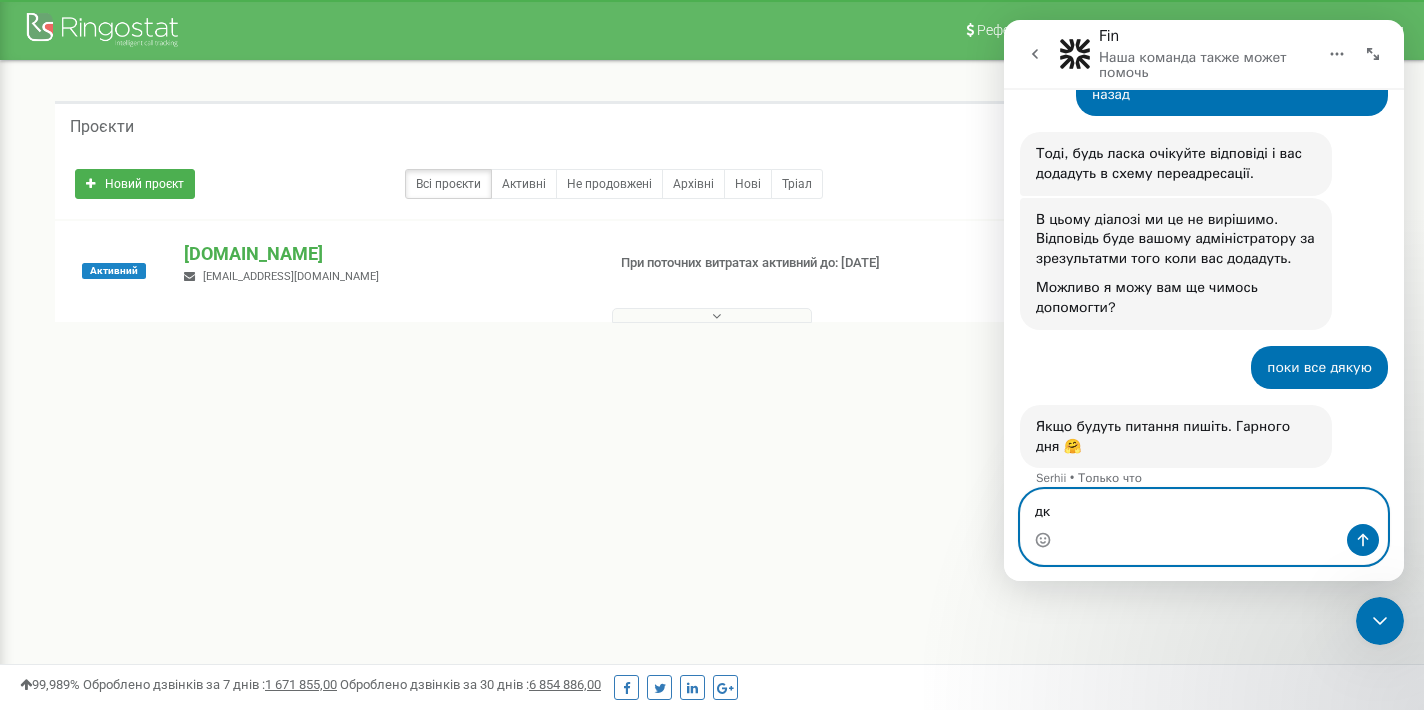 type on "д" 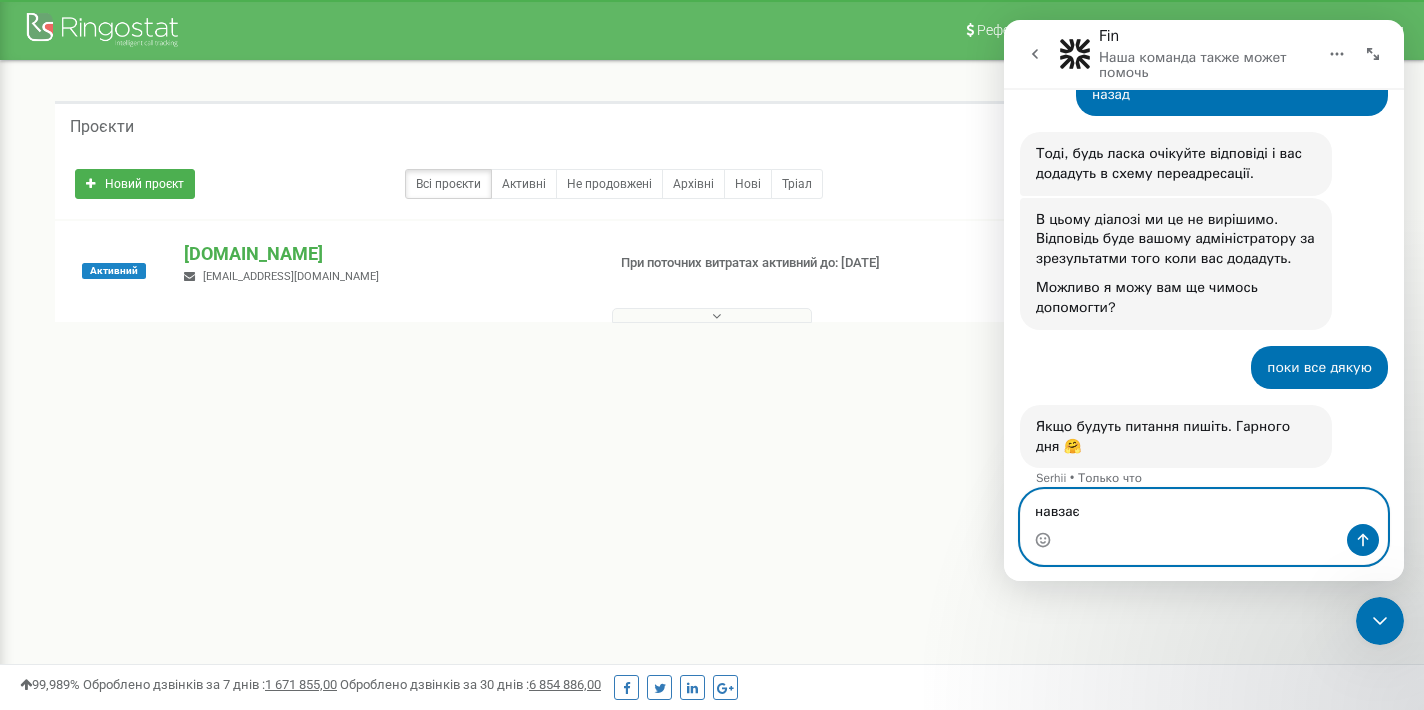 type on "навзаєм" 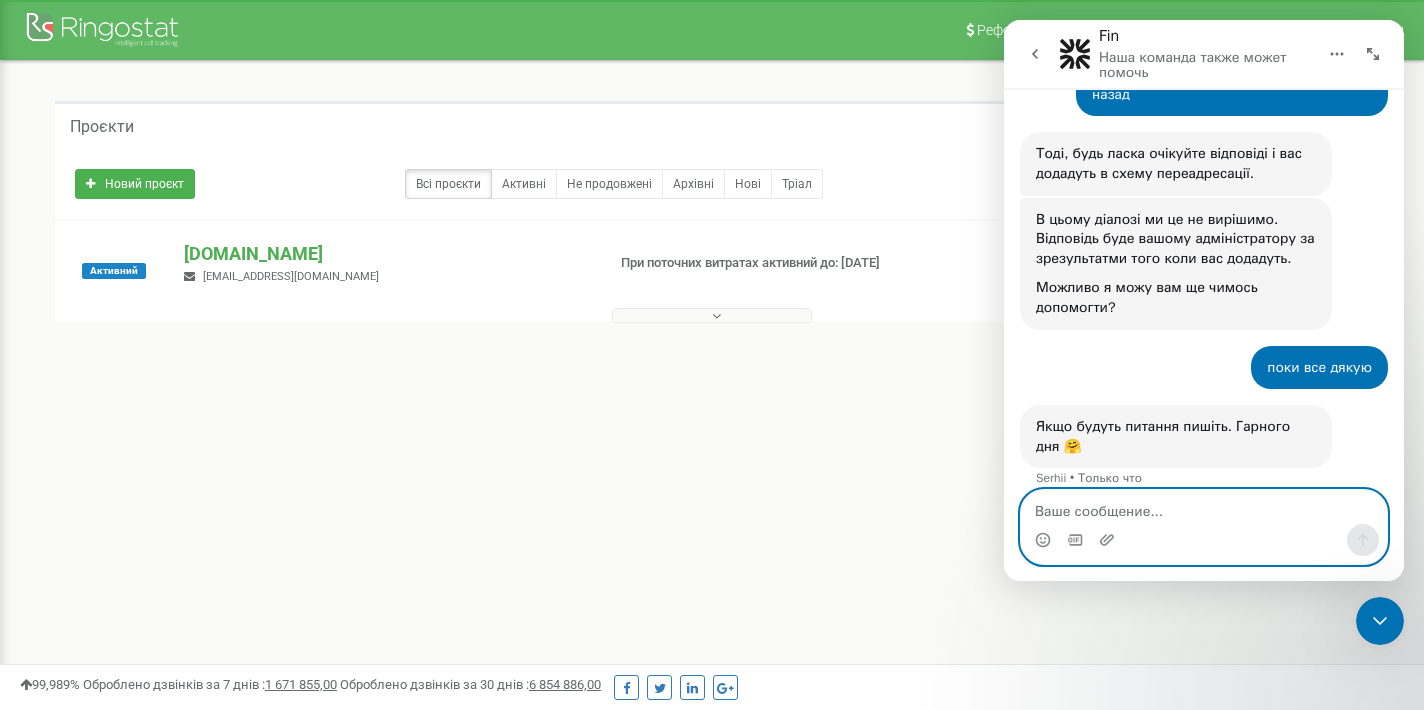 scroll, scrollTop: 3167, scrollLeft: 0, axis: vertical 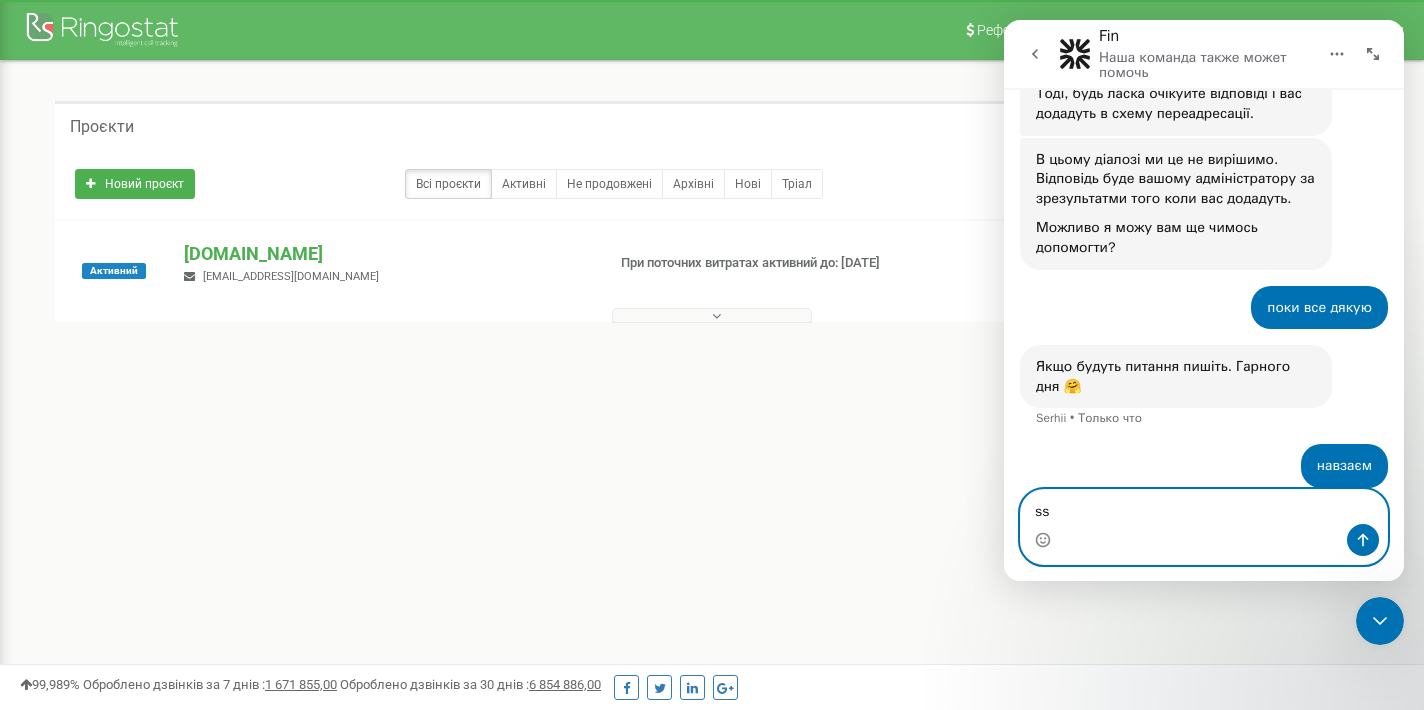 type on "s" 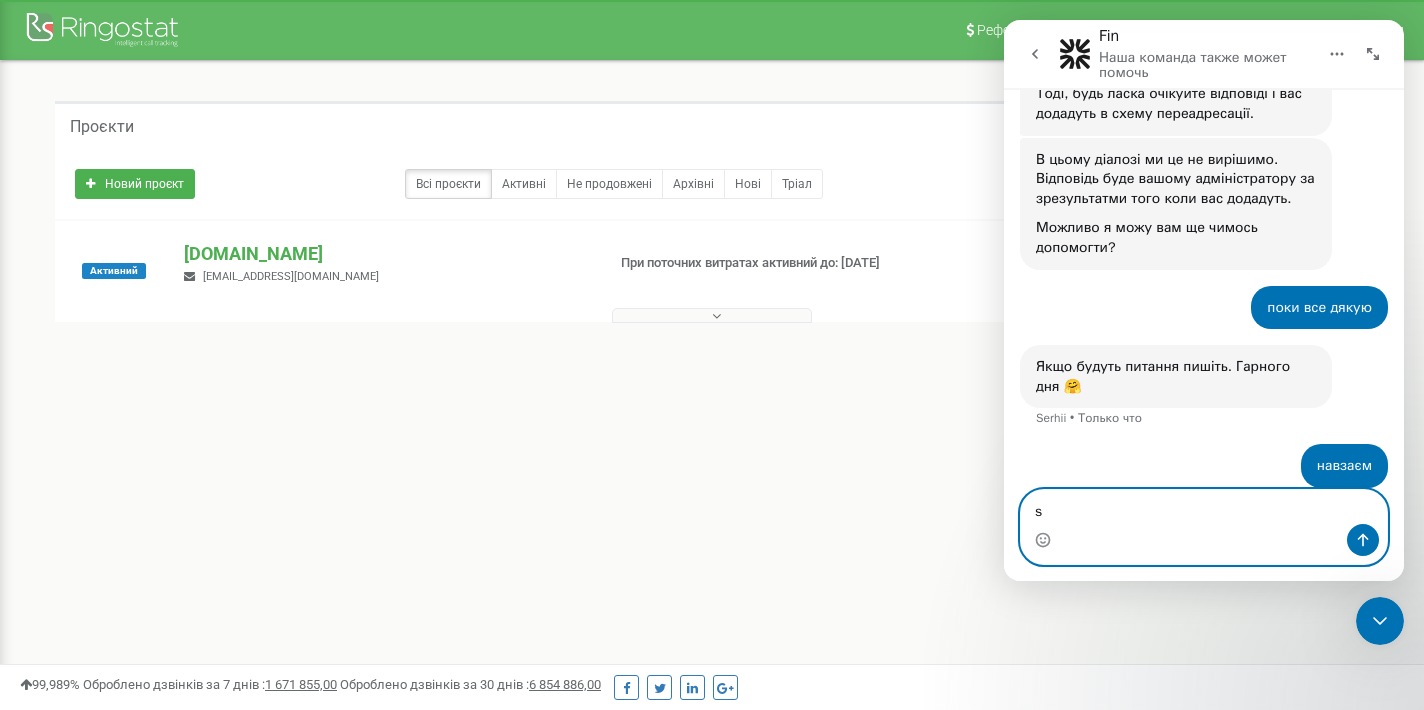 type 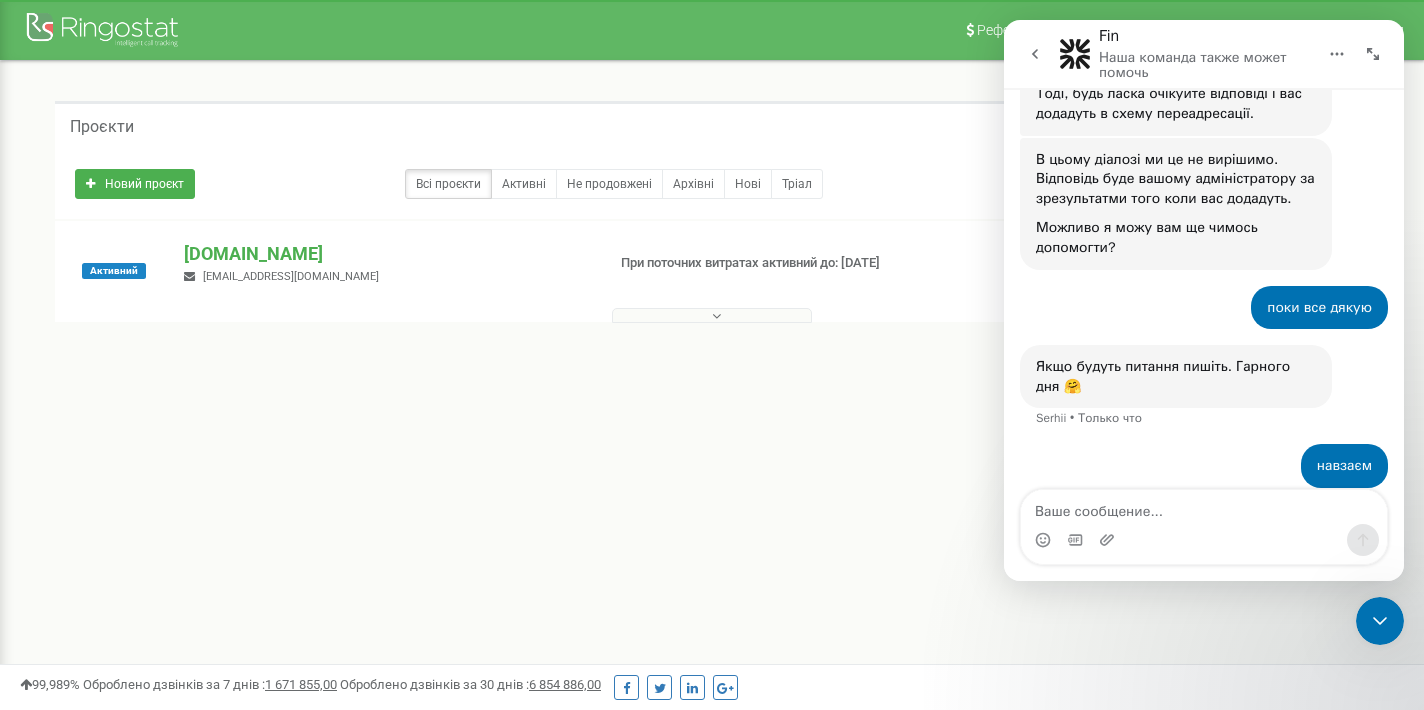 click on "Реферальна програма
Налаштування профілю
Вихід
Проєкти
Новий проєкт
Всі проєкти
Активні
Не продовжені
Архівні Нові Тріал" at bounding box center [712, 600] 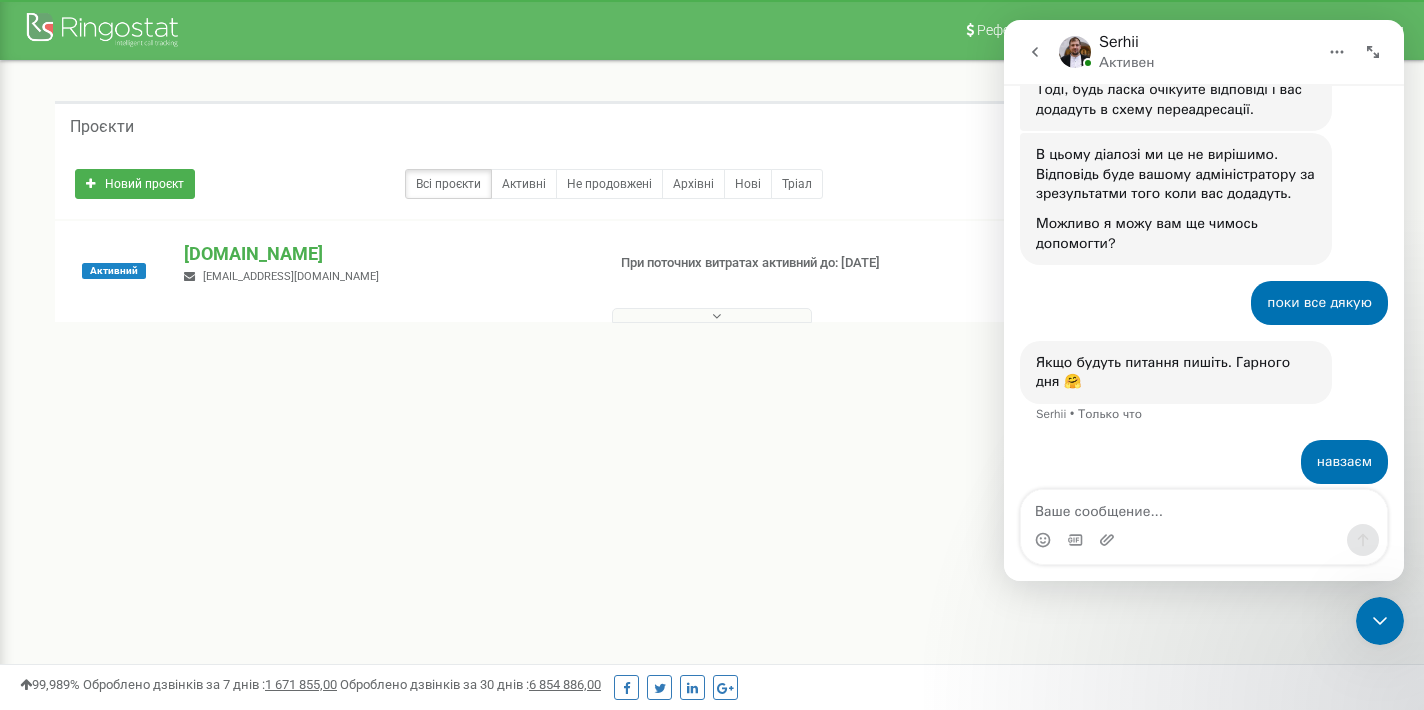 scroll, scrollTop: 3163, scrollLeft: 0, axis: vertical 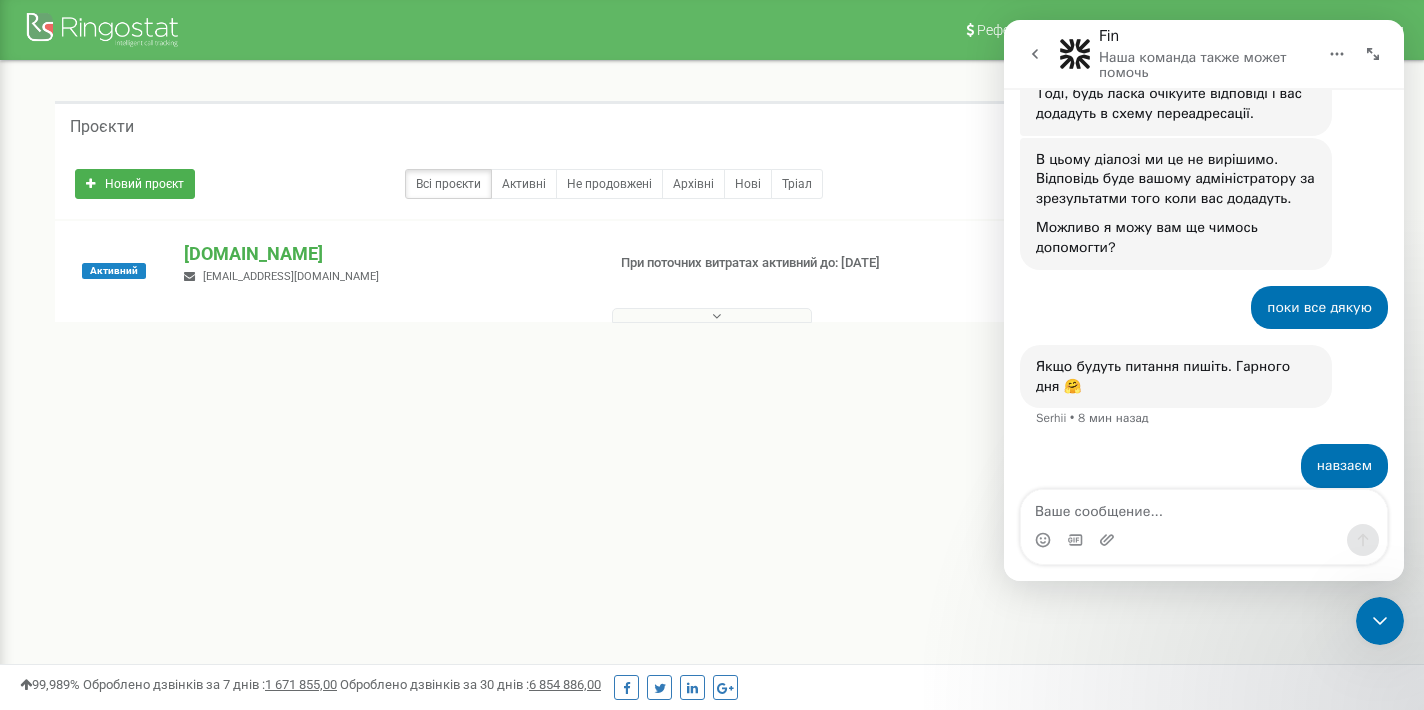 click on "Проєкти
Новий проєкт
Всі проєкти
Активні
Не продовжені
Архівні
Нові
Тріал
Пошук" at bounding box center (712, 247) 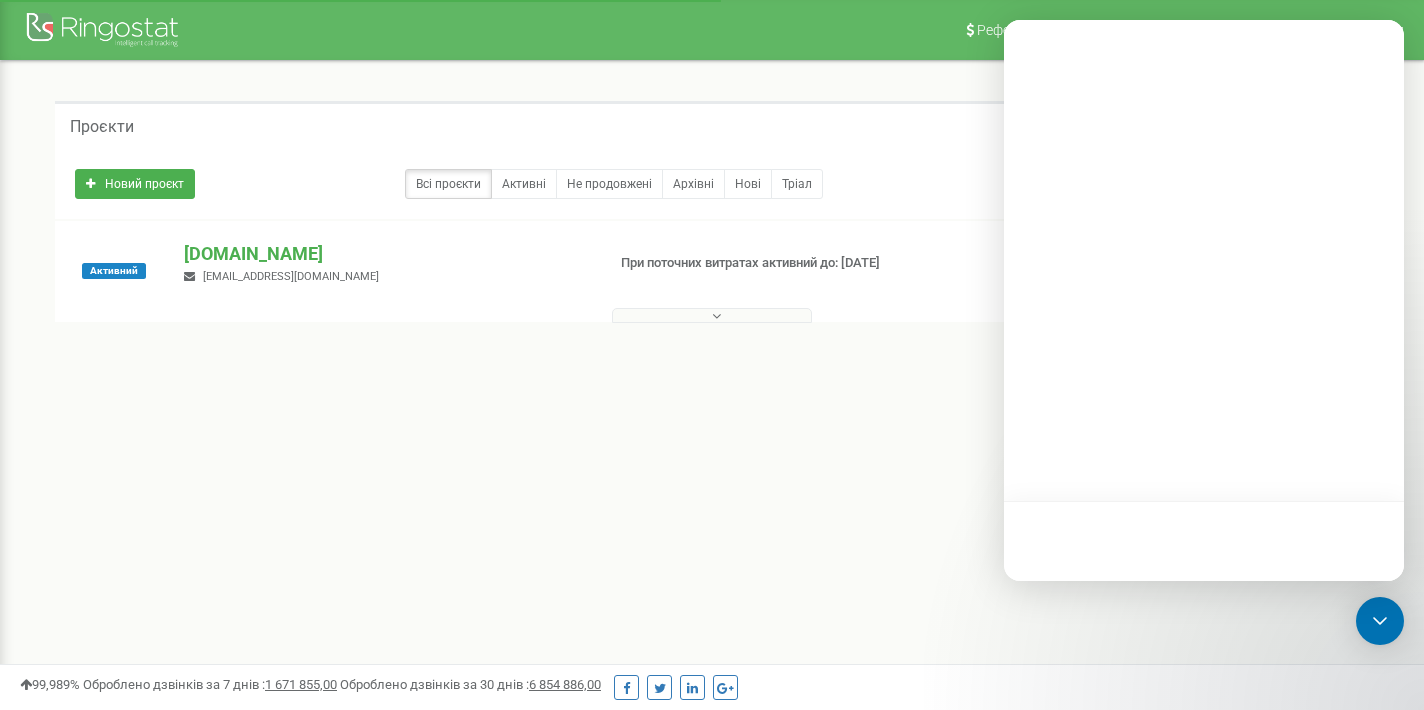 scroll, scrollTop: 0, scrollLeft: 0, axis: both 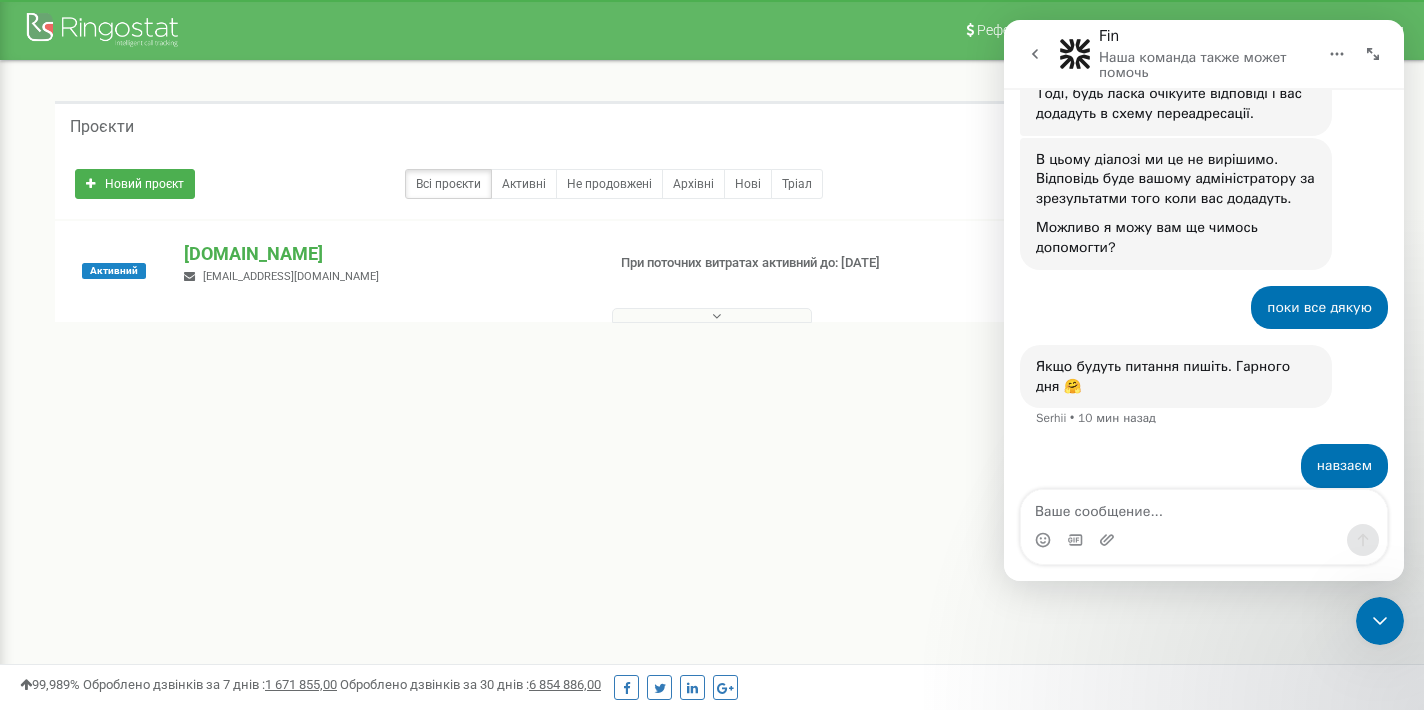 click on "1 - 1 of 1" at bounding box center [712, 359] 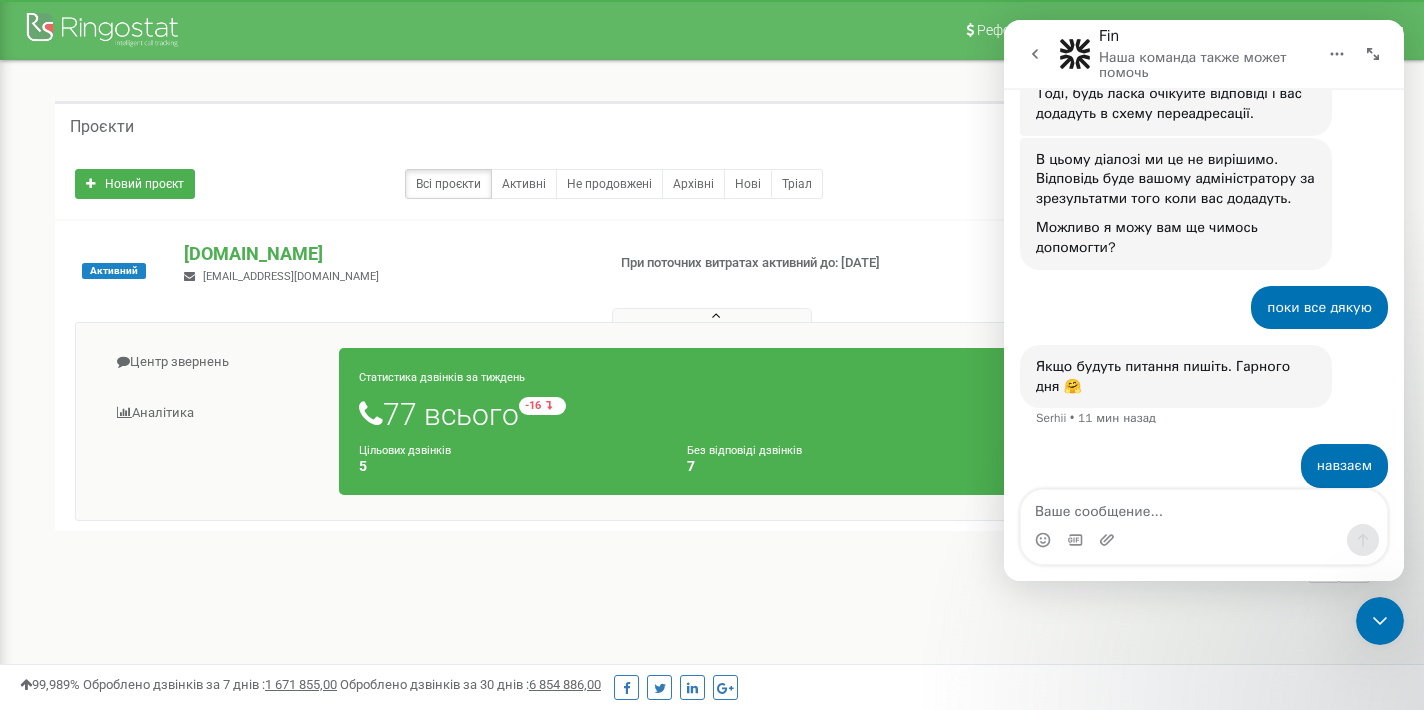 click on "Проєкти" at bounding box center (712, 125) 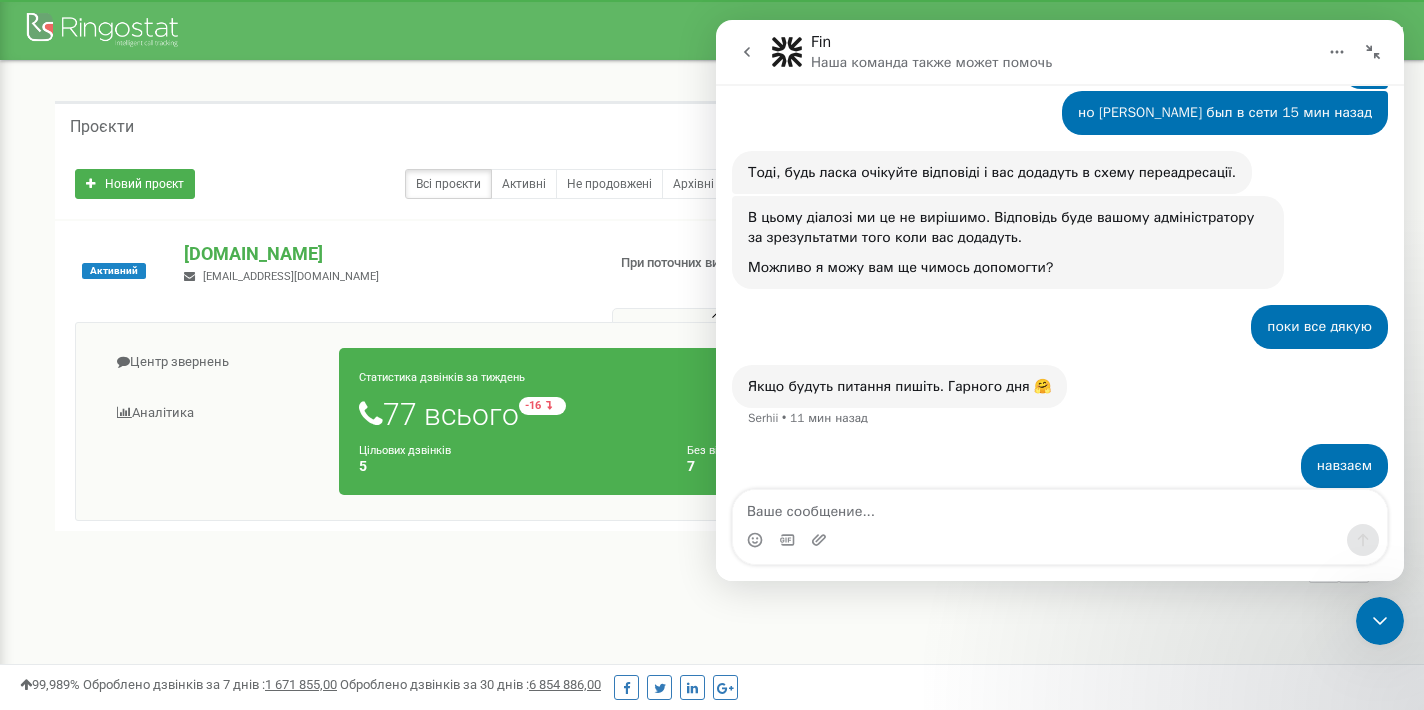 click 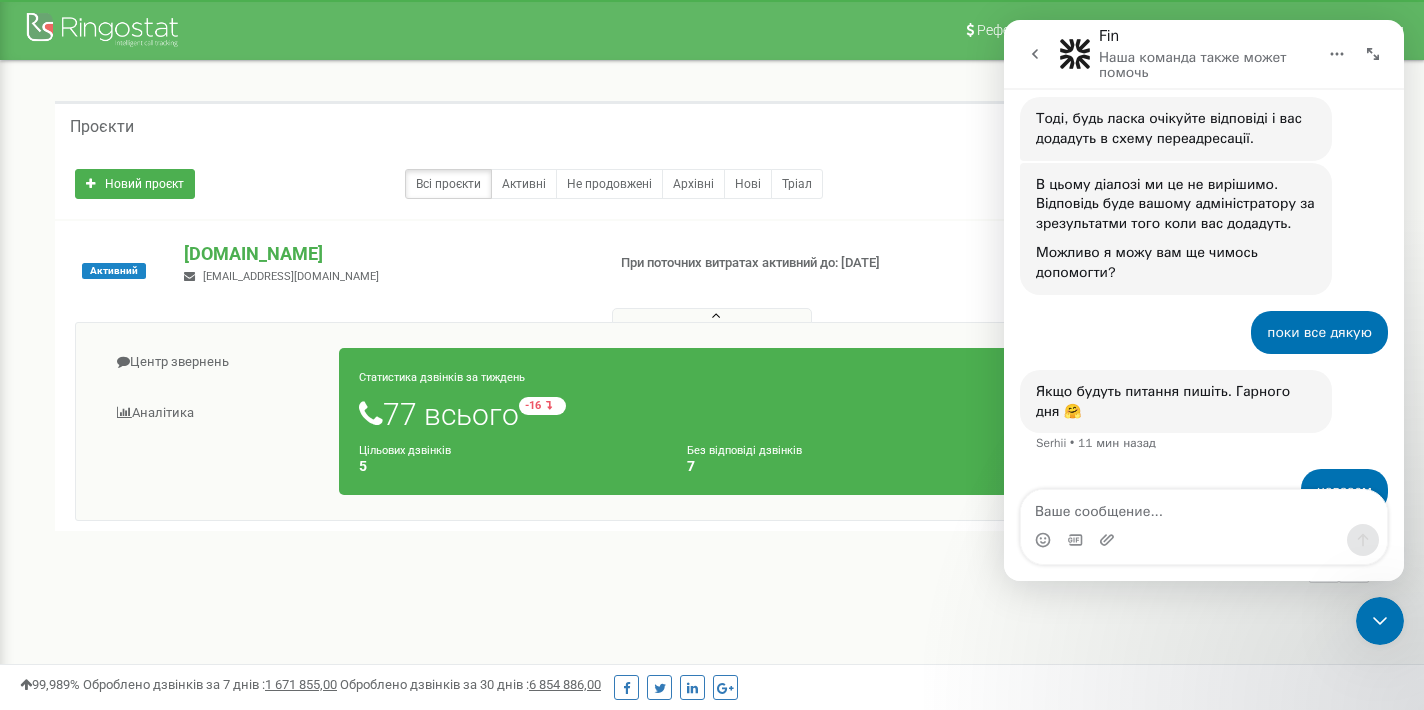 scroll, scrollTop: 3167, scrollLeft: 0, axis: vertical 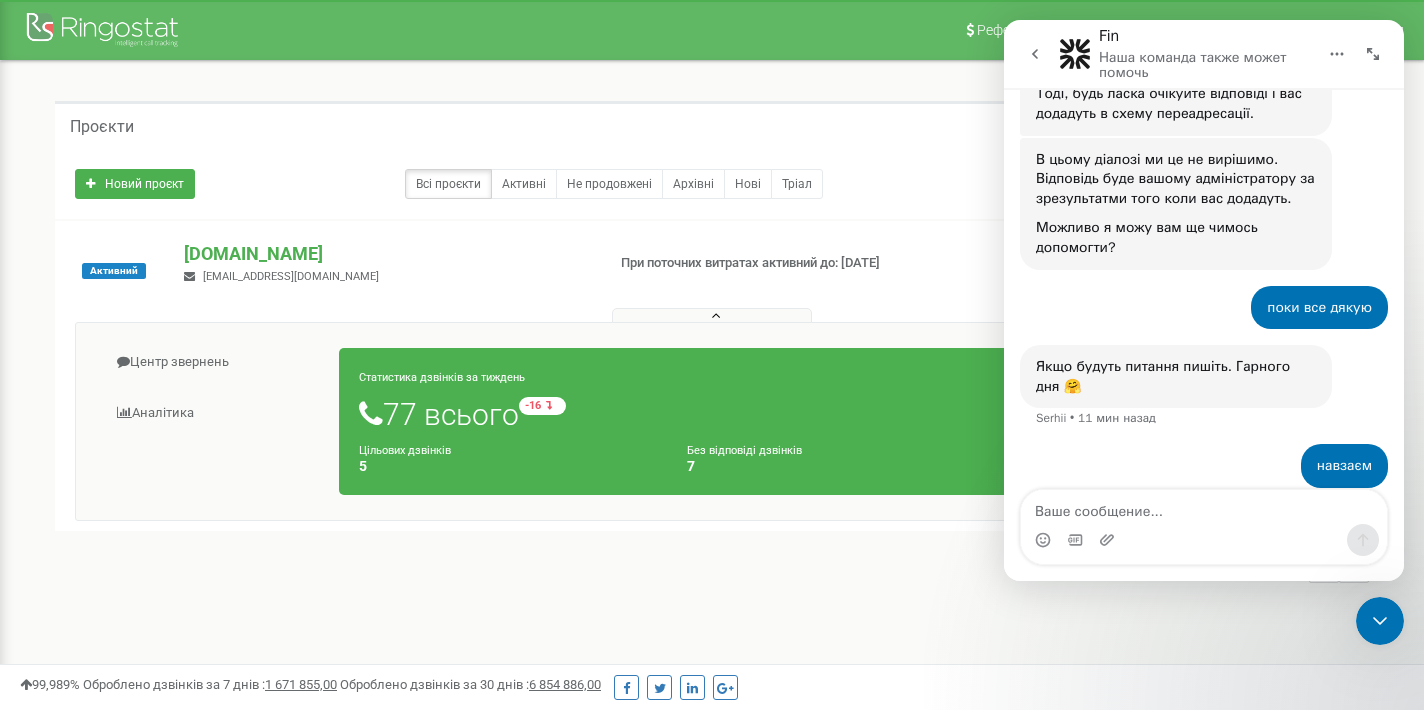 click on "Новий проєкт
Всі проєкти
Активні
Не продовжені
Архівні
[GEOGRAPHIC_DATA]
Пошук" at bounding box center (712, 184) 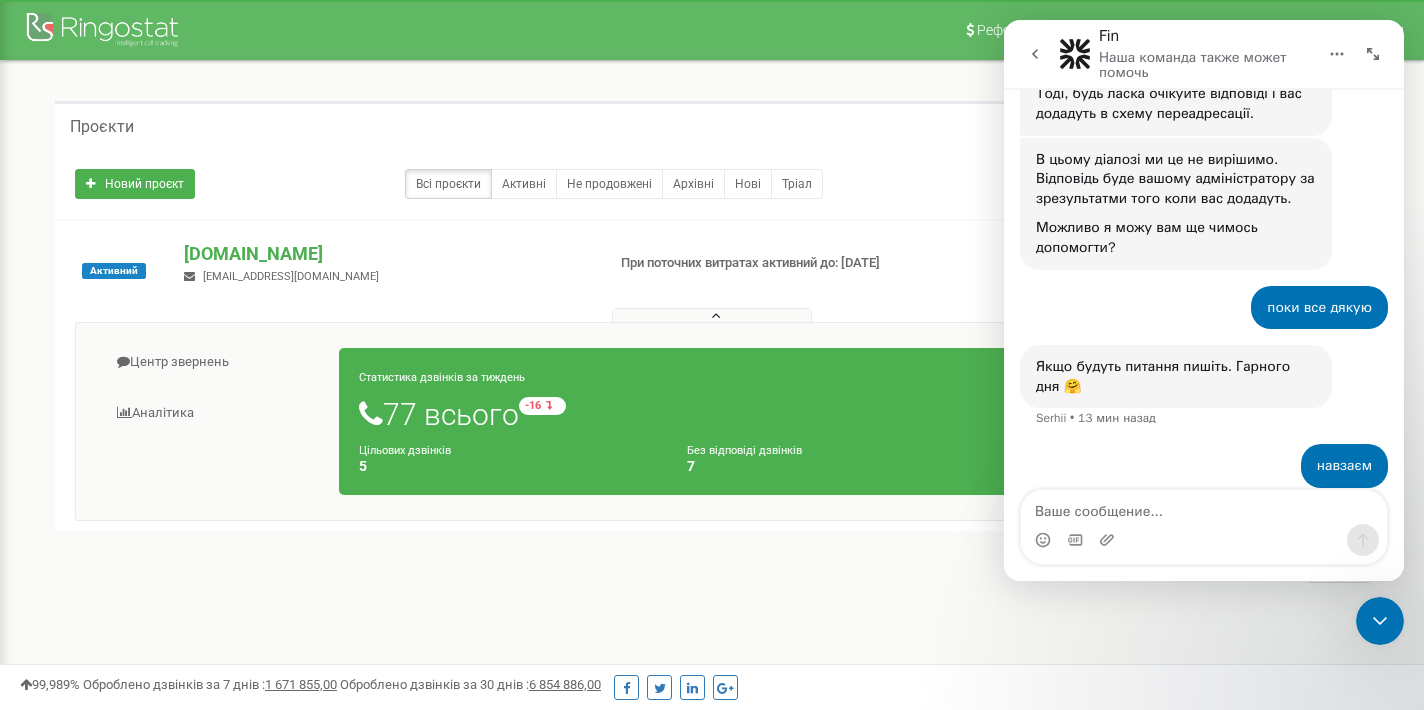 scroll, scrollTop: 0, scrollLeft: 0, axis: both 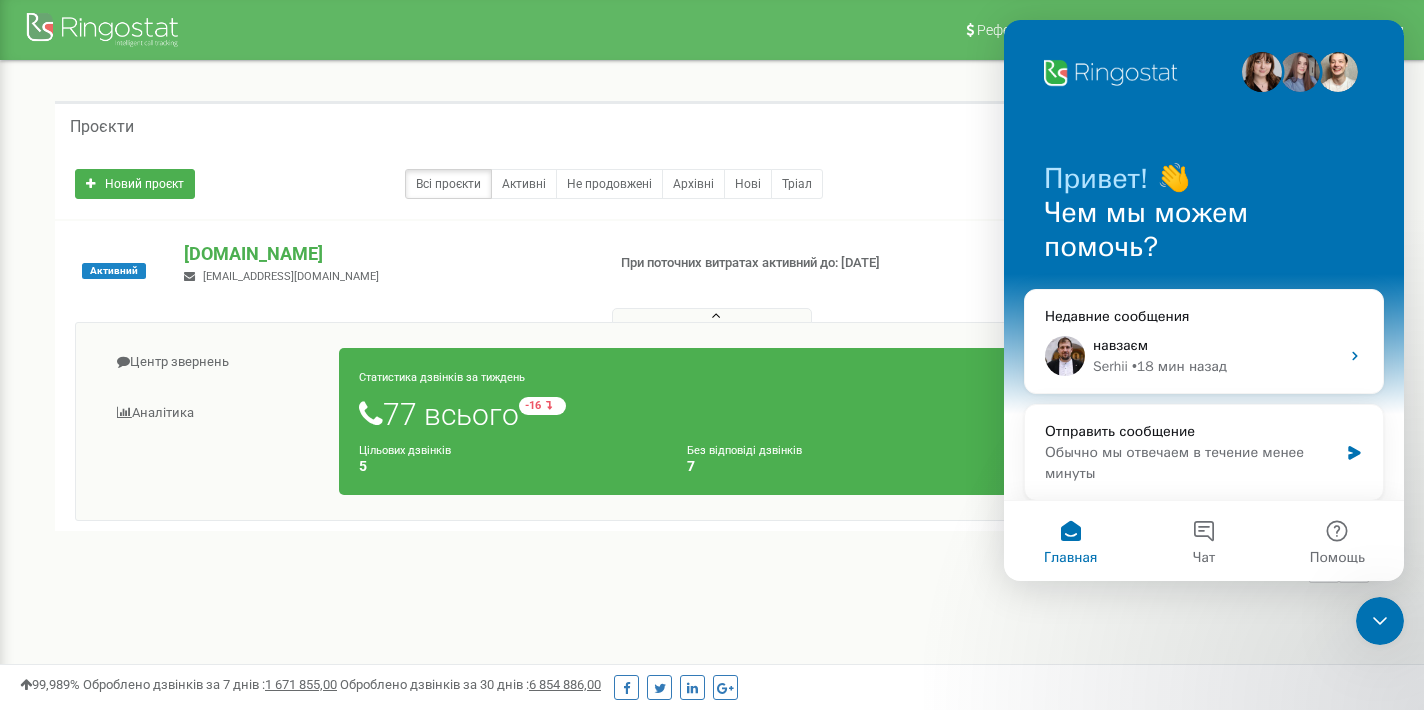 click on "Проєкти" at bounding box center (712, 125) 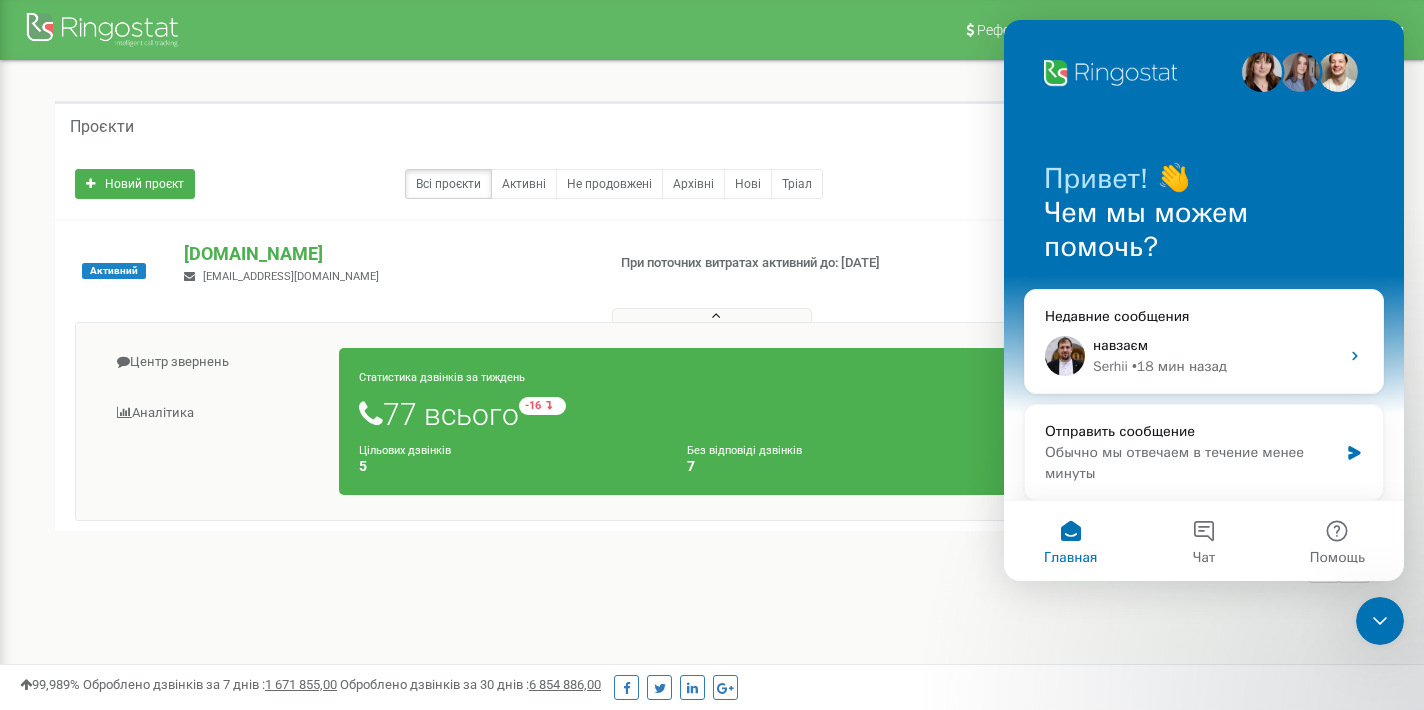 click on "Главная" at bounding box center [1070, 558] 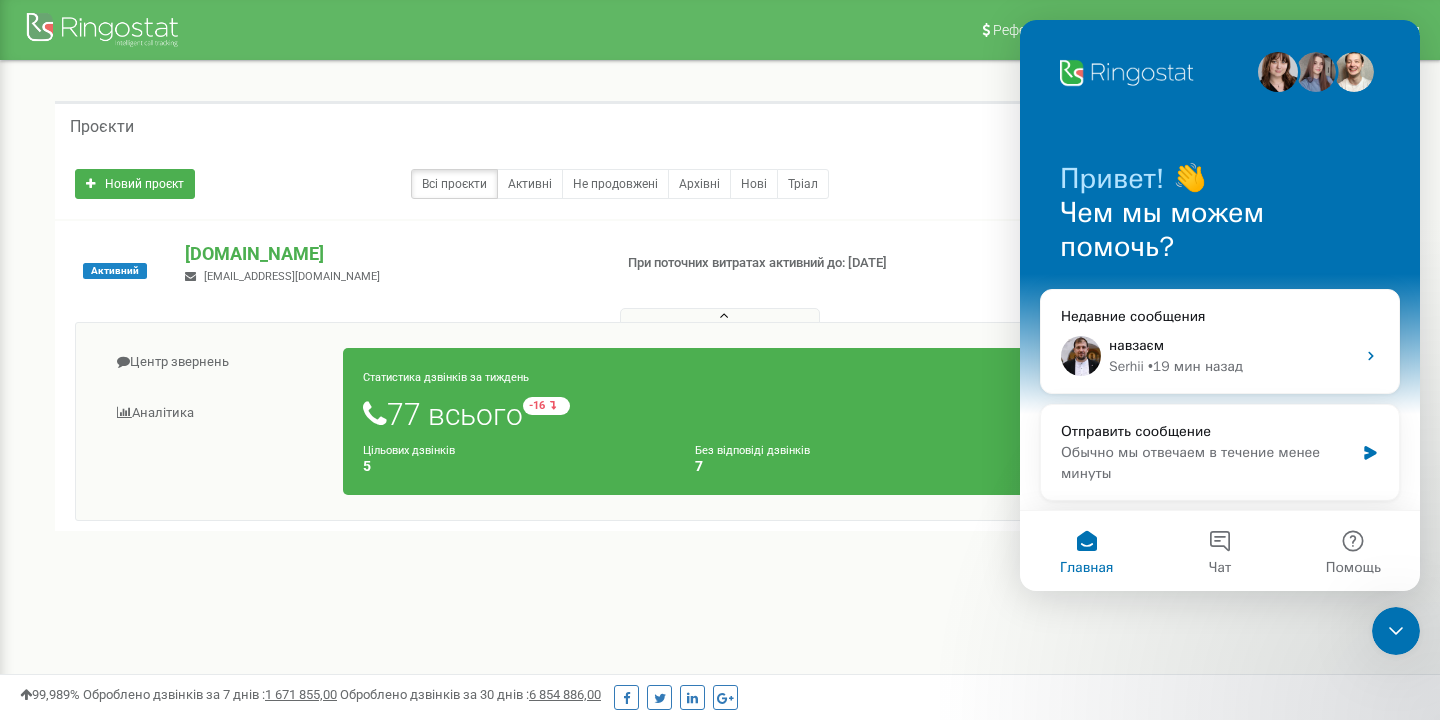 click on "1 - 1 of 1" at bounding box center (720, 568) 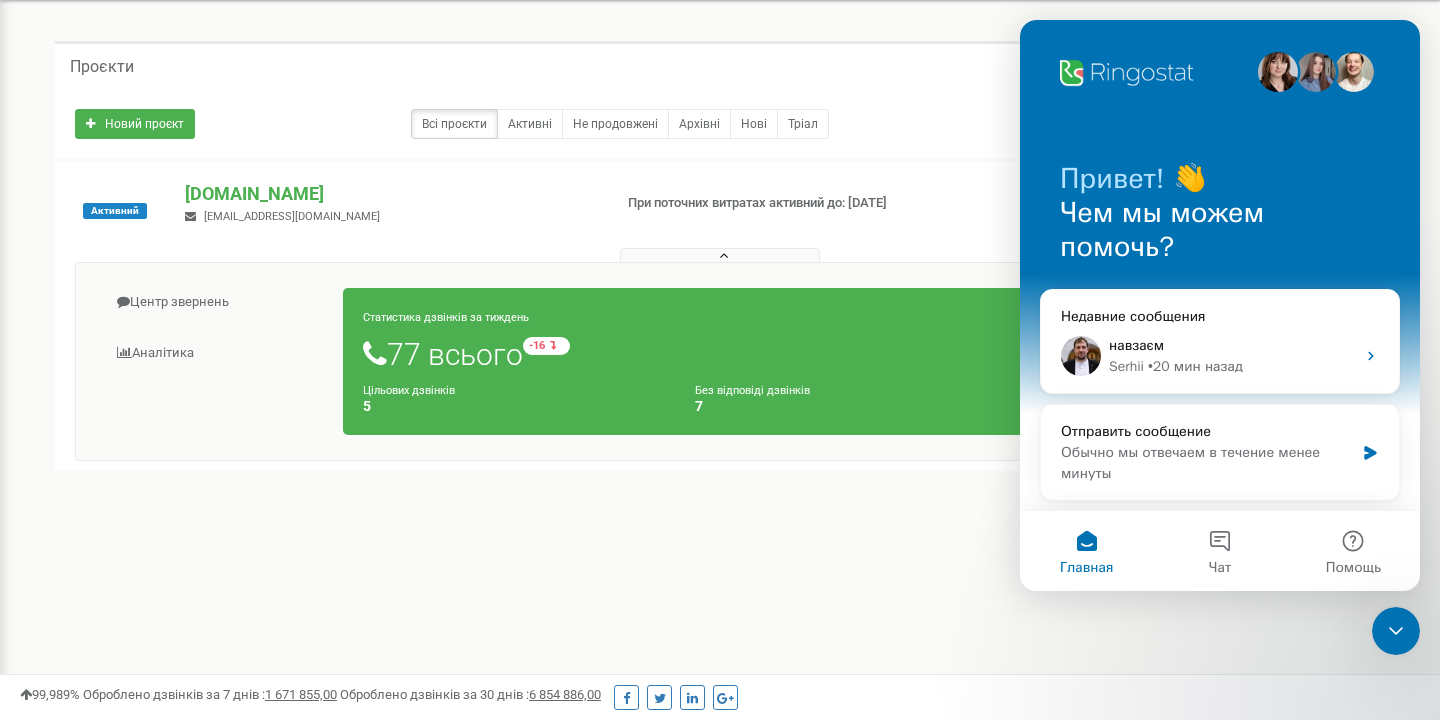 scroll, scrollTop: 0, scrollLeft: 0, axis: both 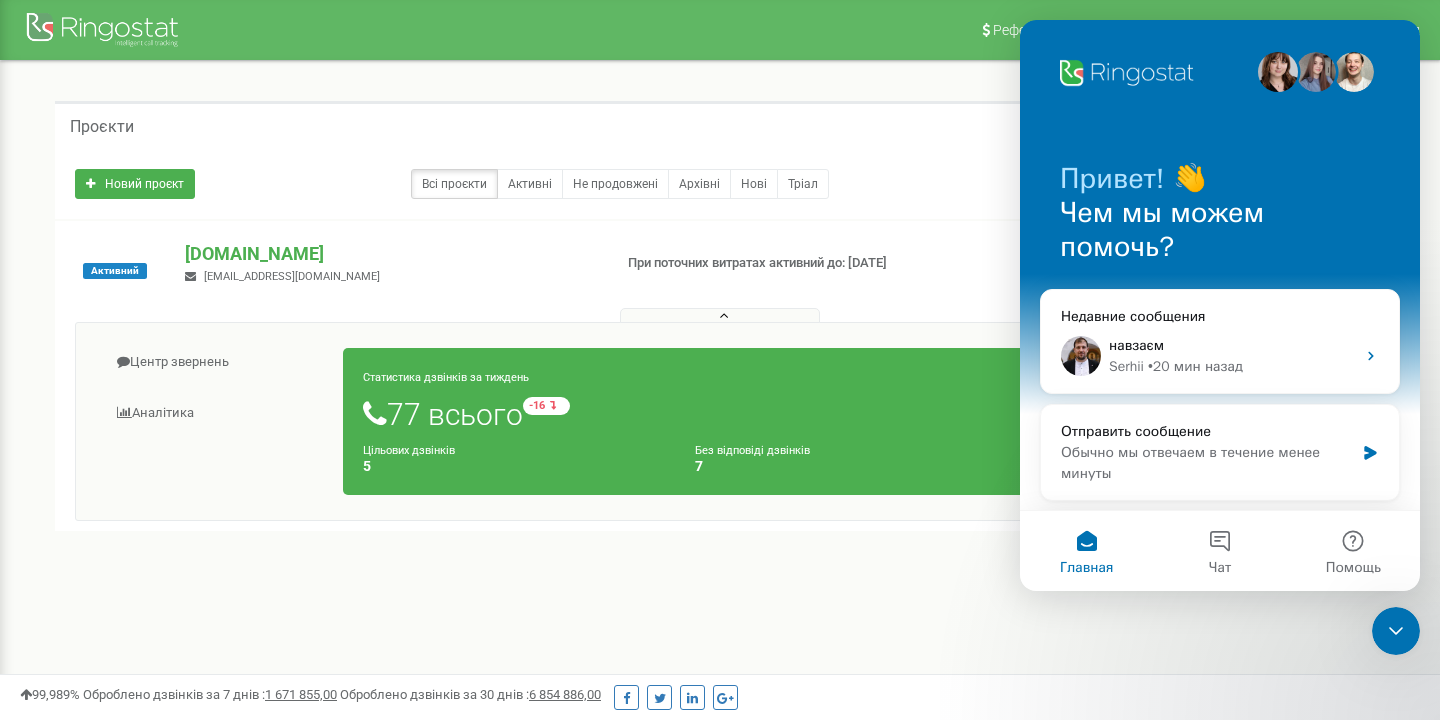 click 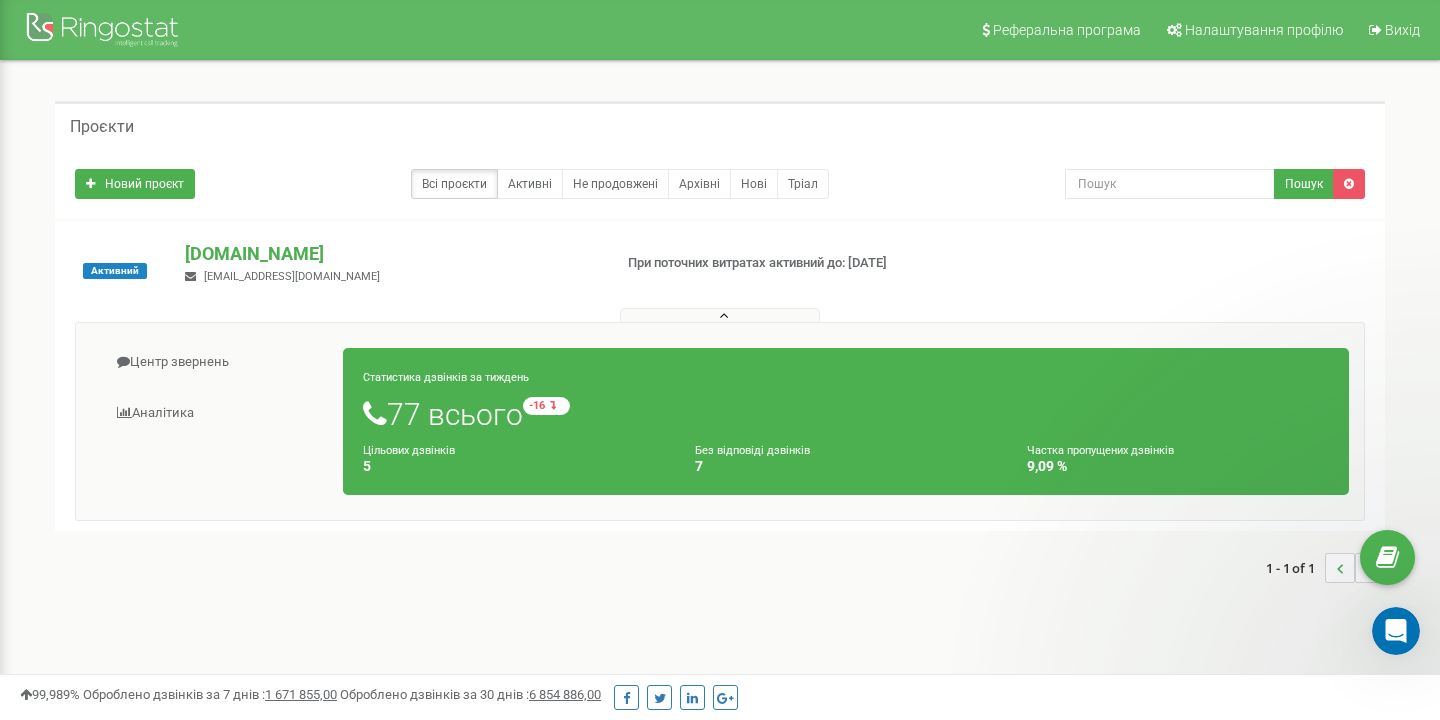 scroll, scrollTop: 0, scrollLeft: 0, axis: both 